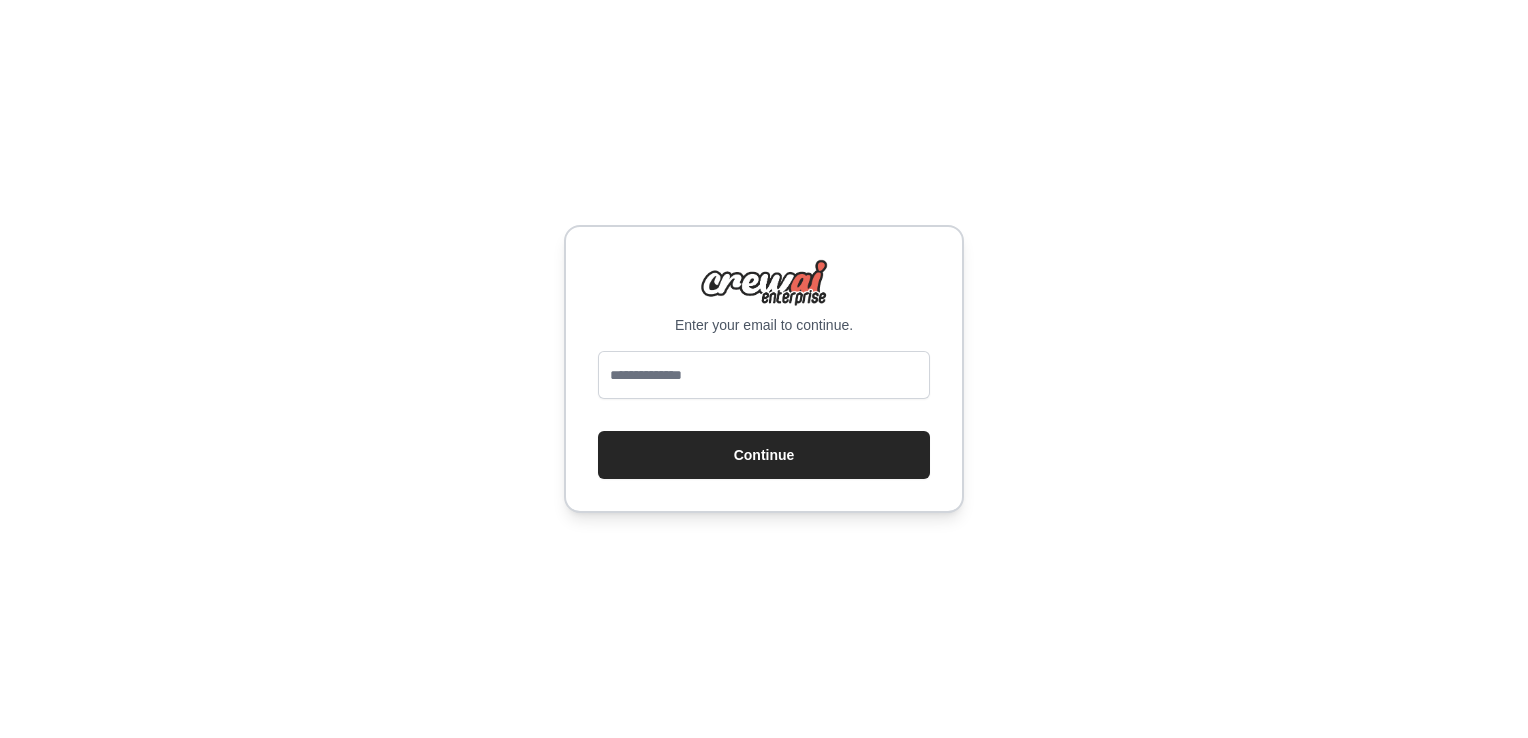 scroll, scrollTop: 0, scrollLeft: 0, axis: both 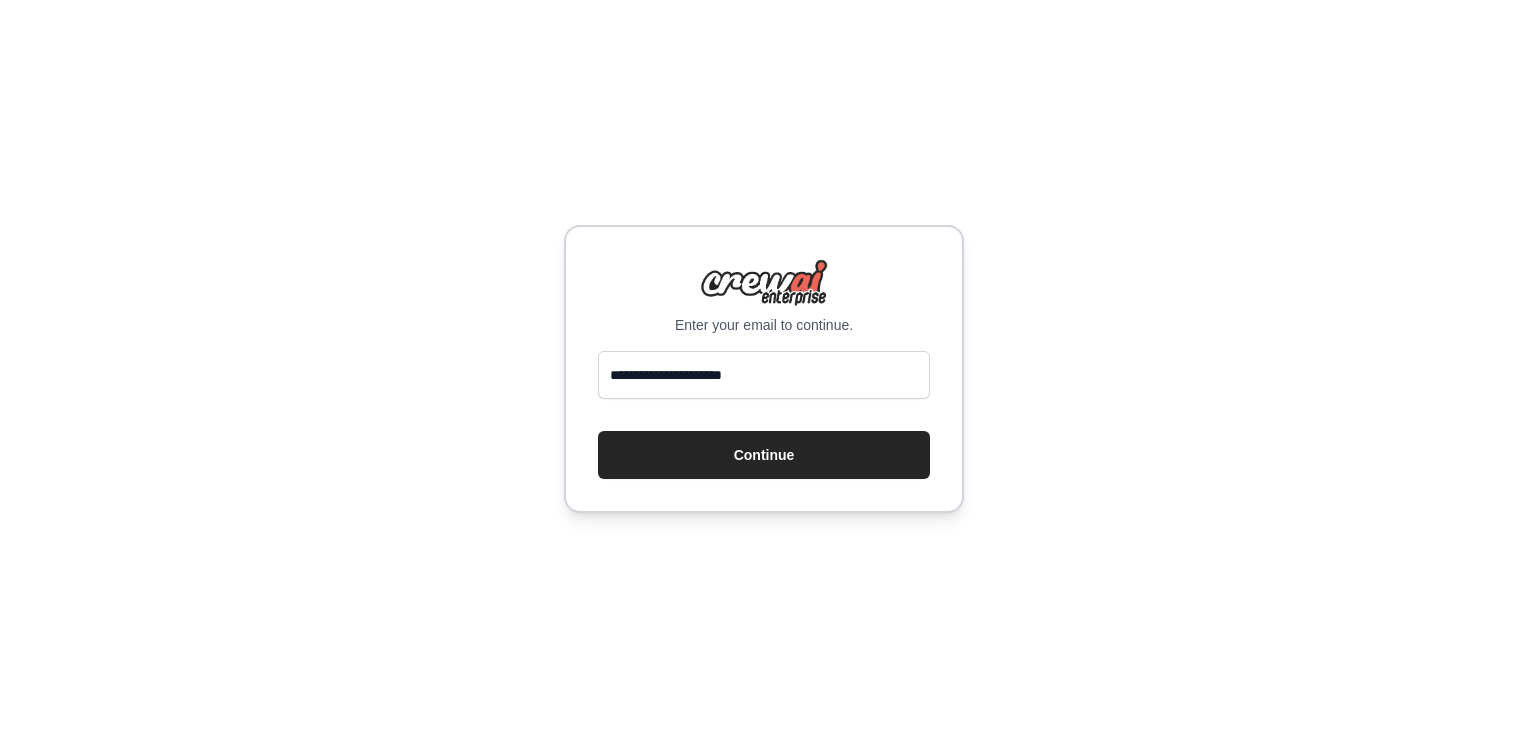 type on "**********" 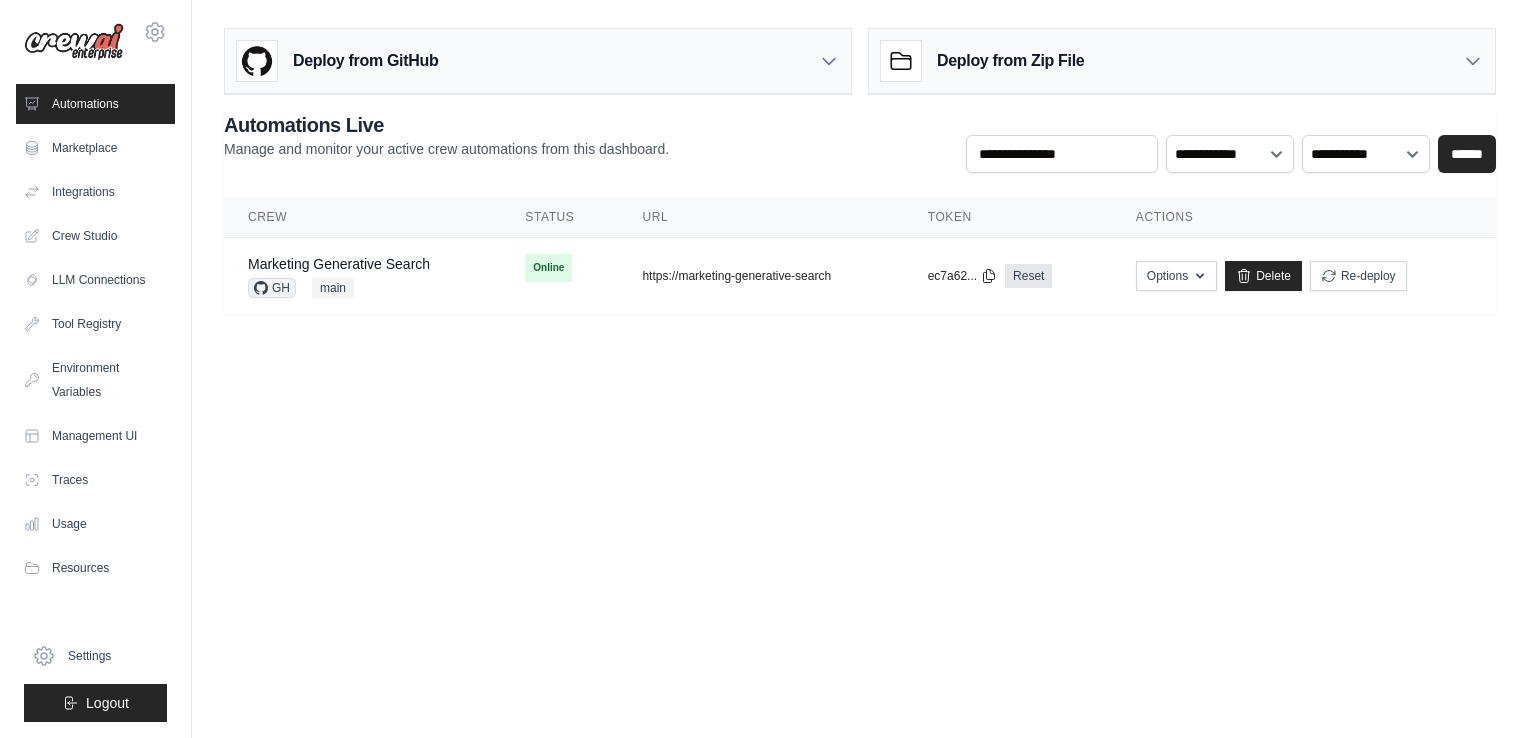scroll, scrollTop: 0, scrollLeft: 0, axis: both 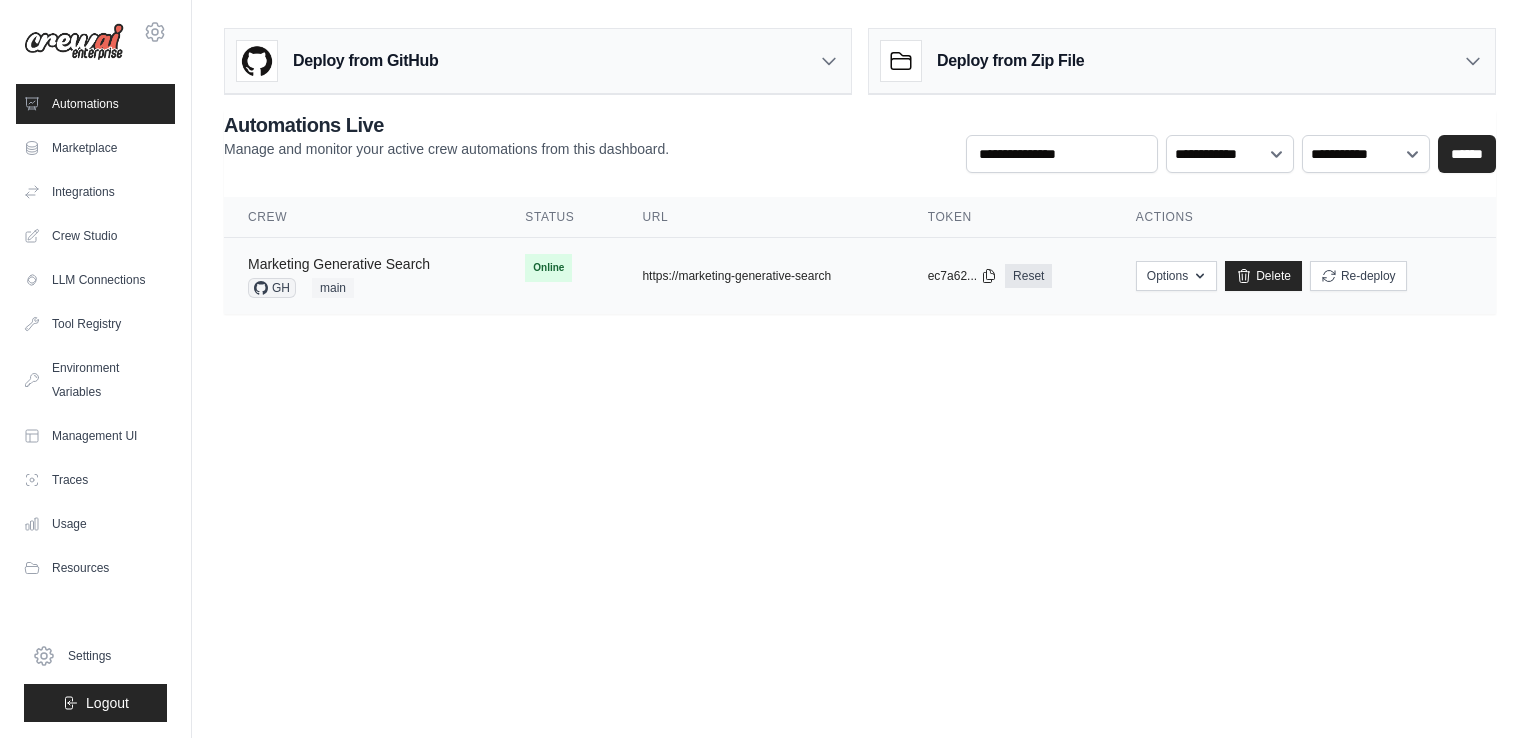 click on "Marketing Generative Search" at bounding box center (339, 264) 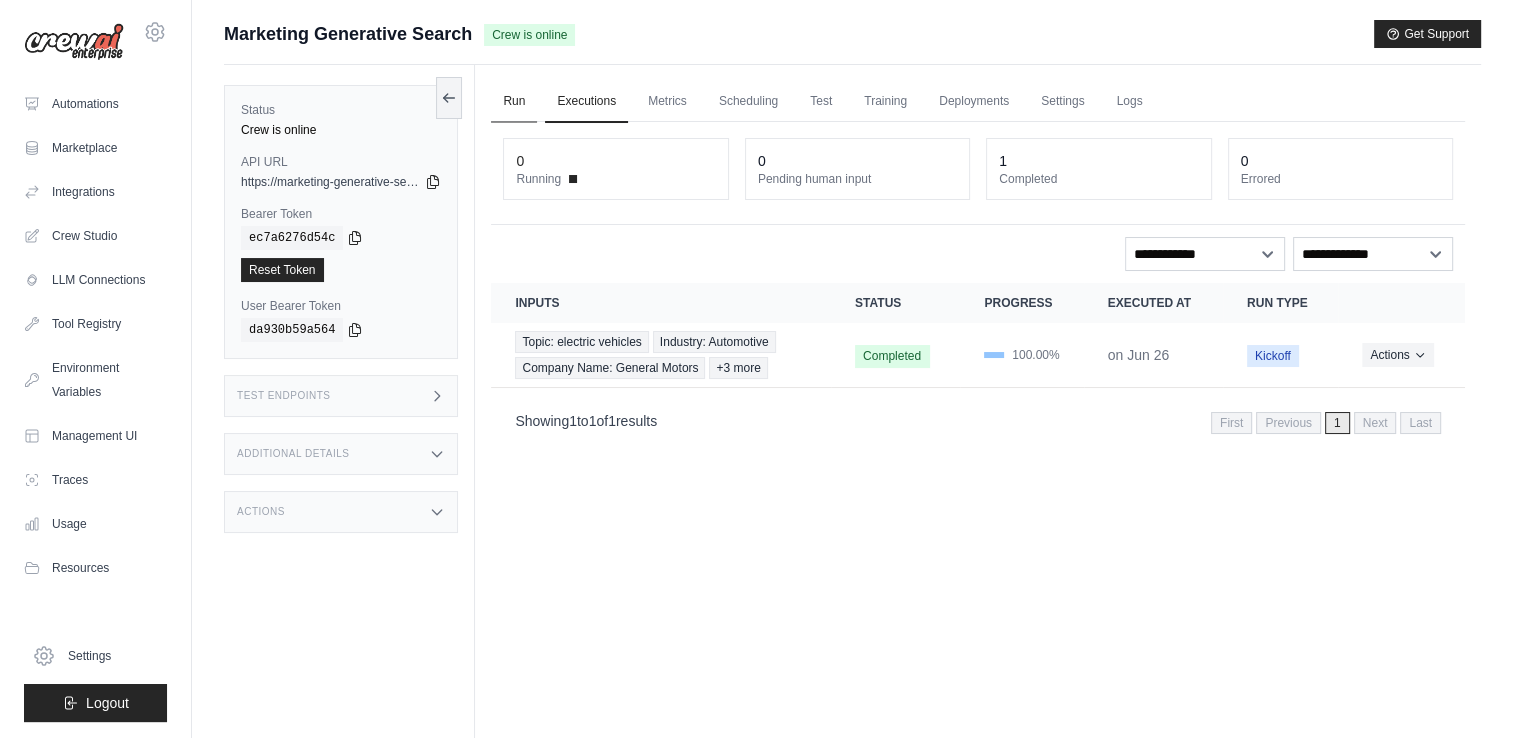 click on "Run" at bounding box center [514, 102] 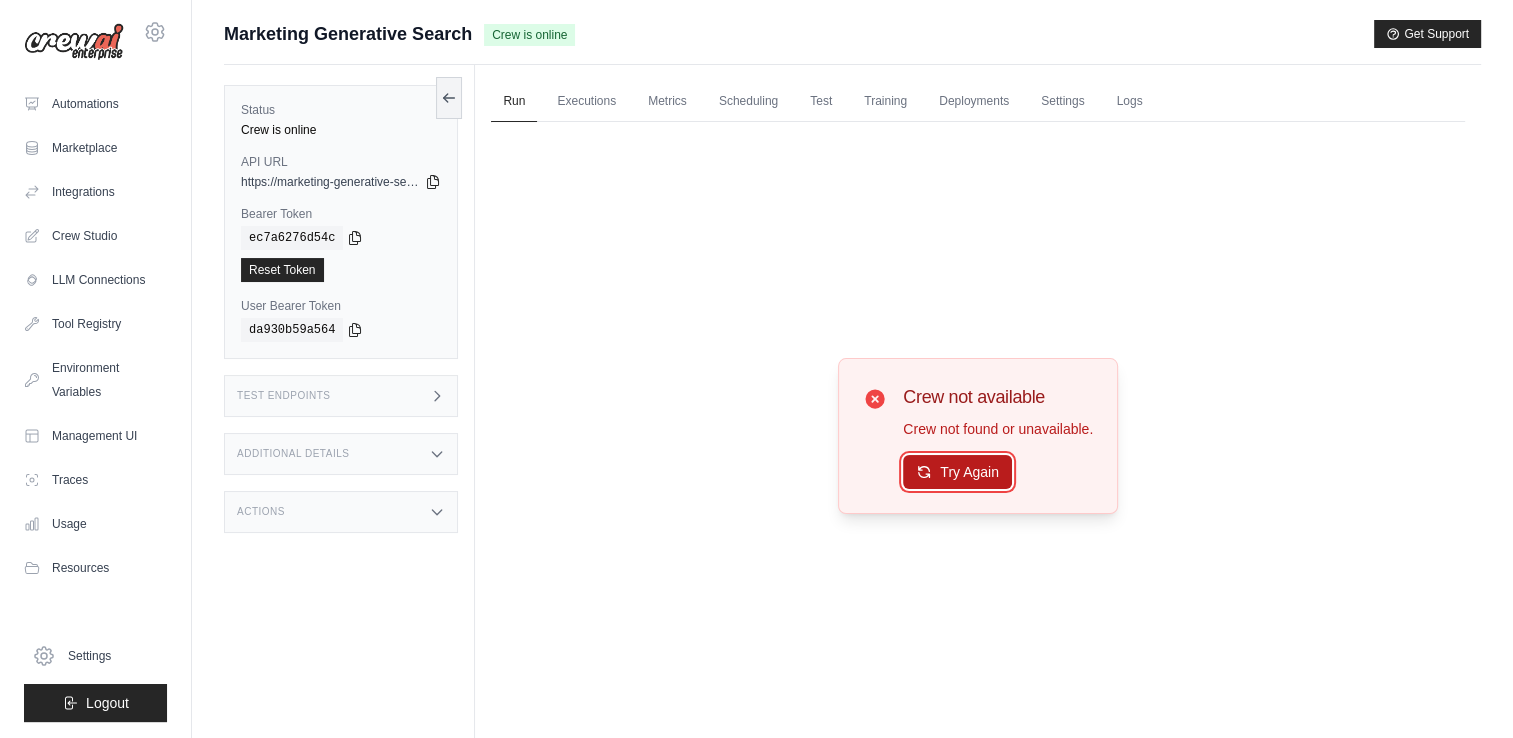 click on "Try Again" at bounding box center [957, 472] 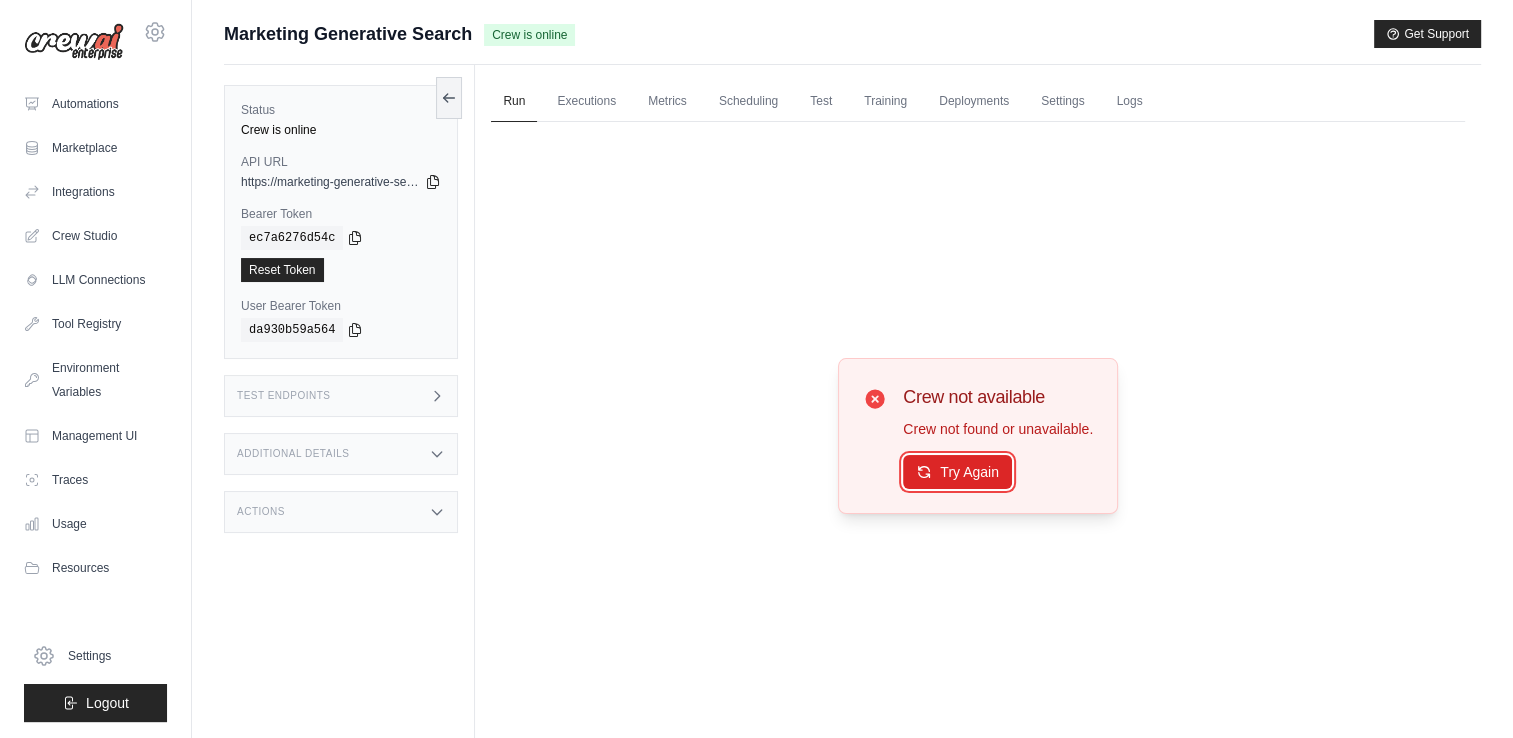 click on "Try Again" at bounding box center (957, 472) 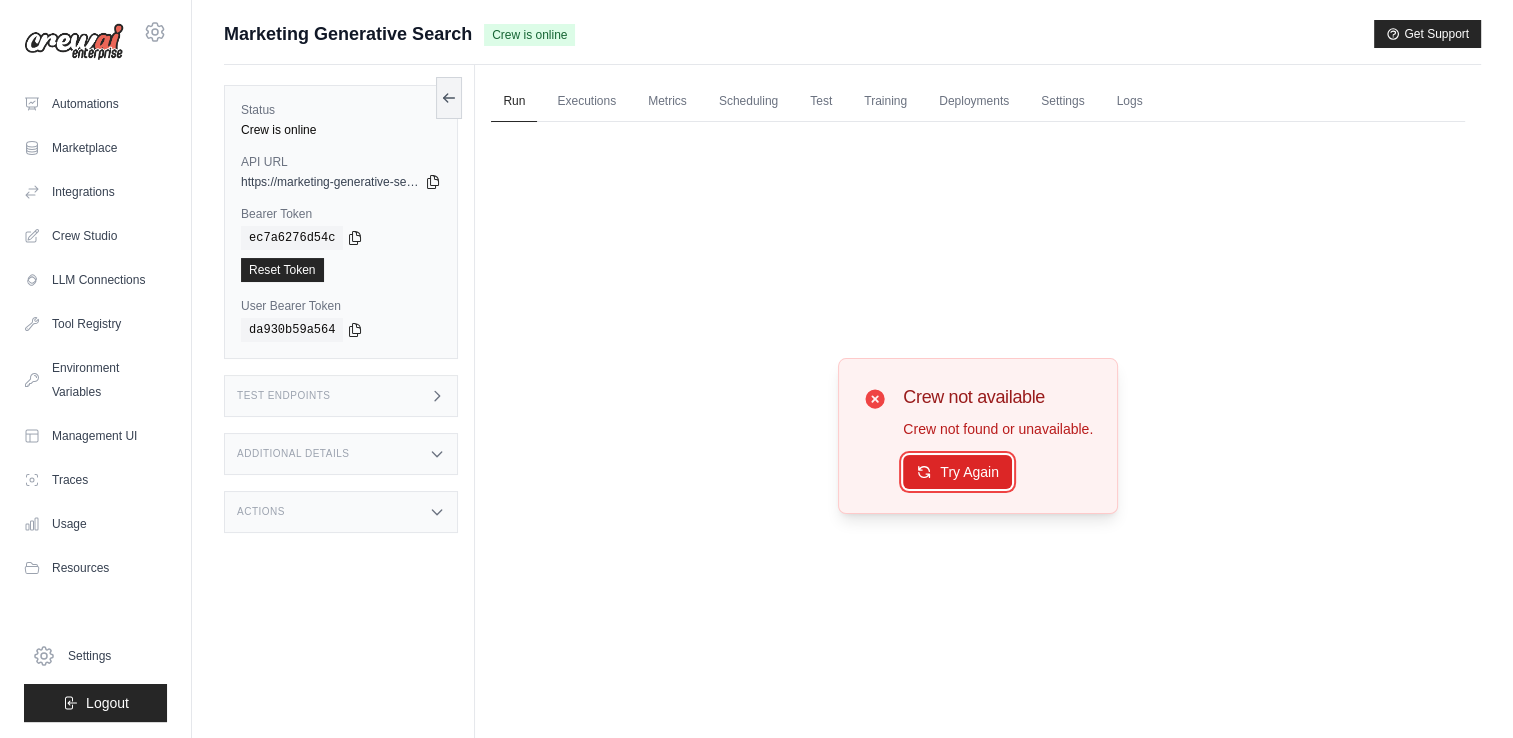 click on "Try Again" at bounding box center (957, 472) 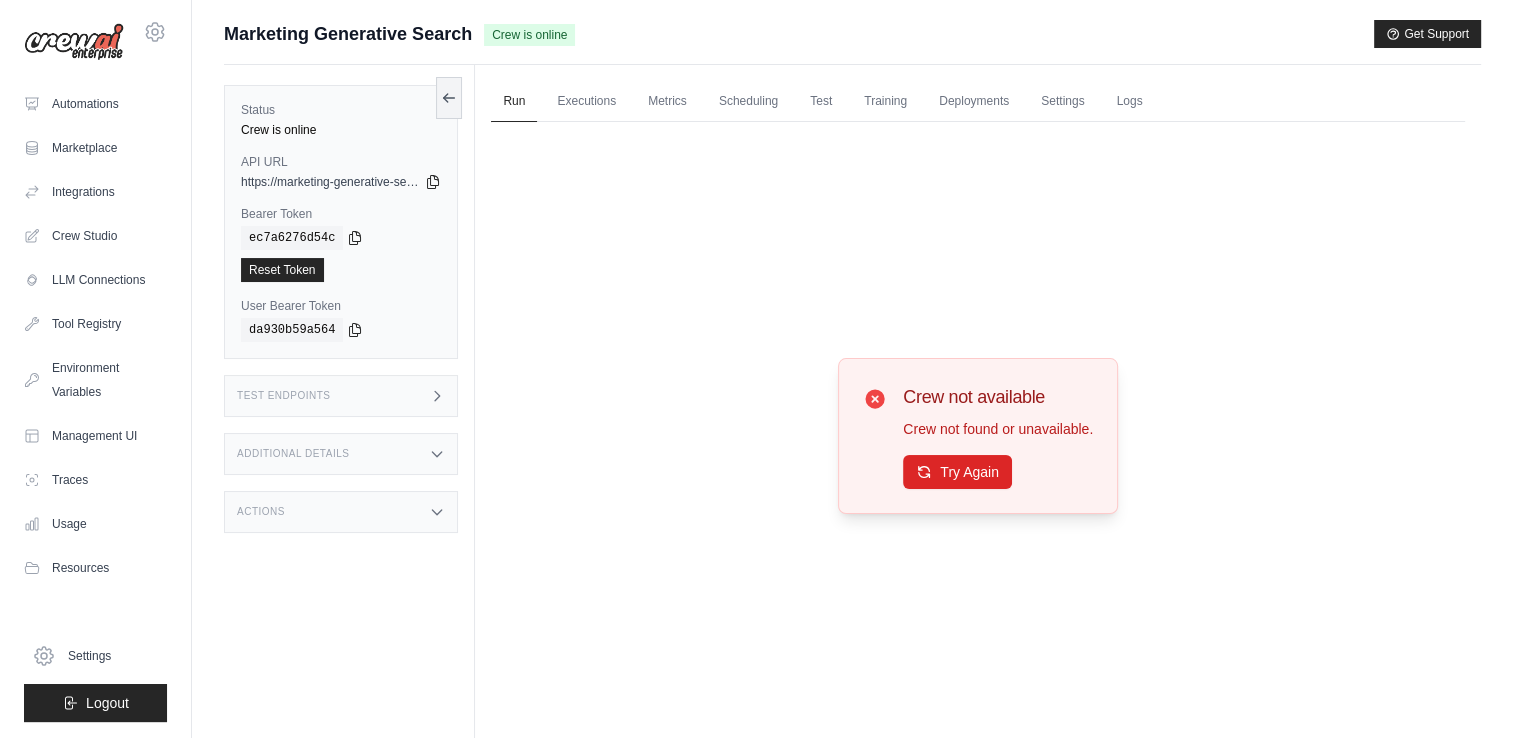 click on "Test Endpoints" at bounding box center (341, 396) 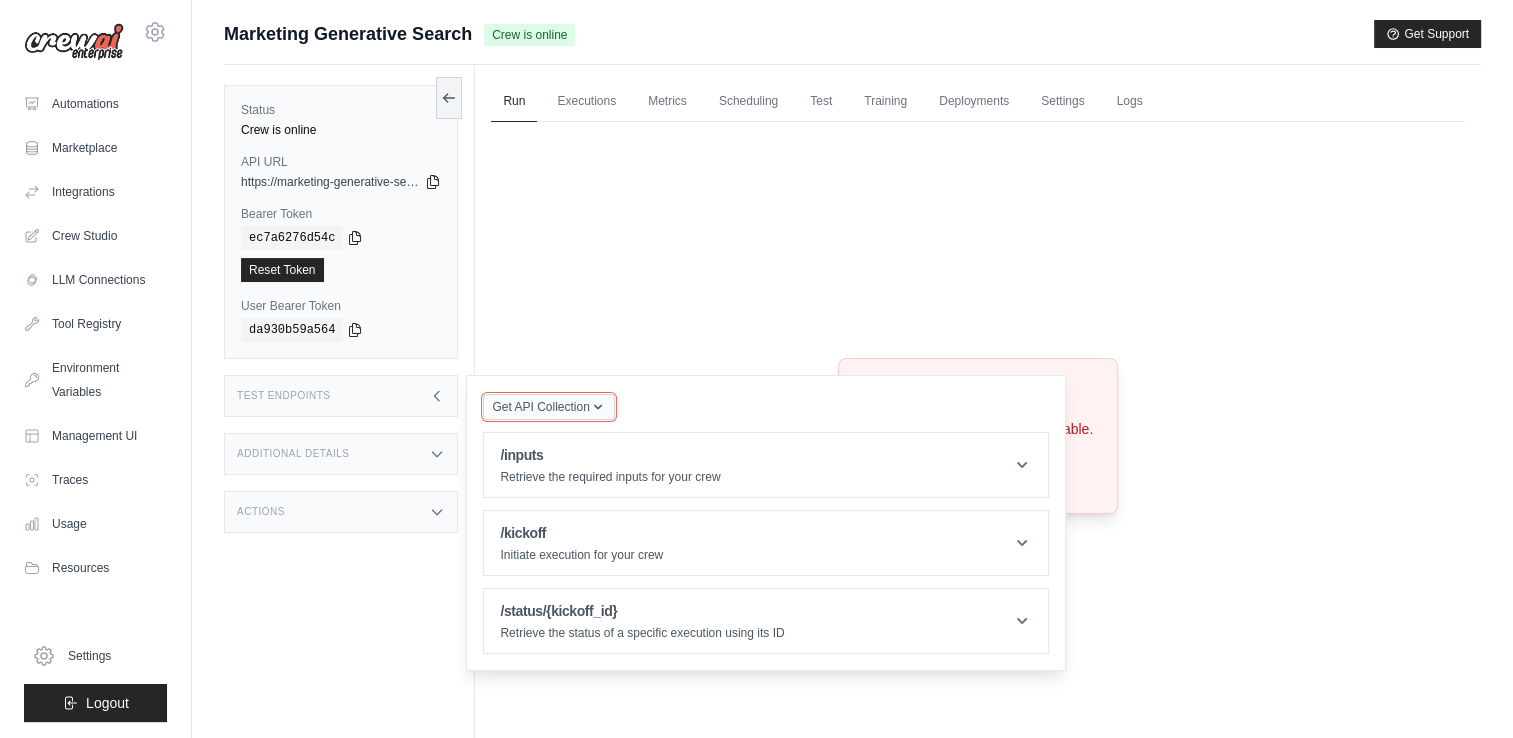 click on "Get API Collection" at bounding box center [540, 407] 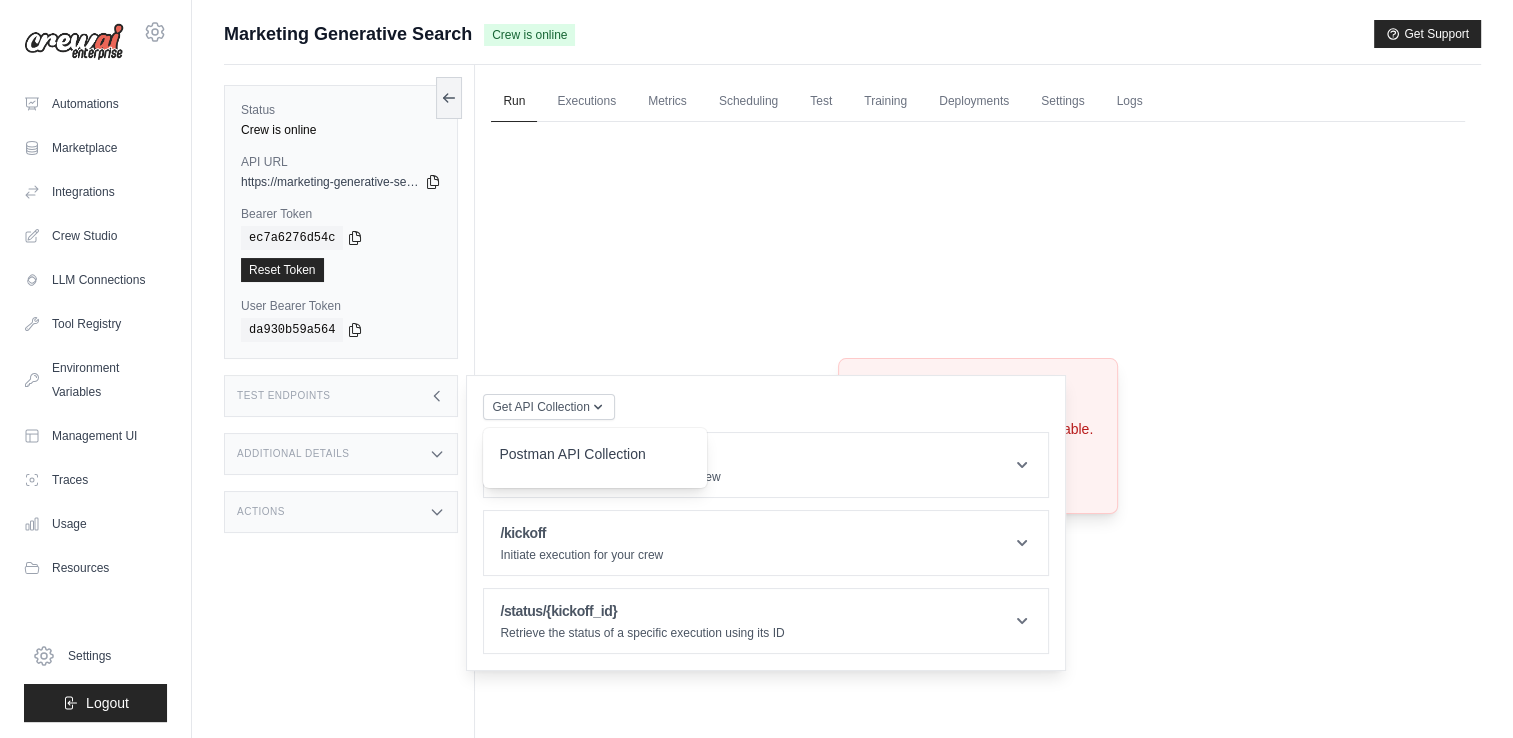 click on "Postman API Collection" at bounding box center (595, 460) 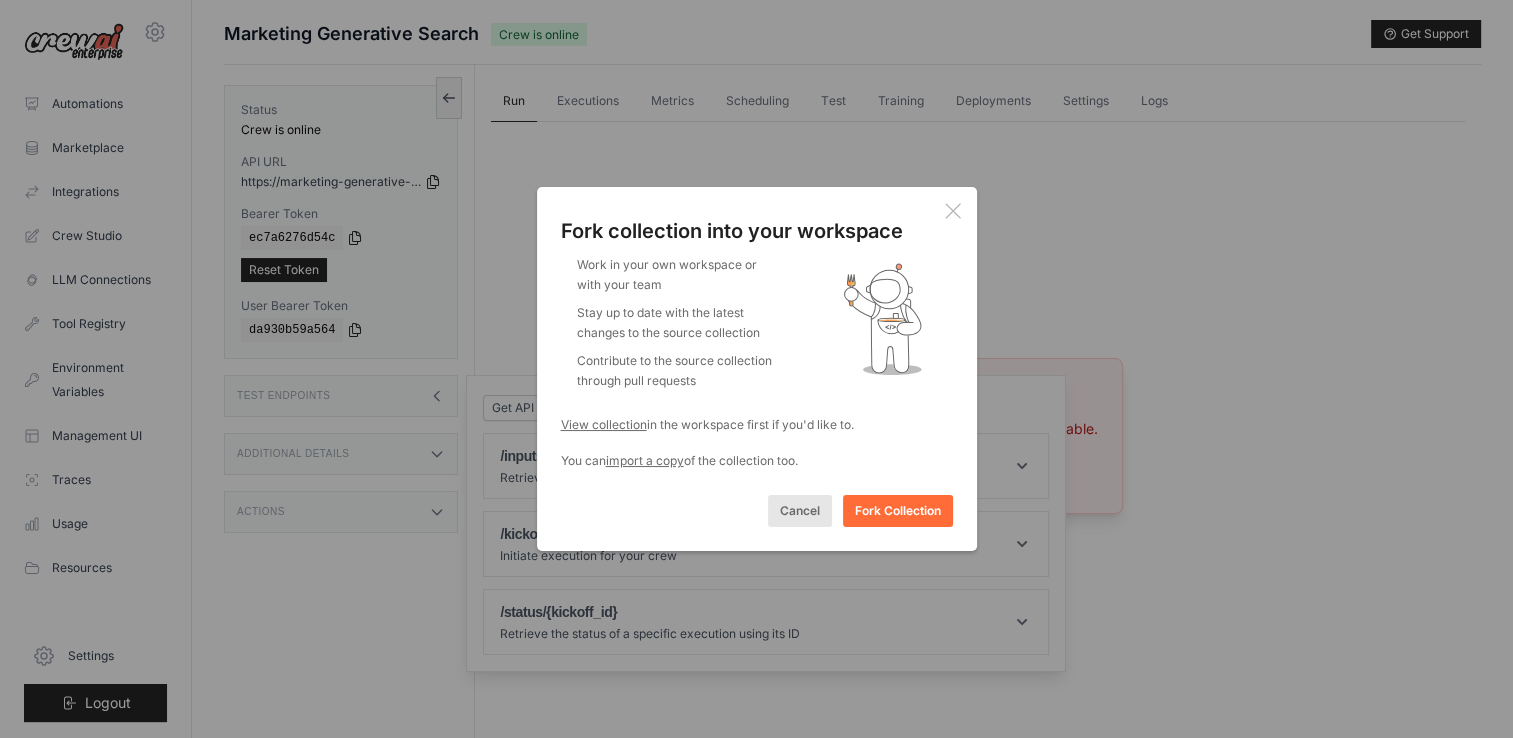 click on "Cancel" at bounding box center (800, 511) 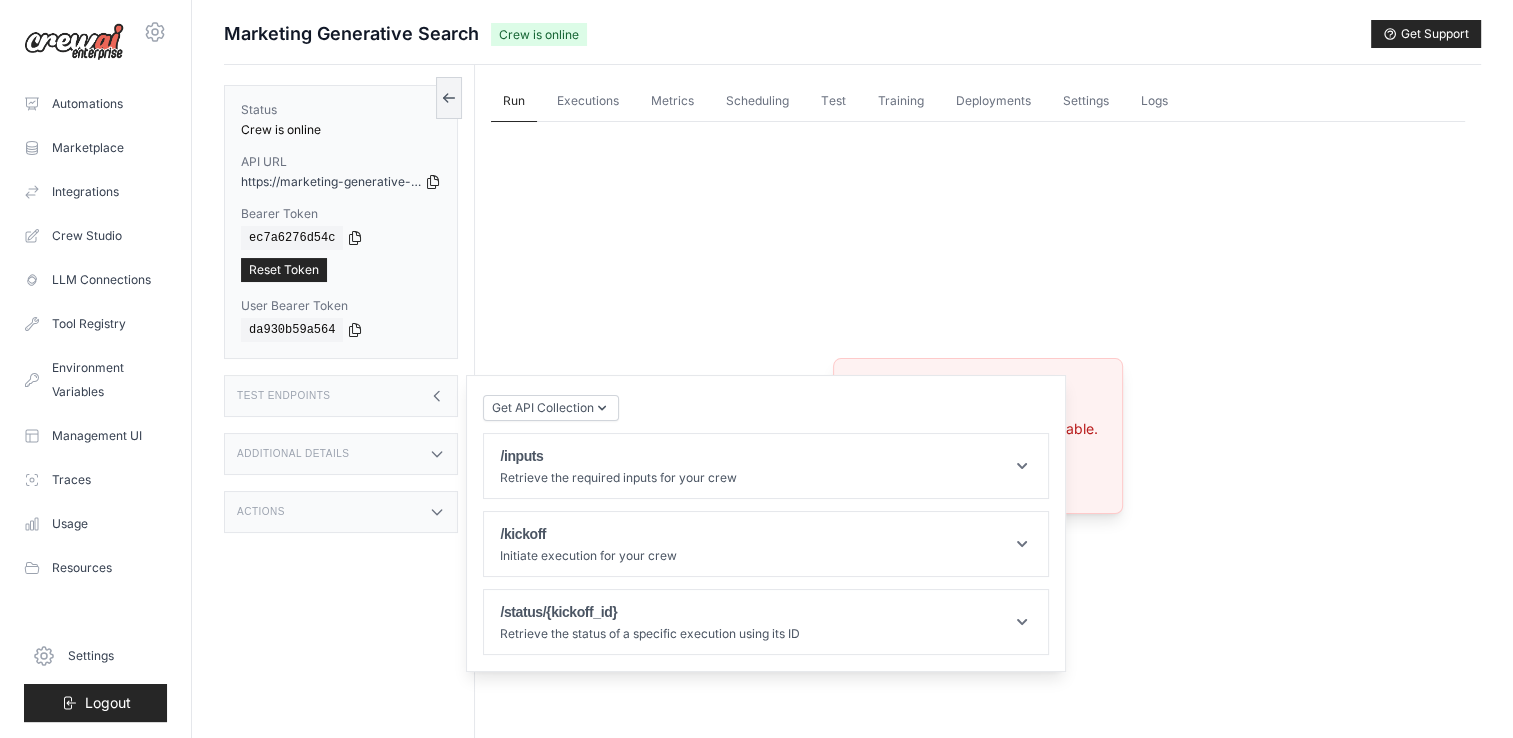 click on "Crew not available Crew not found or unavailable. Try Again" at bounding box center [978, 435] 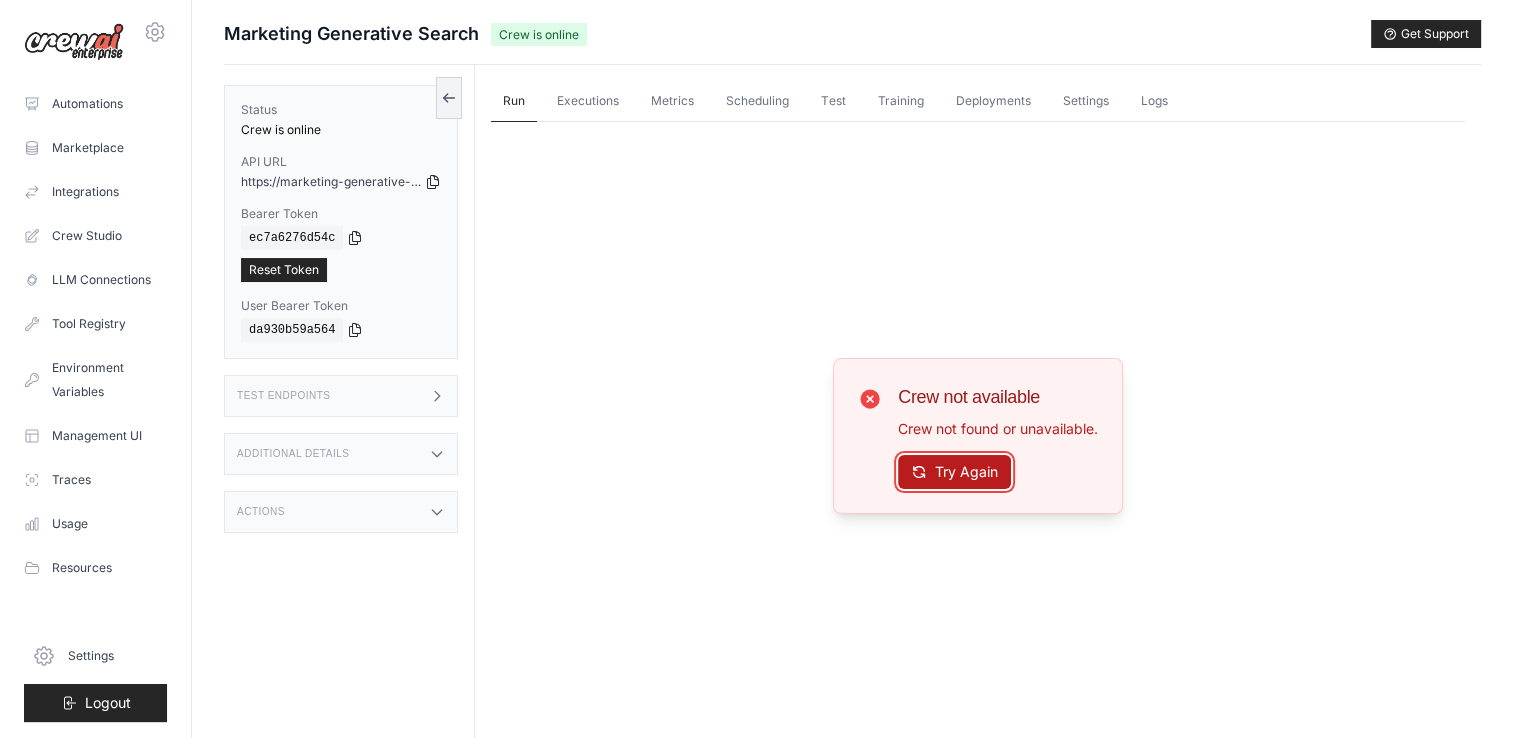 click on "Try Again" at bounding box center [954, 472] 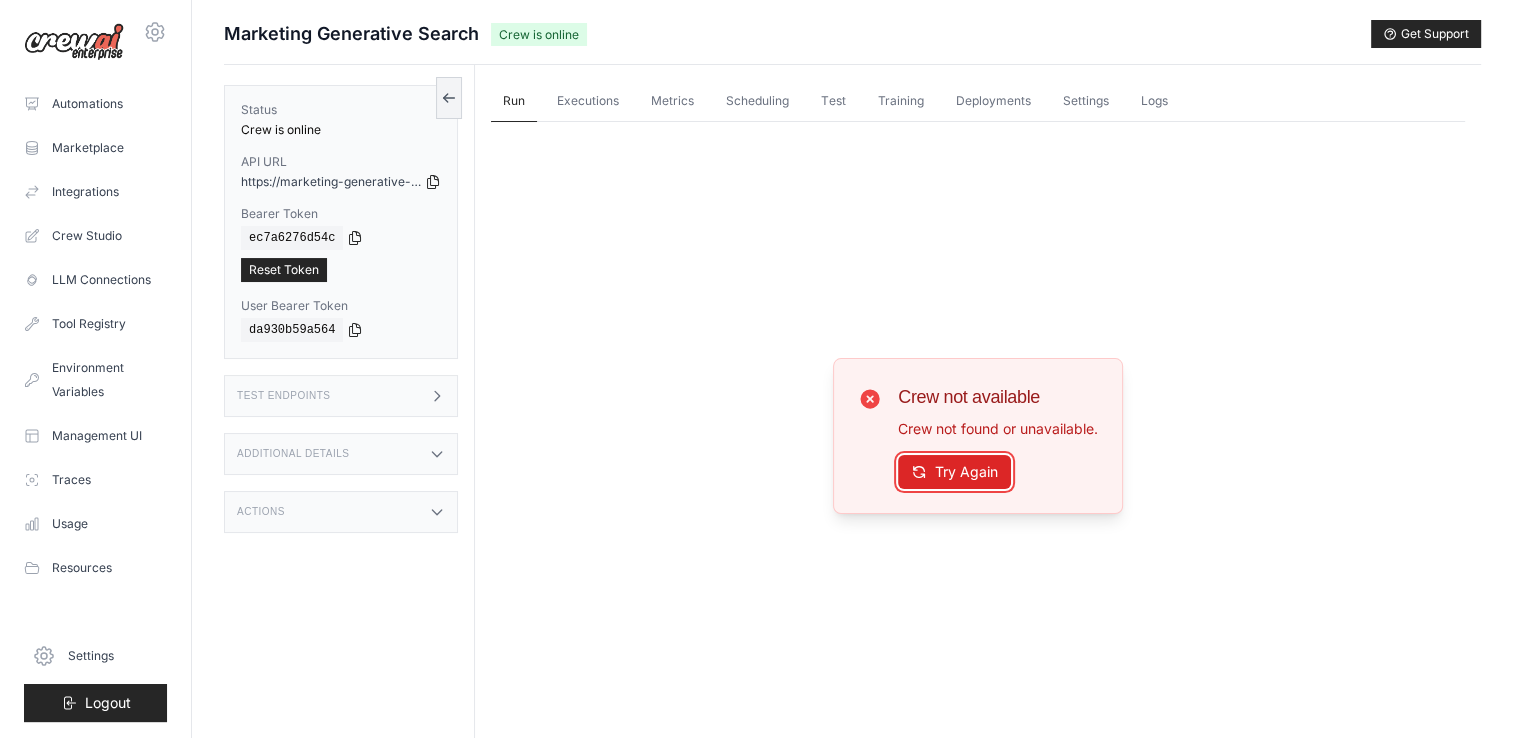 click on "Try Again" at bounding box center (954, 472) 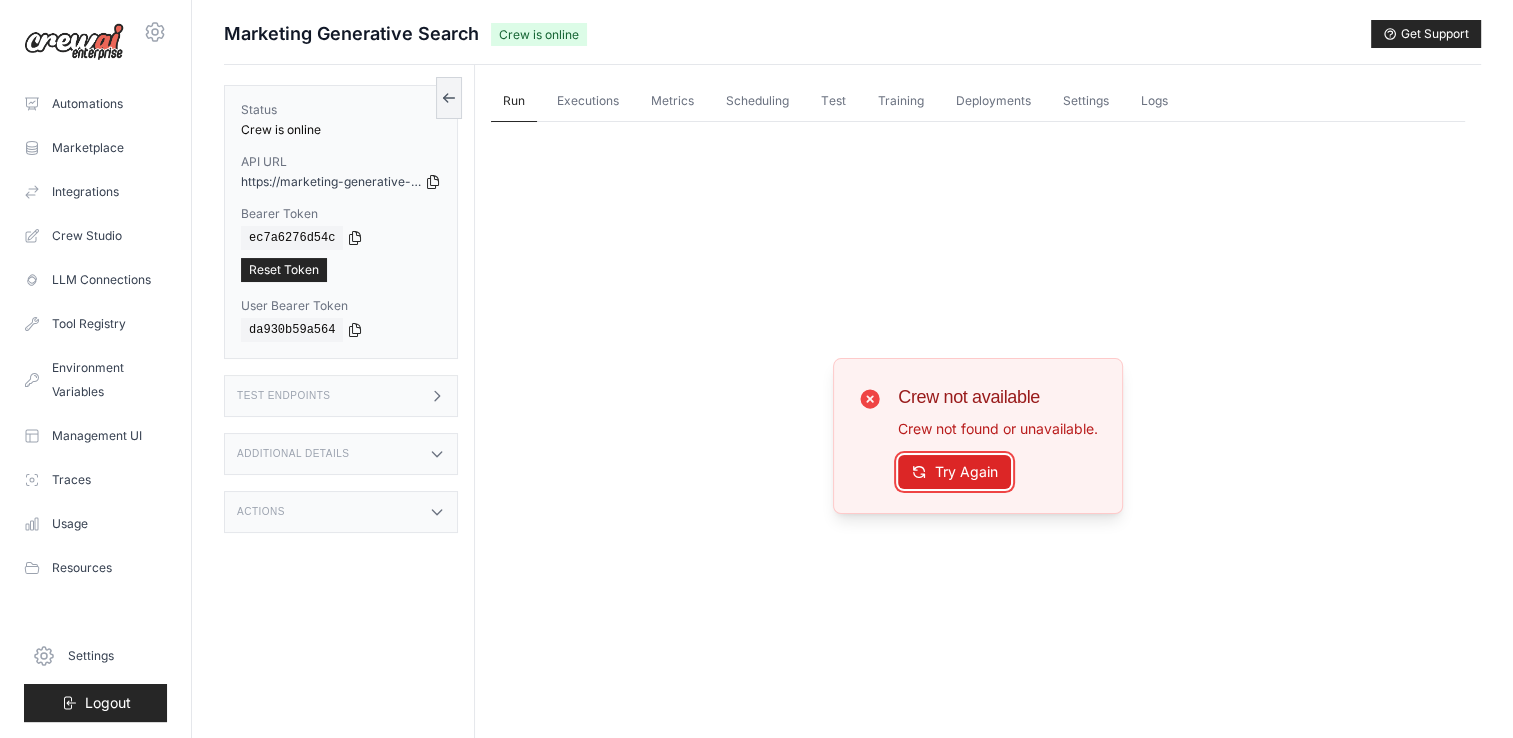 click on "Try Again" at bounding box center (954, 472) 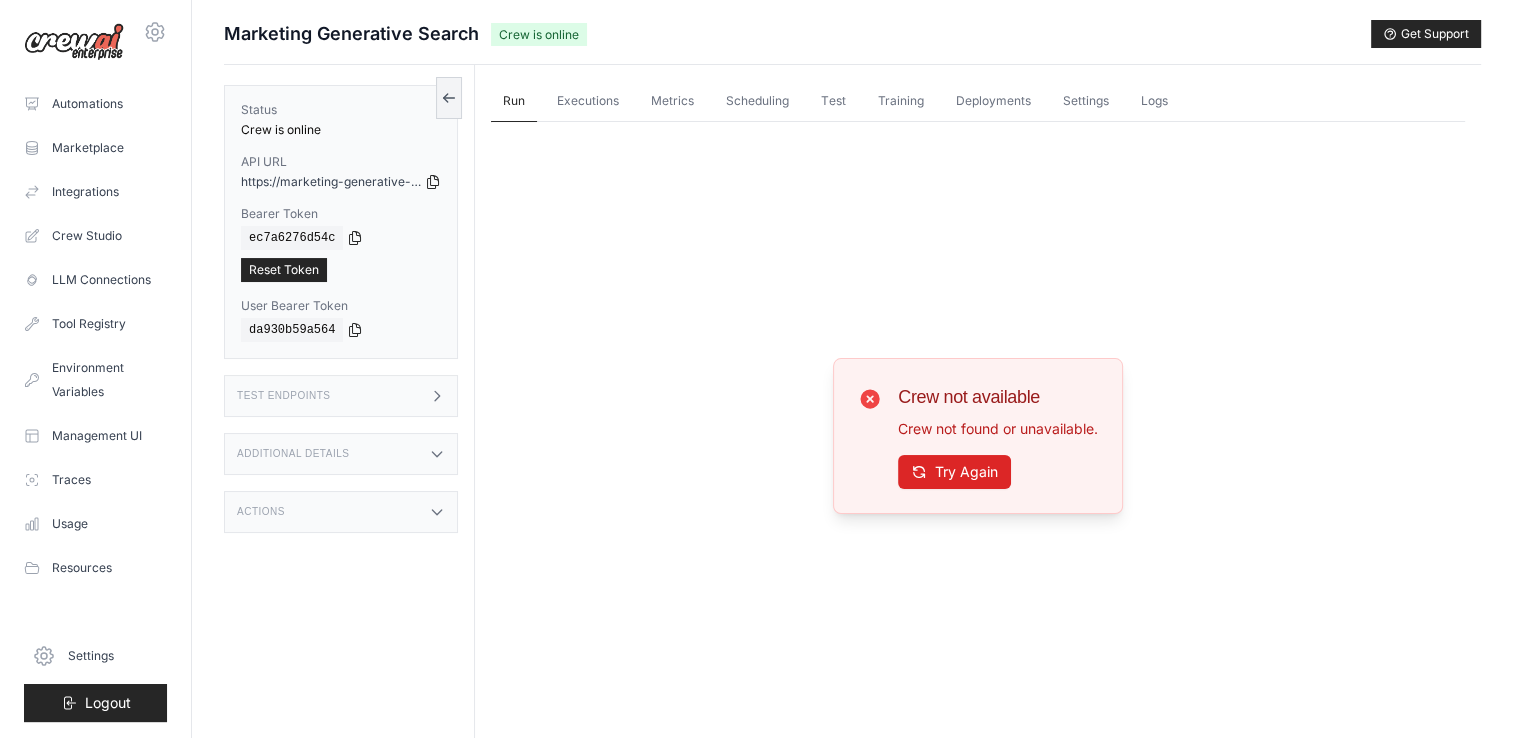 click on "Try Again" at bounding box center (954, 472) 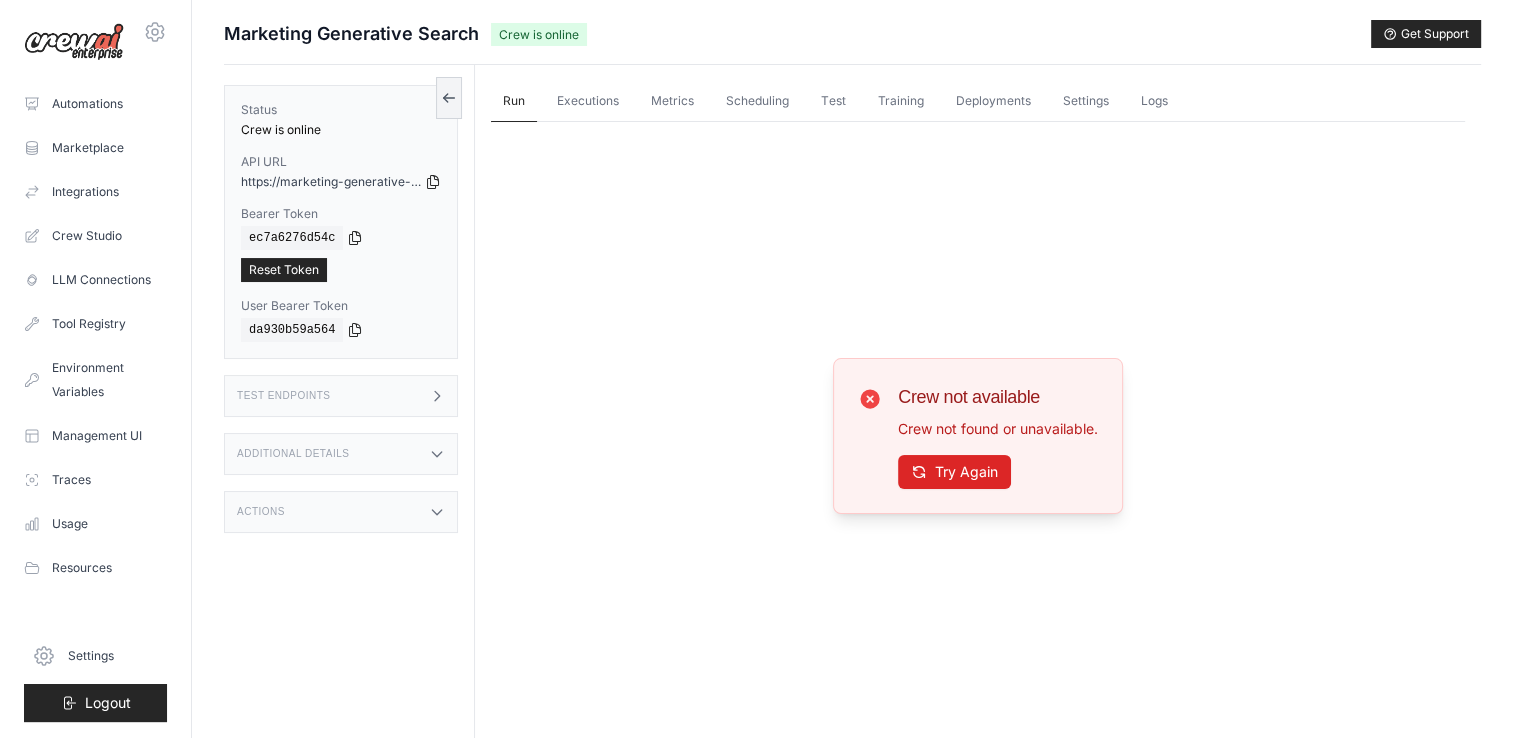 click on "Additional Details" at bounding box center (341, 454) 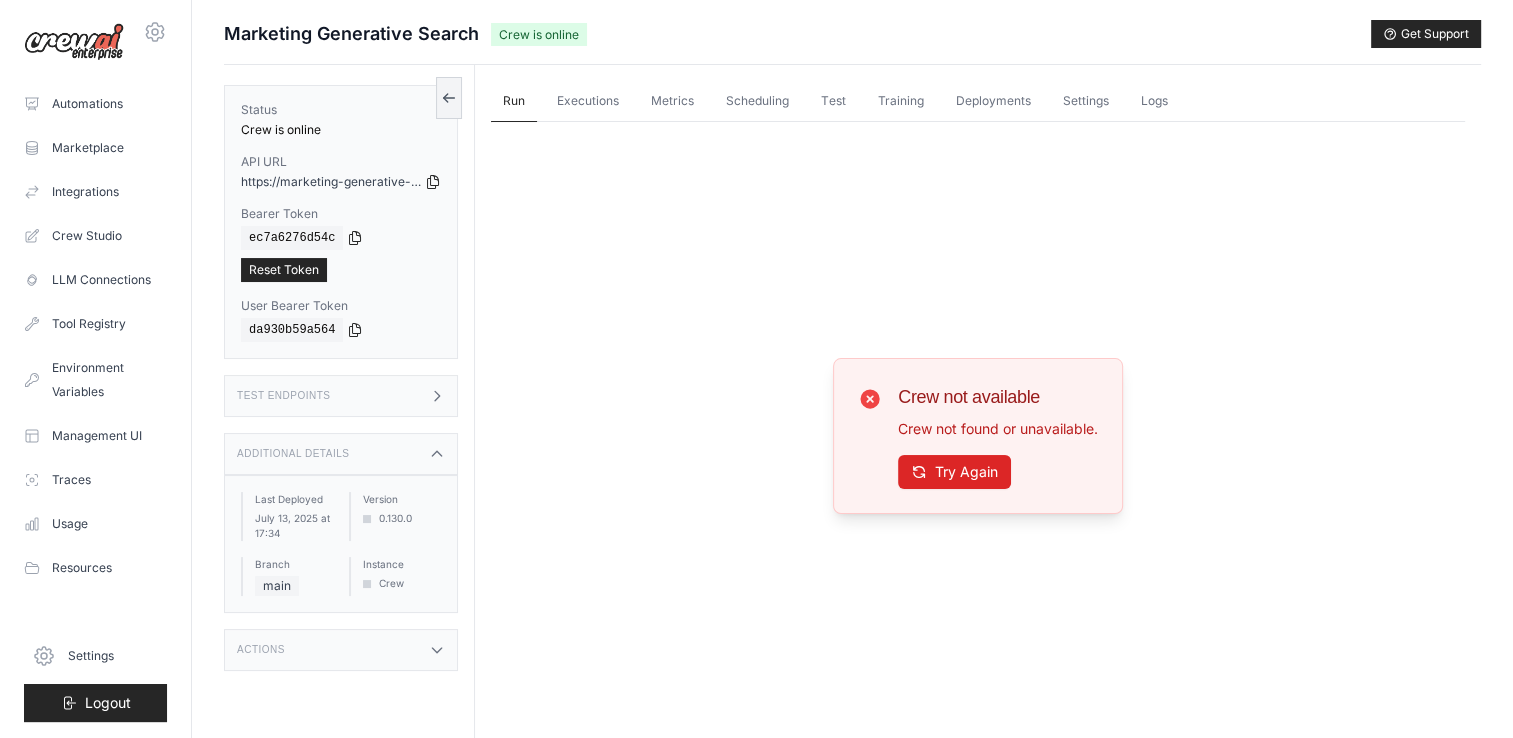 click on "Test Endpoints" at bounding box center (341, 396) 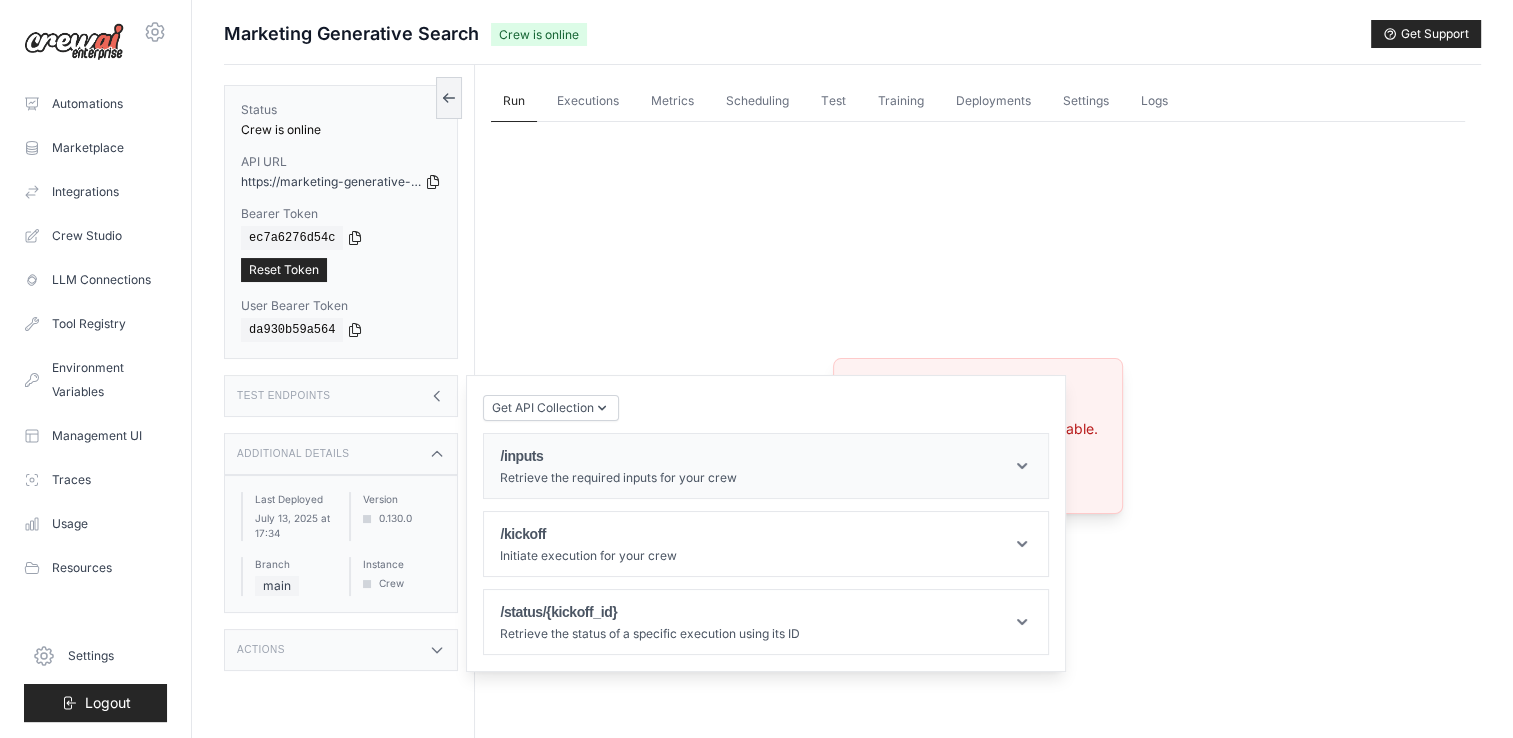 click on "/inputs" at bounding box center [618, 456] 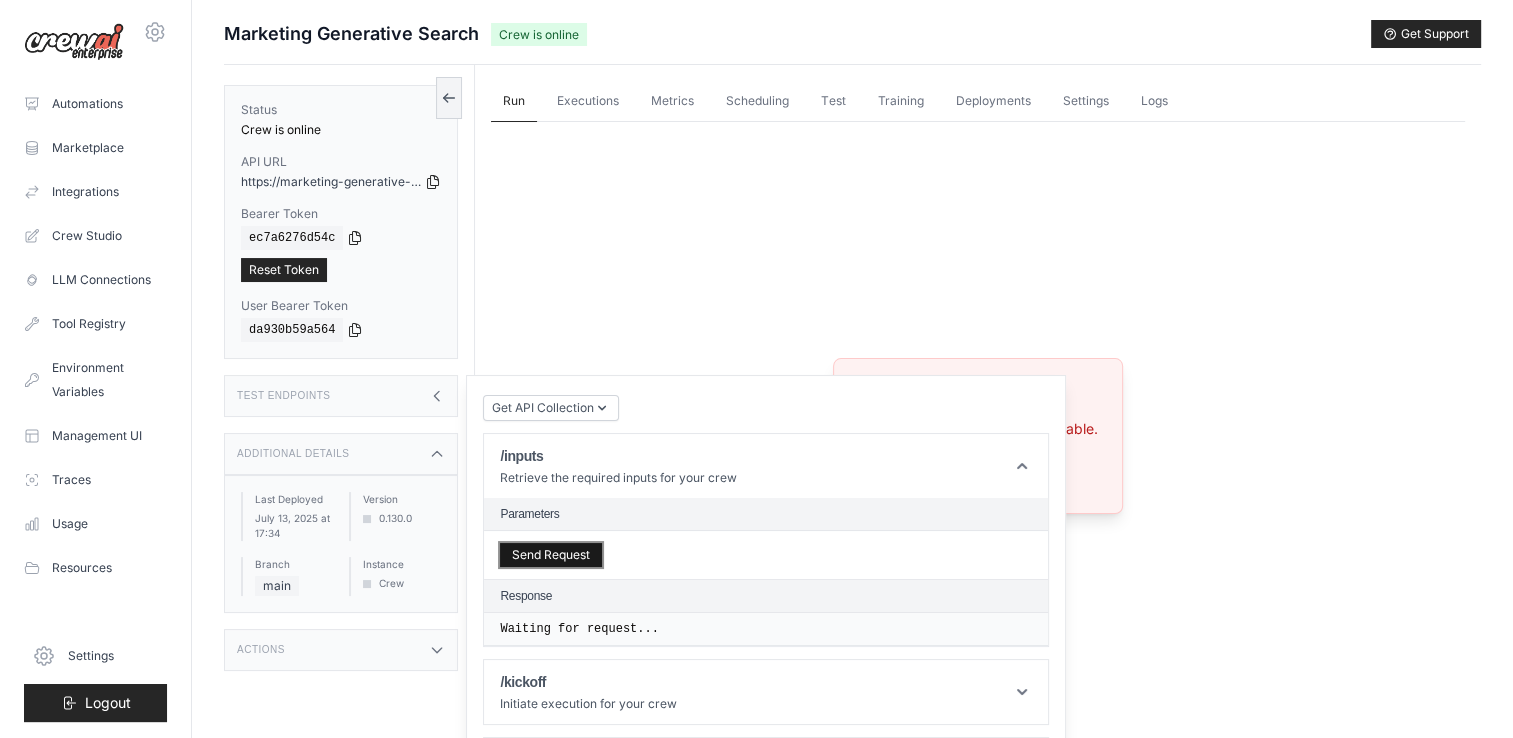 click on "Send Request" at bounding box center [551, 555] 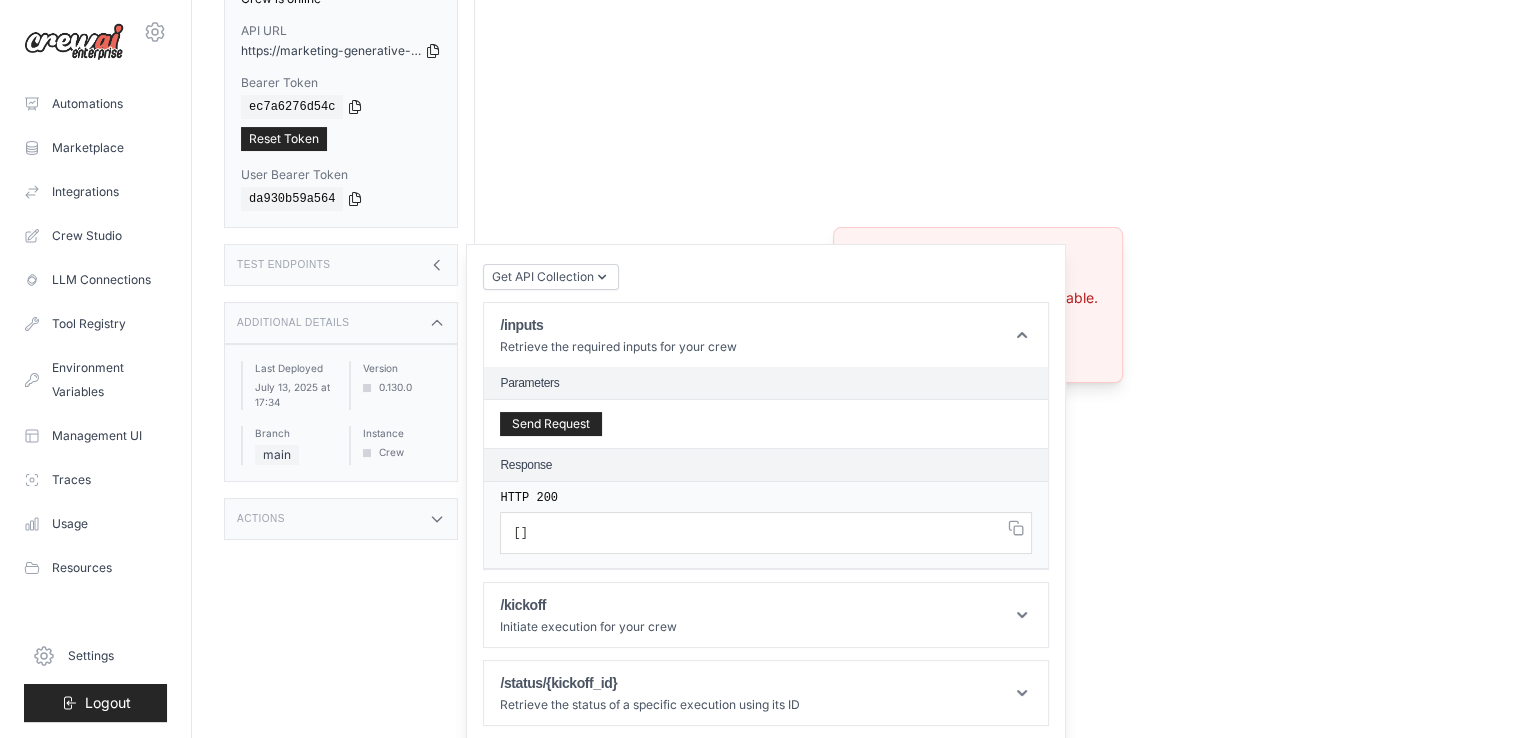 scroll, scrollTop: 130, scrollLeft: 0, axis: vertical 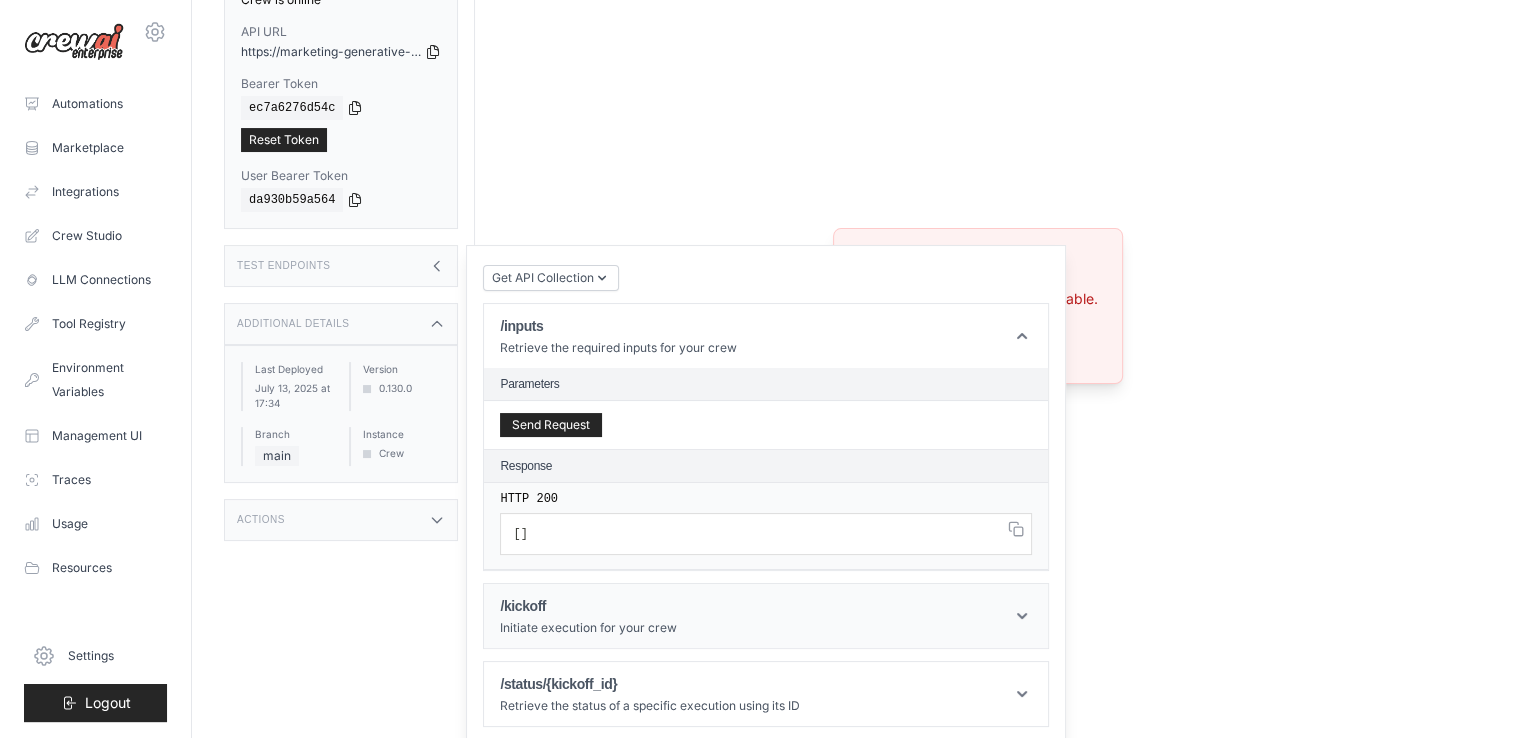 click on "/kickoff" at bounding box center (588, 606) 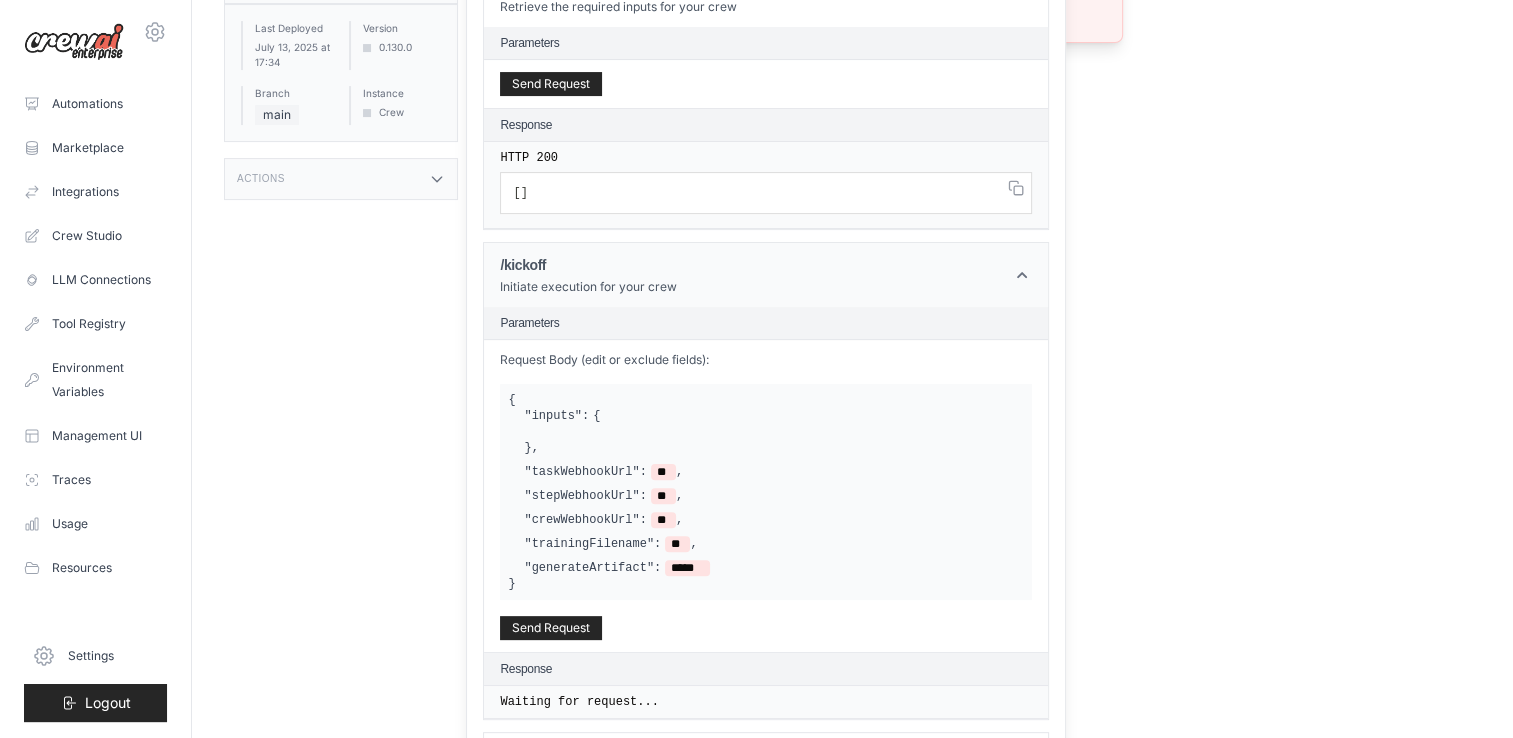 scroll, scrollTop: 485, scrollLeft: 0, axis: vertical 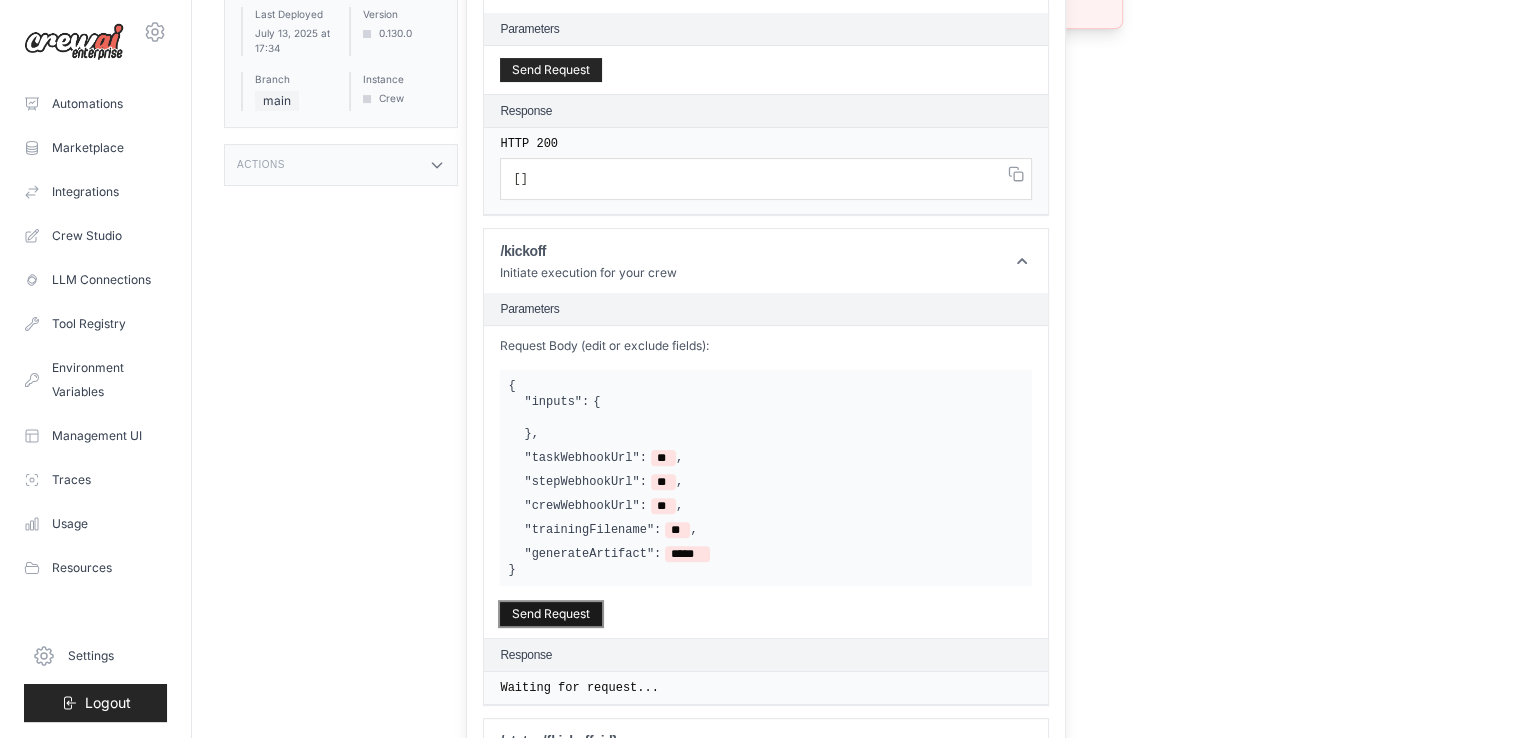 click on "Send Request" at bounding box center [551, 614] 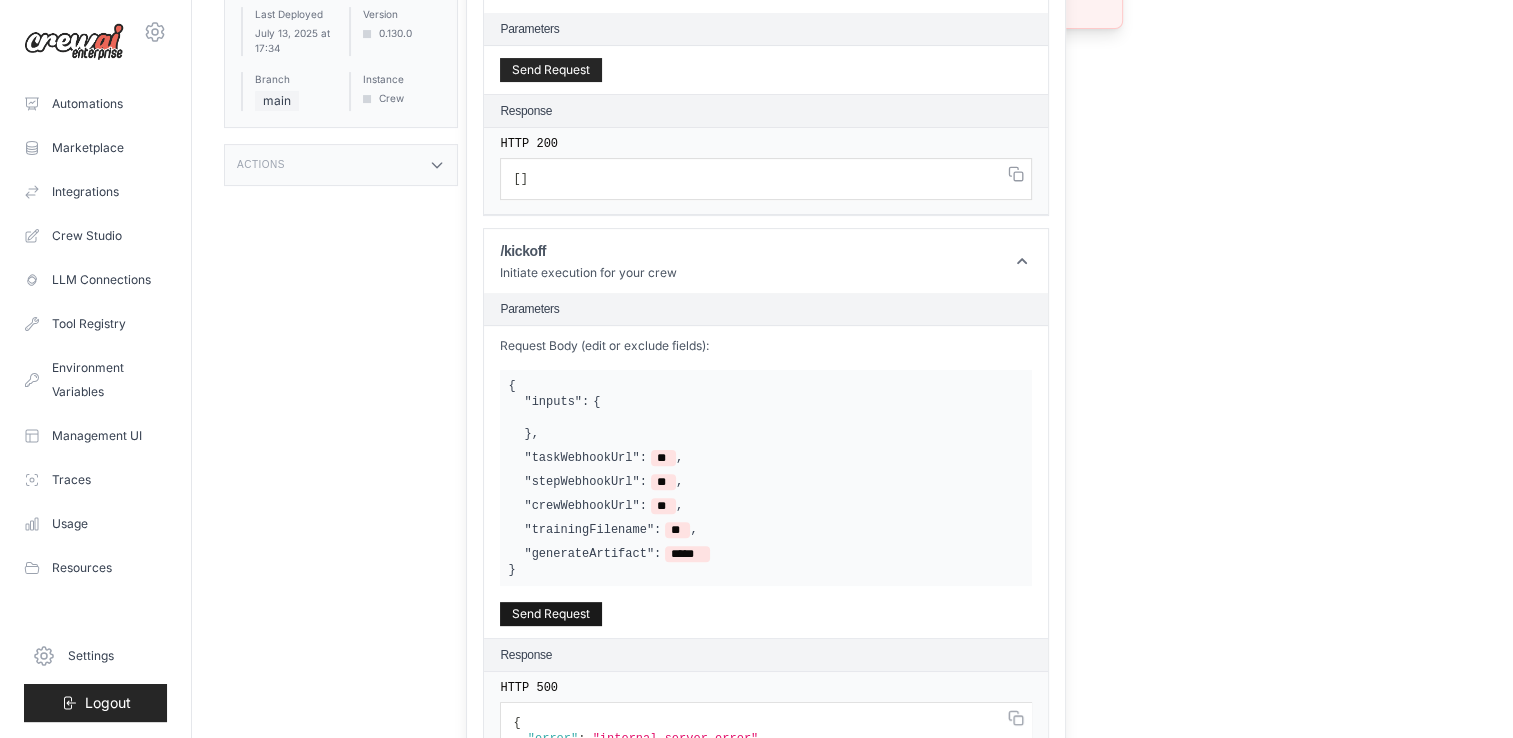 scroll, scrollTop: 659, scrollLeft: 0, axis: vertical 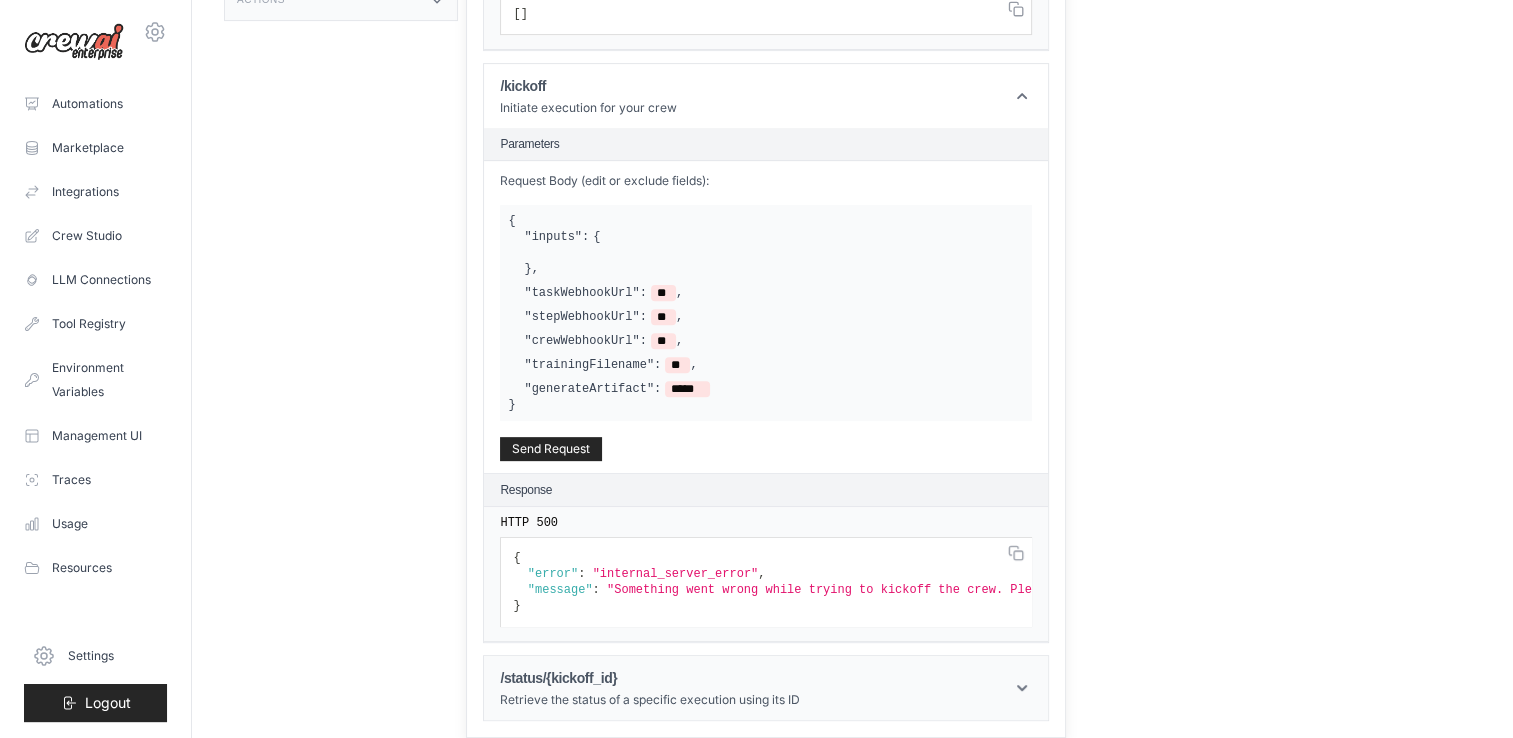 click on "/status/{kickoff_id}" at bounding box center (650, 678) 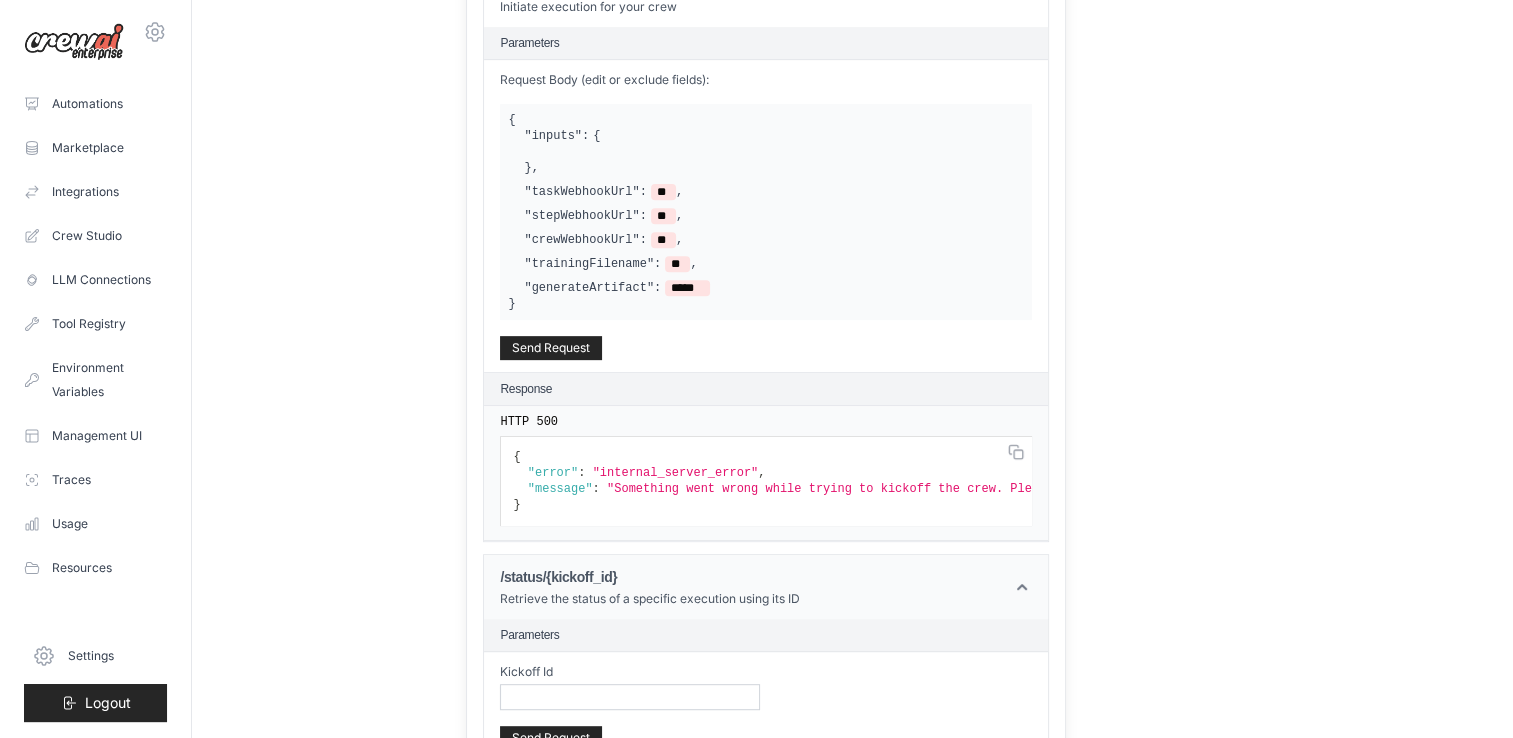 scroll, scrollTop: 868, scrollLeft: 0, axis: vertical 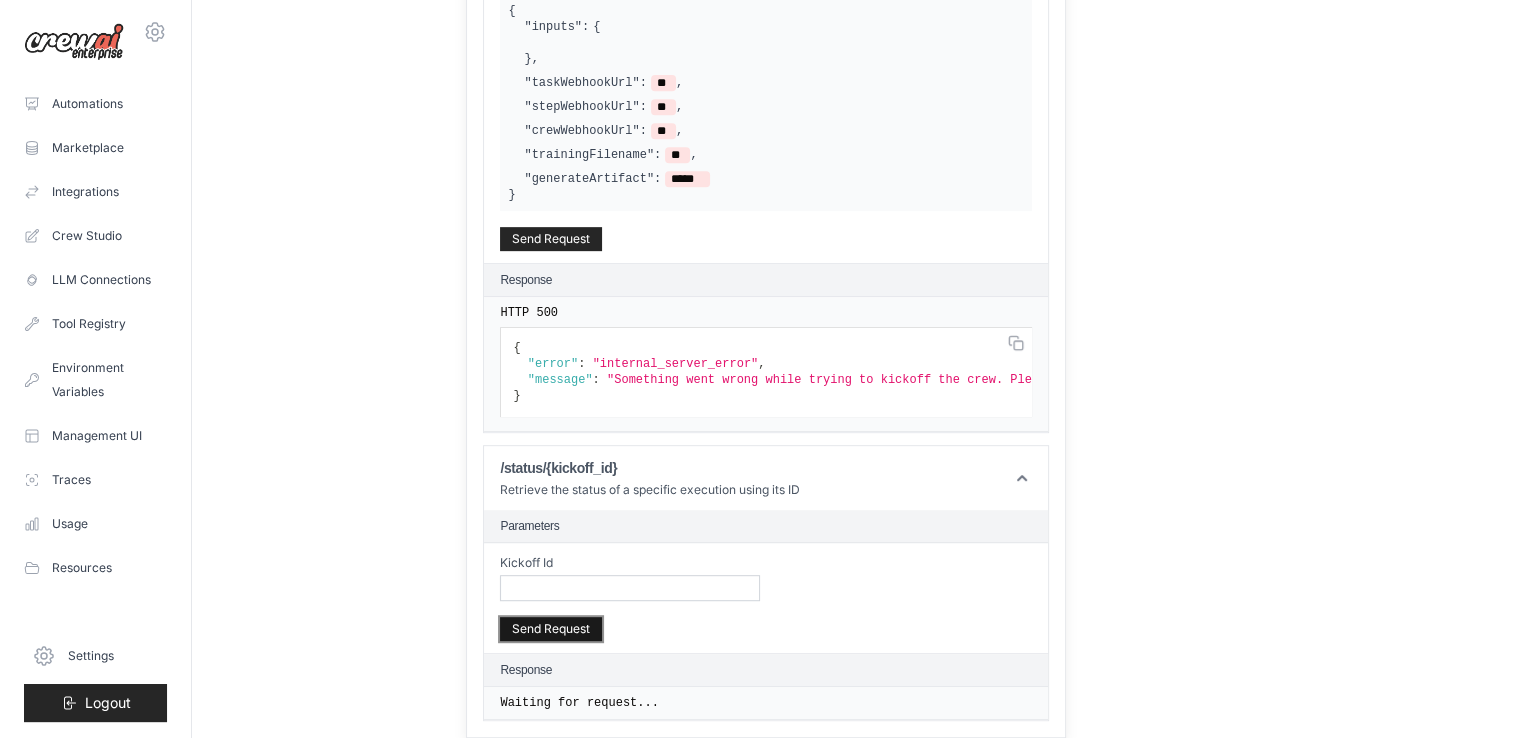 click on "Send Request" at bounding box center (551, 629) 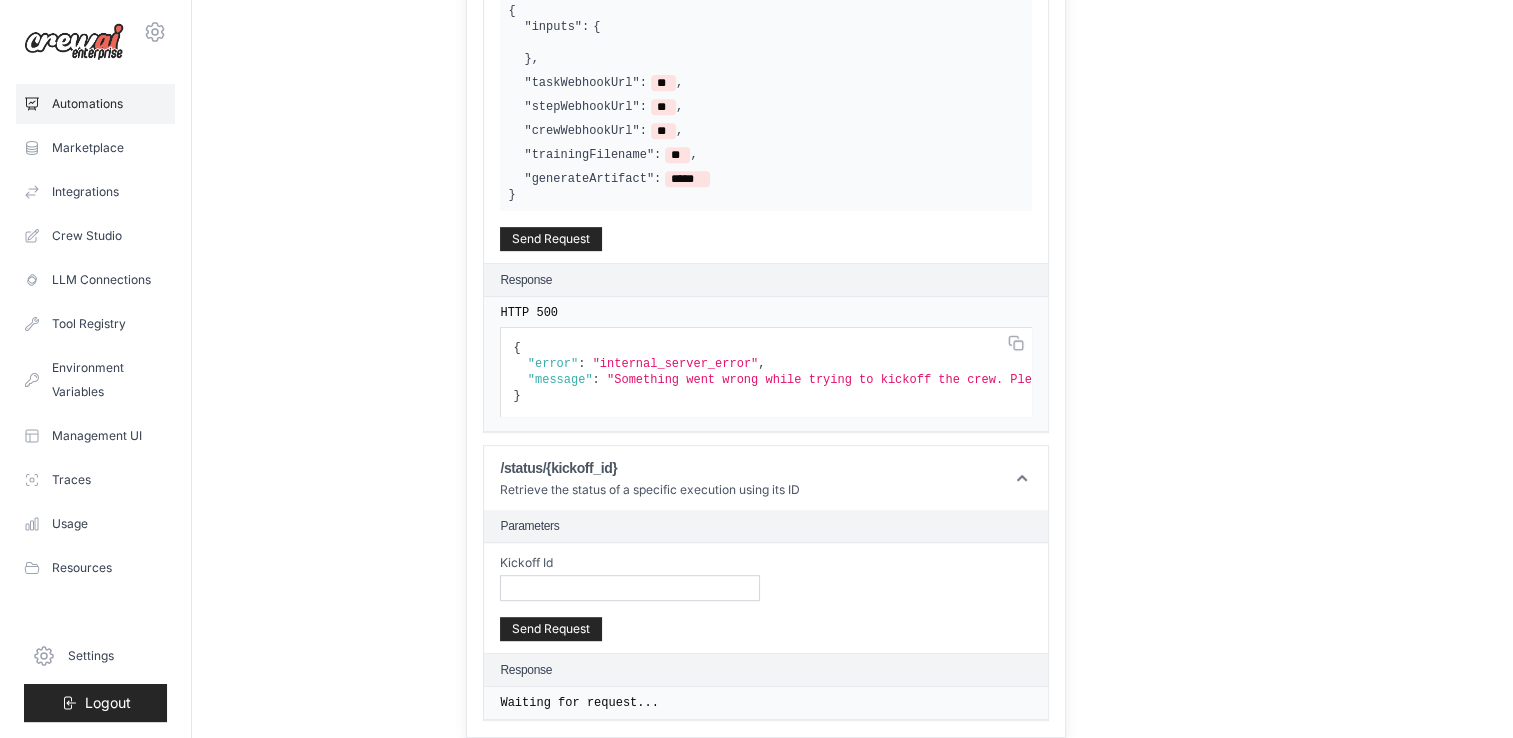 click on "Automations" at bounding box center [95, 104] 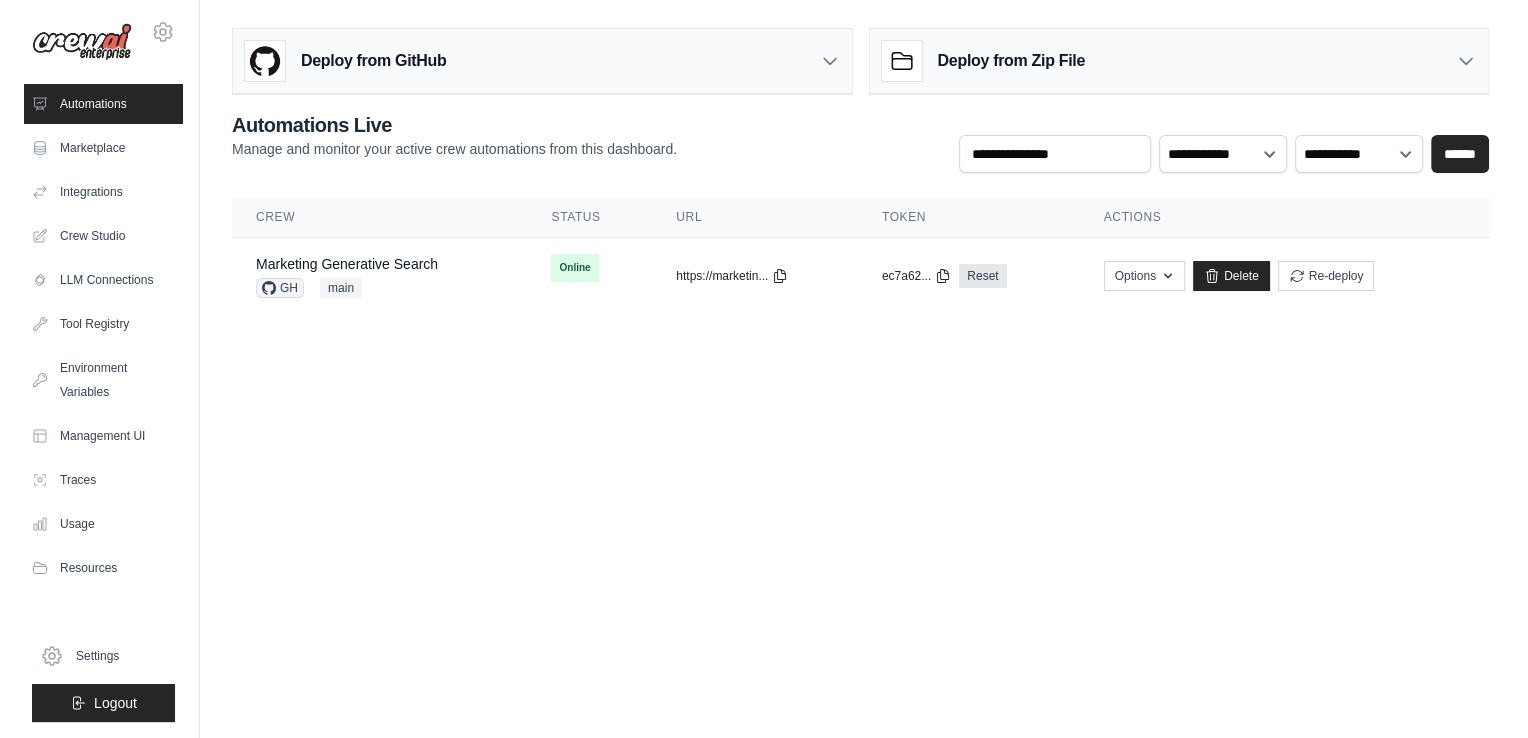 scroll, scrollTop: 0, scrollLeft: 0, axis: both 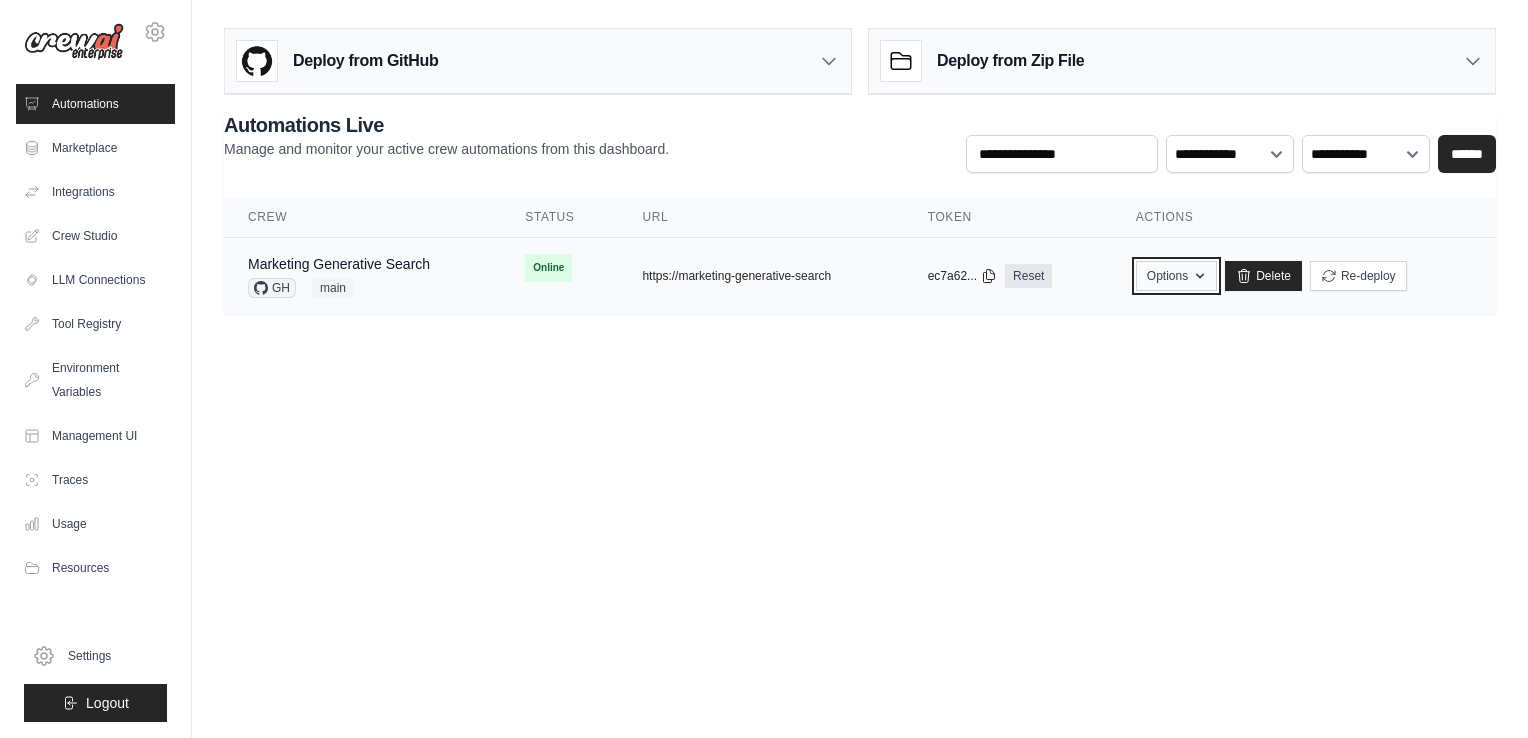 click on "Options" at bounding box center [1176, 276] 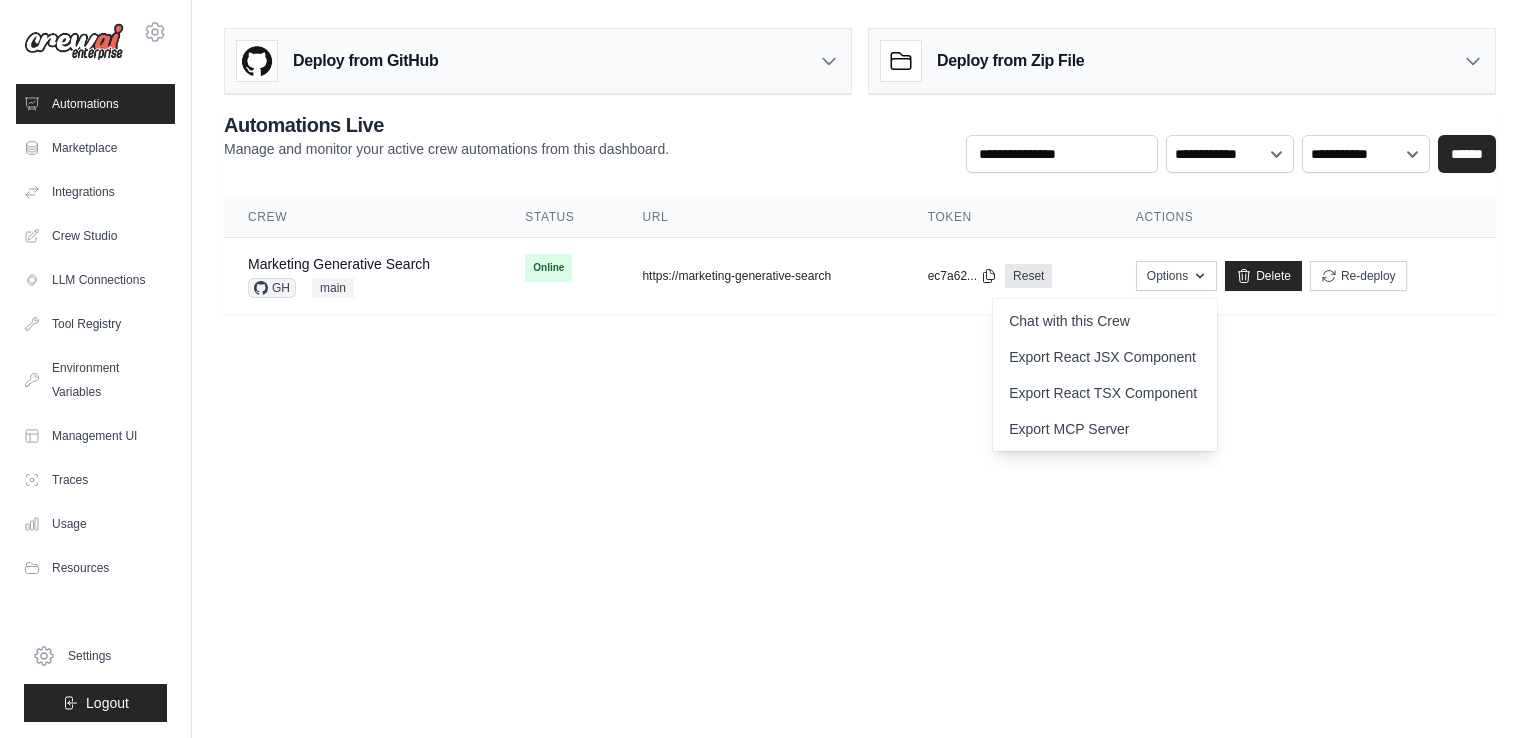 click on "srajensrajen@gmail.com
Settings
Automations
Marketplace
Integrations" at bounding box center [764, 369] 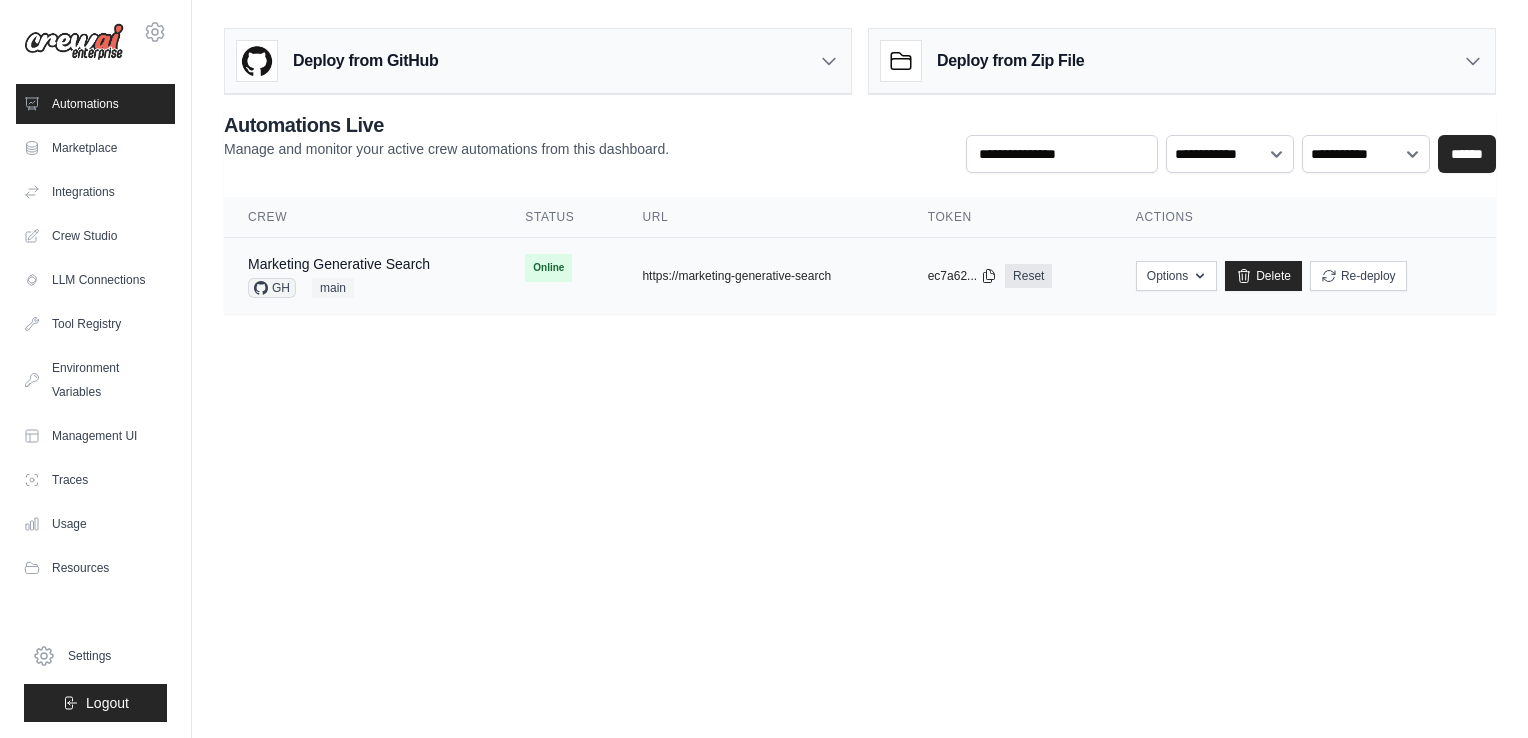 click on "Marketing Generative Search
GH
main" at bounding box center [339, 276] 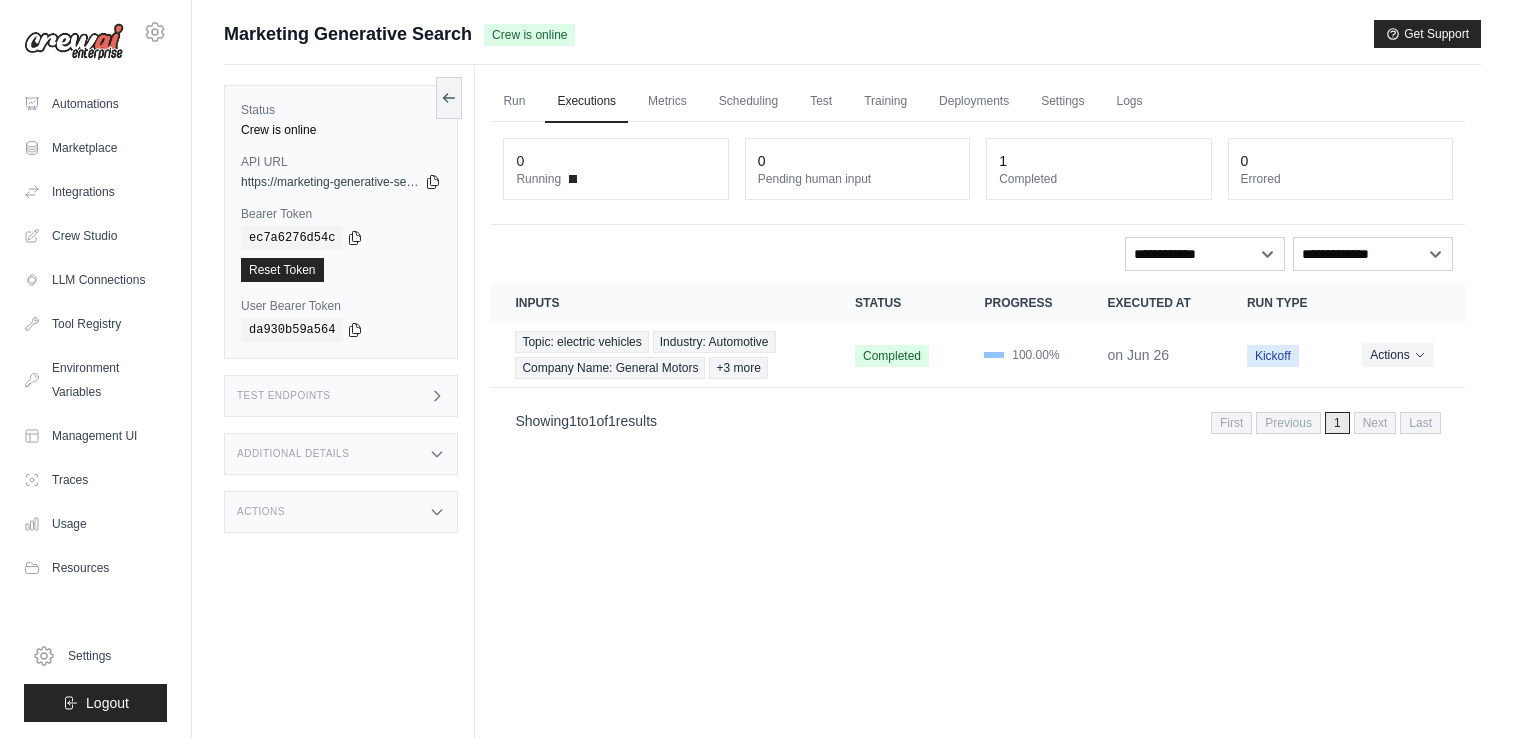 scroll, scrollTop: 0, scrollLeft: 0, axis: both 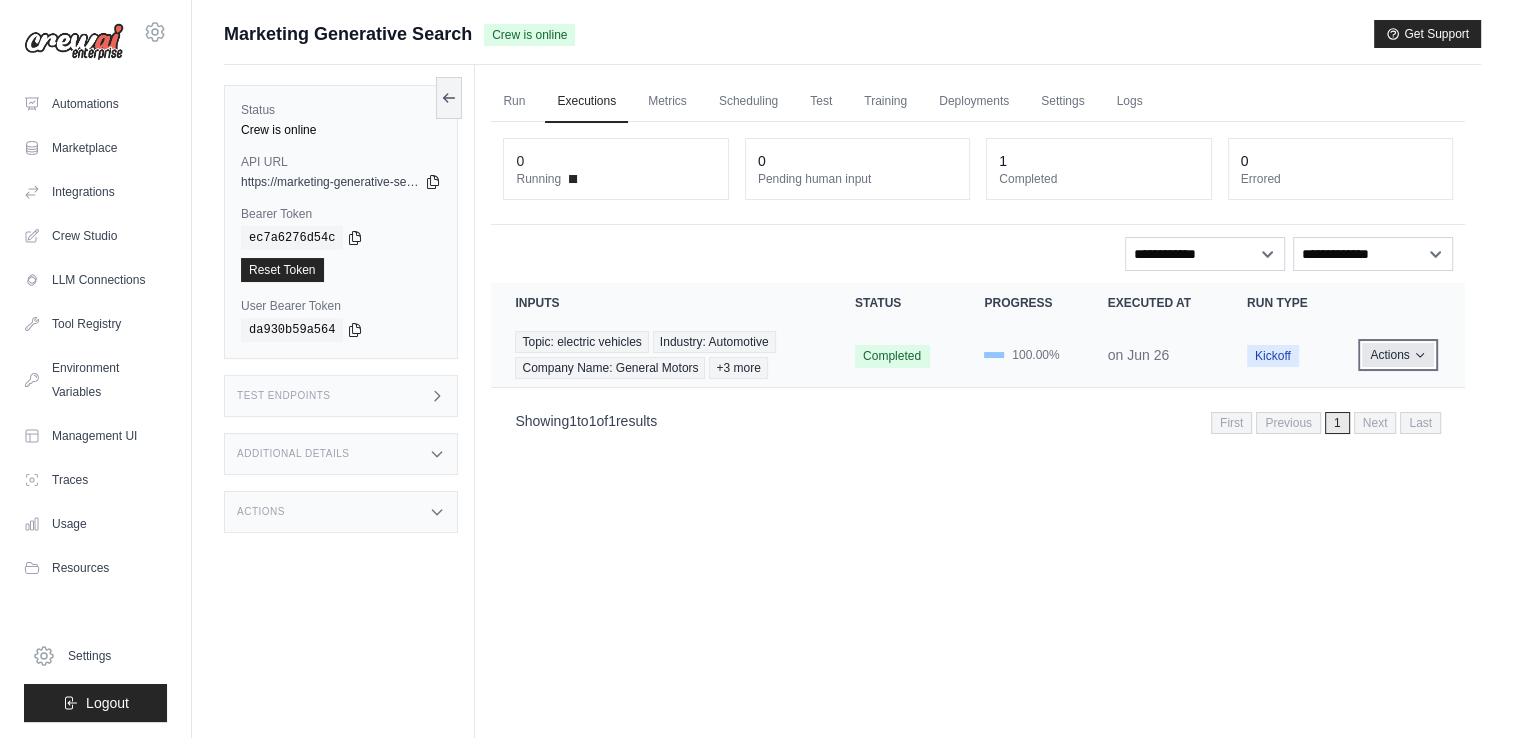 click on "Actions" at bounding box center [1397, 355] 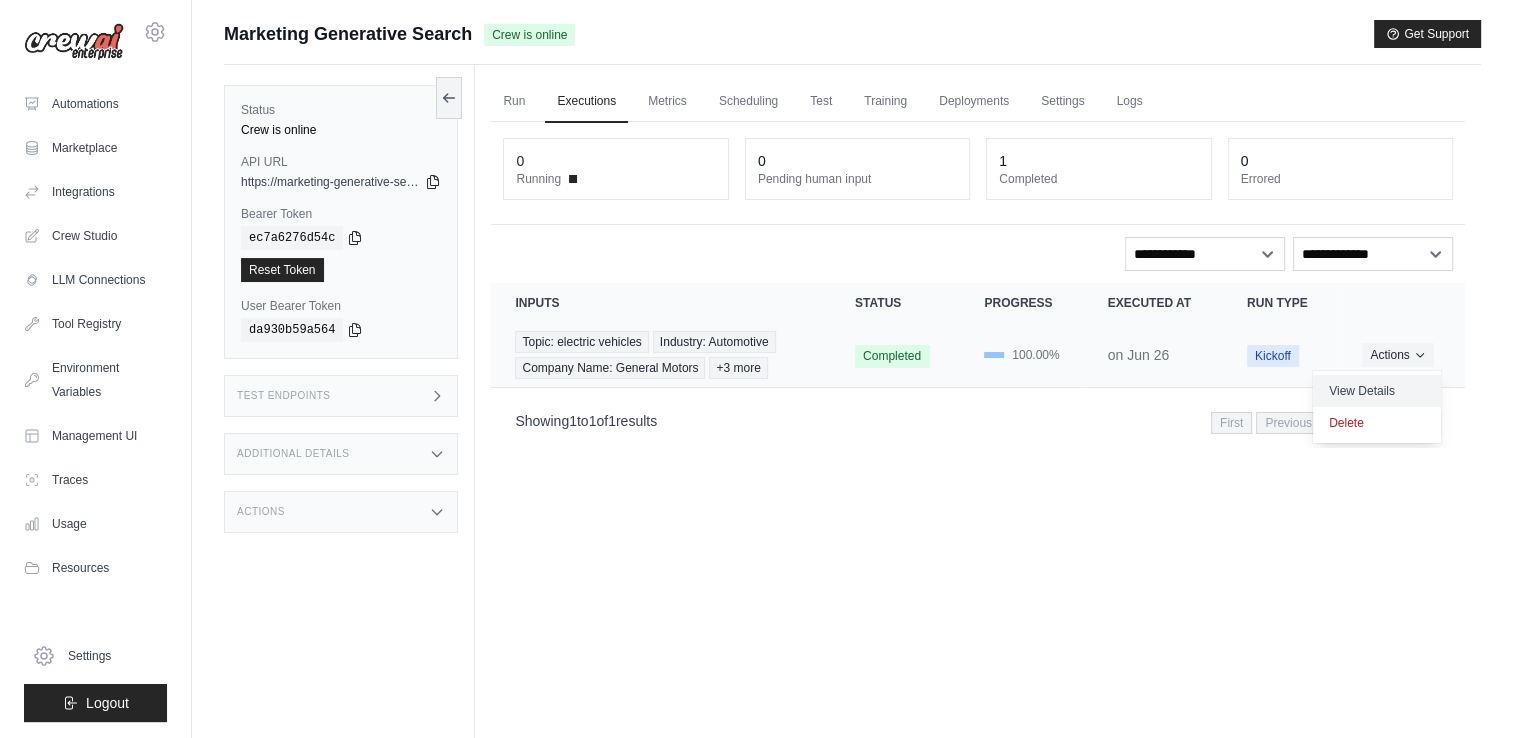 click on "View Details" at bounding box center (1377, 391) 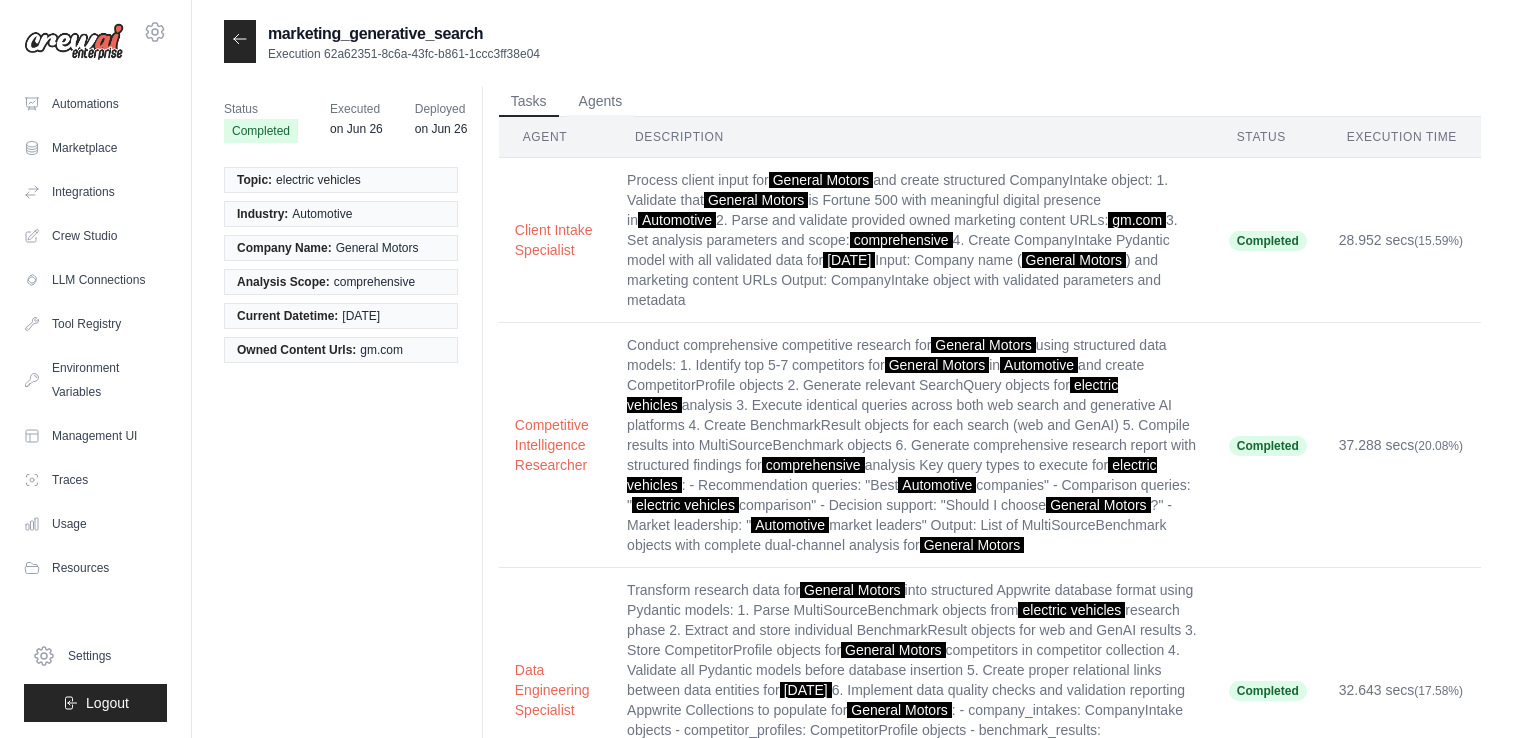 scroll, scrollTop: 0, scrollLeft: 0, axis: both 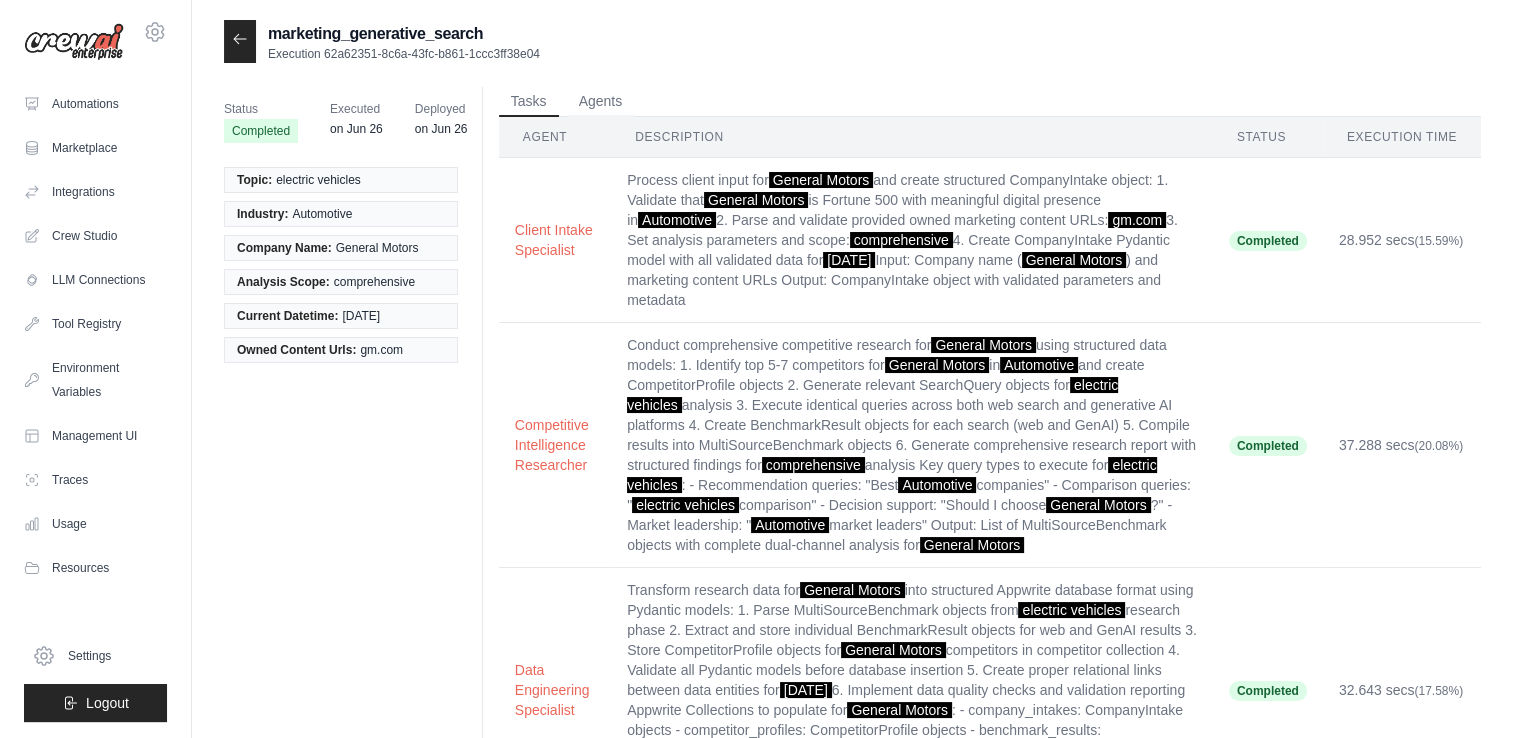 click at bounding box center [240, 41] 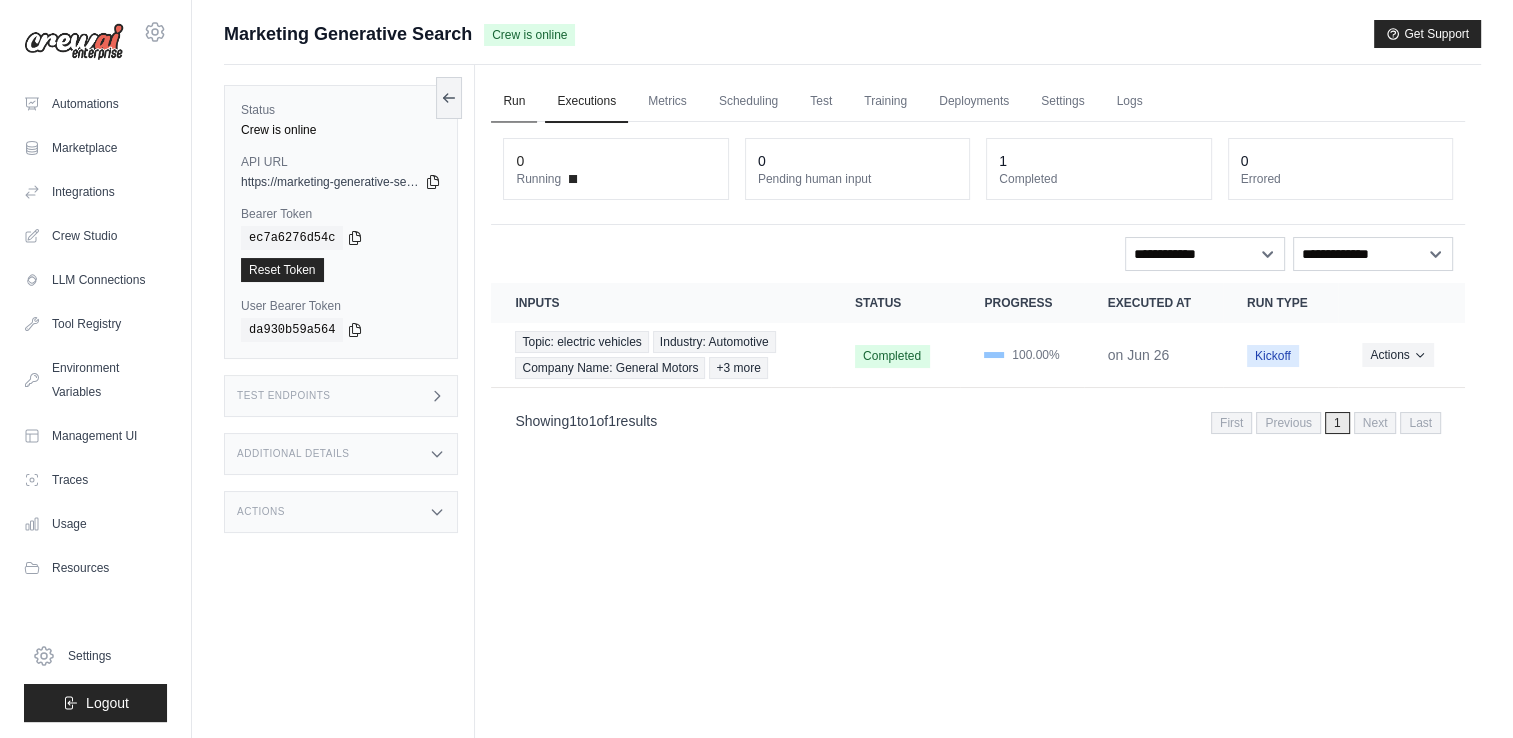 click on "Run" at bounding box center [514, 102] 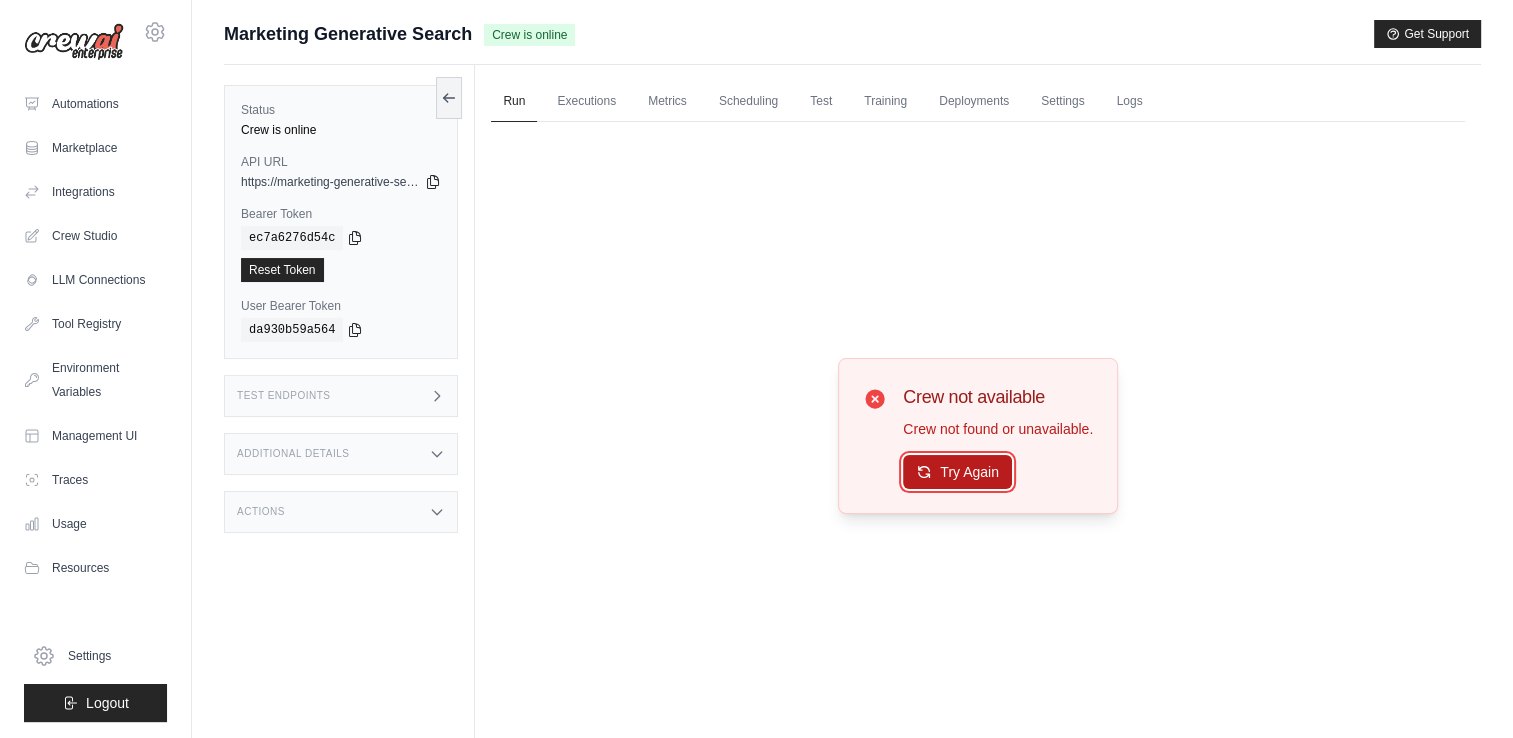 click on "Try Again" at bounding box center (957, 472) 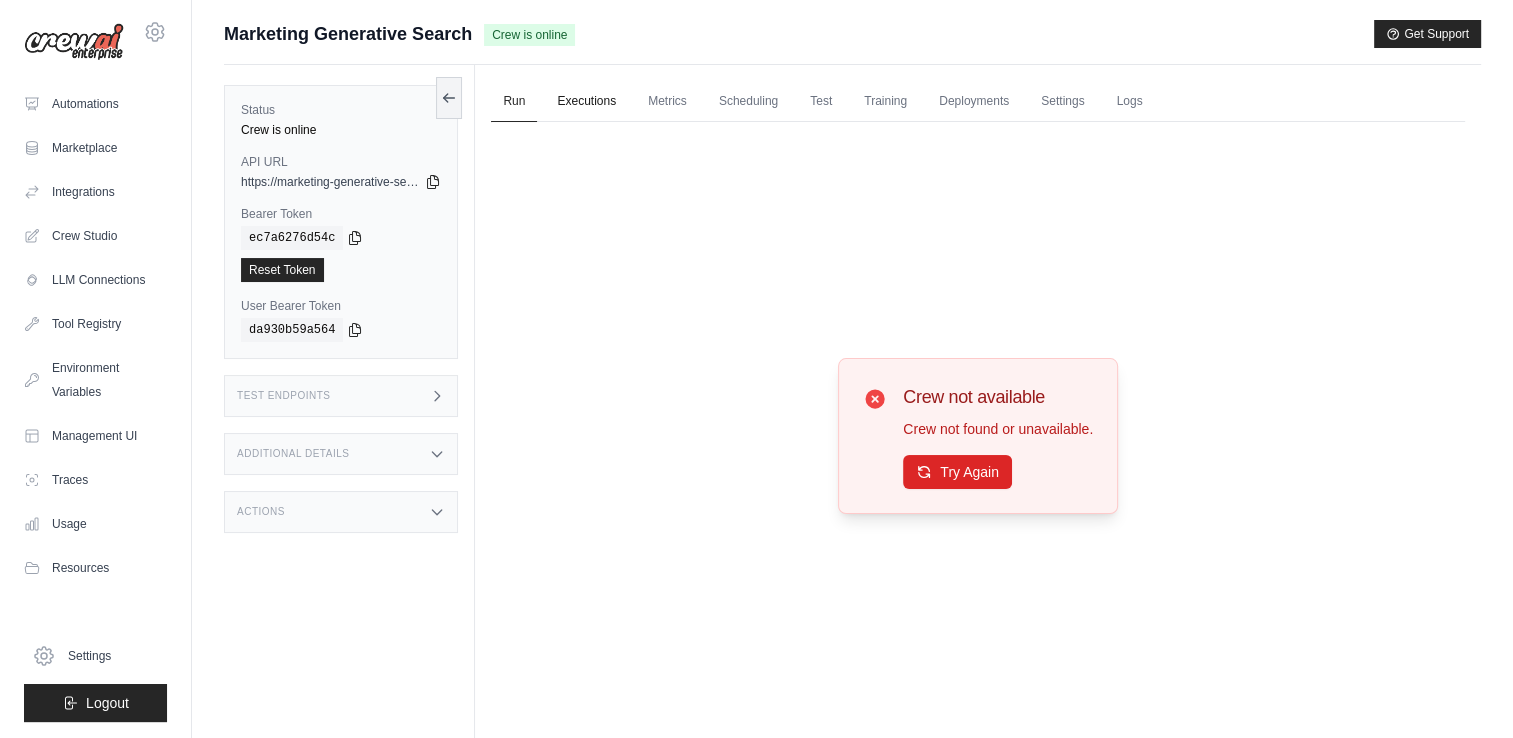 click on "Executions" at bounding box center (586, 102) 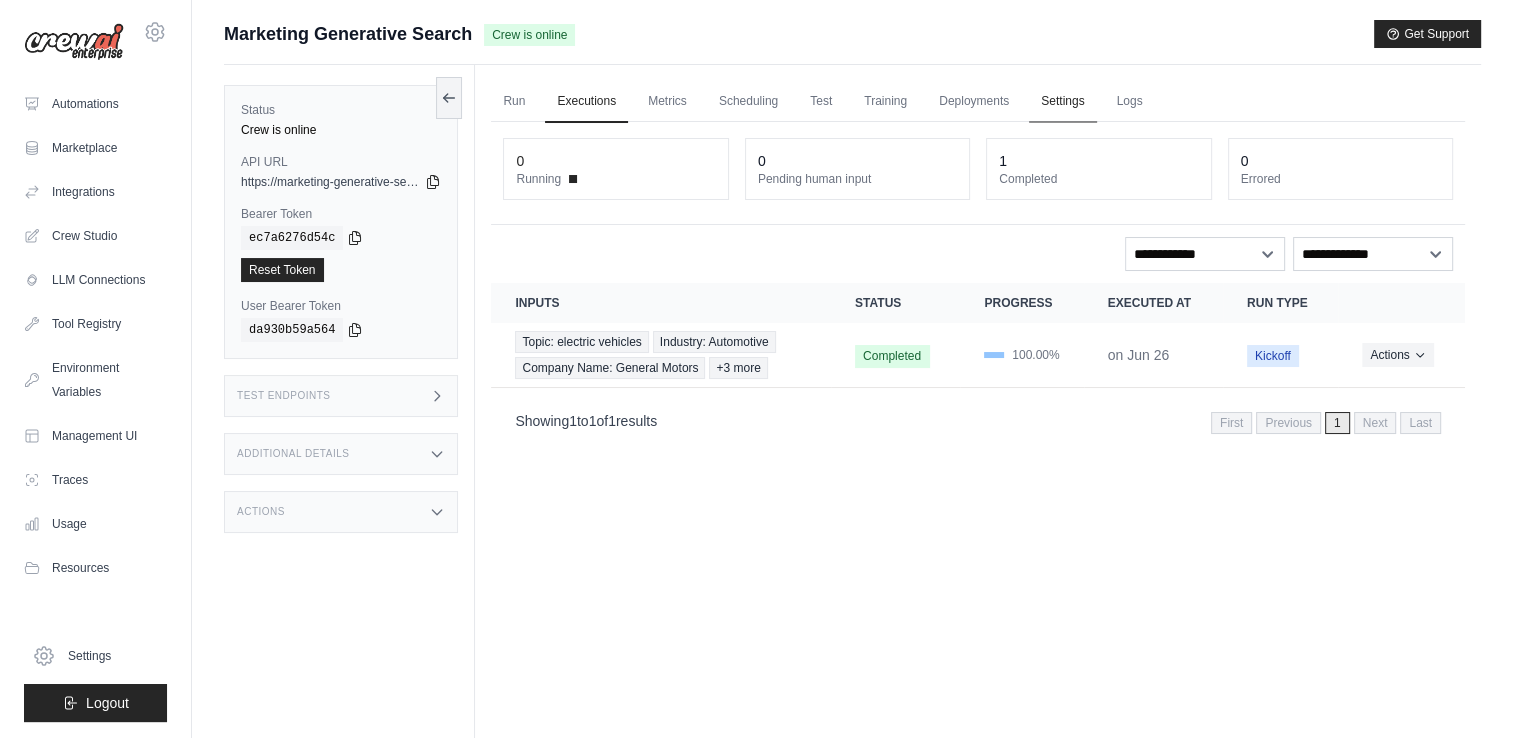 click on "Settings" at bounding box center [1062, 102] 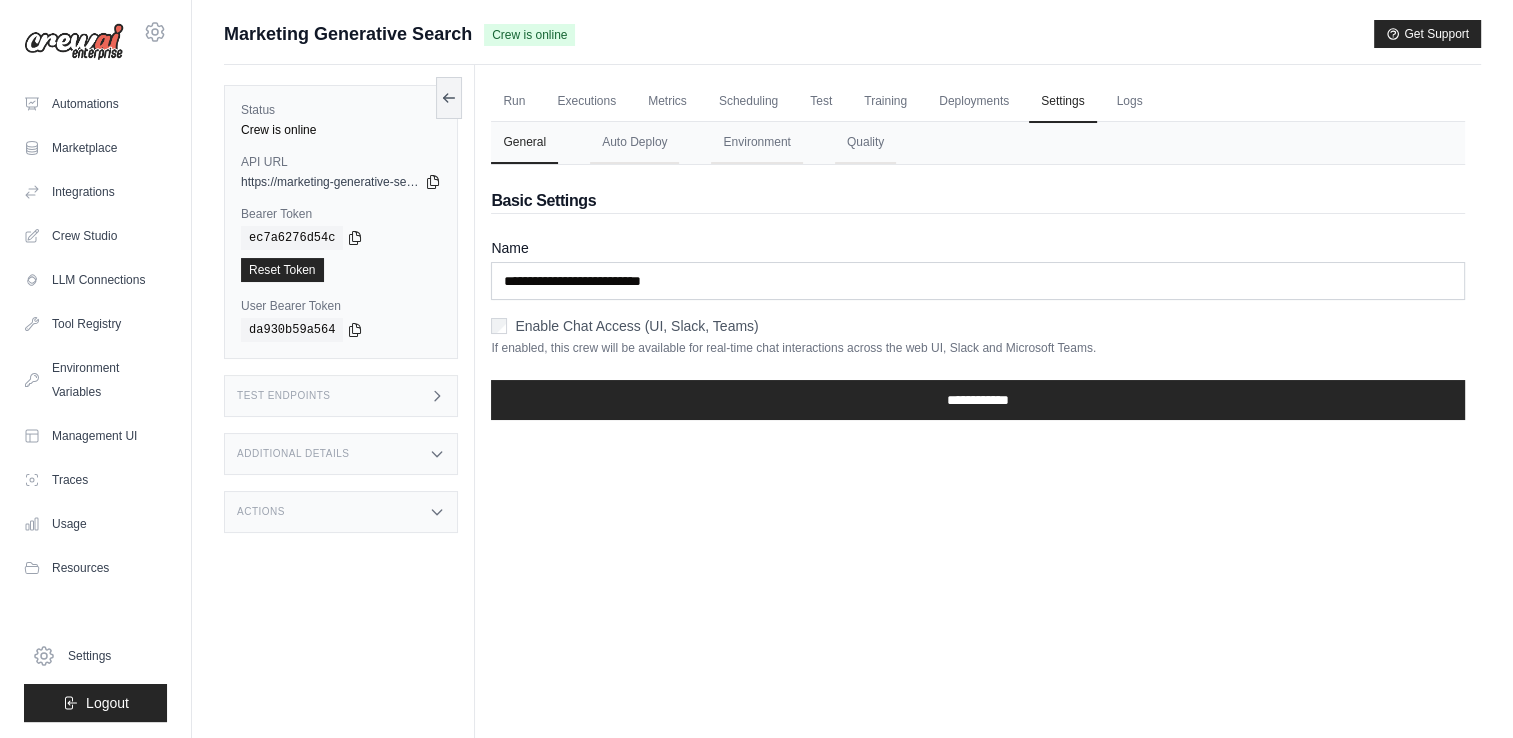 click on "Enable Chat Access (UI, Slack, Teams)" at bounding box center (636, 326) 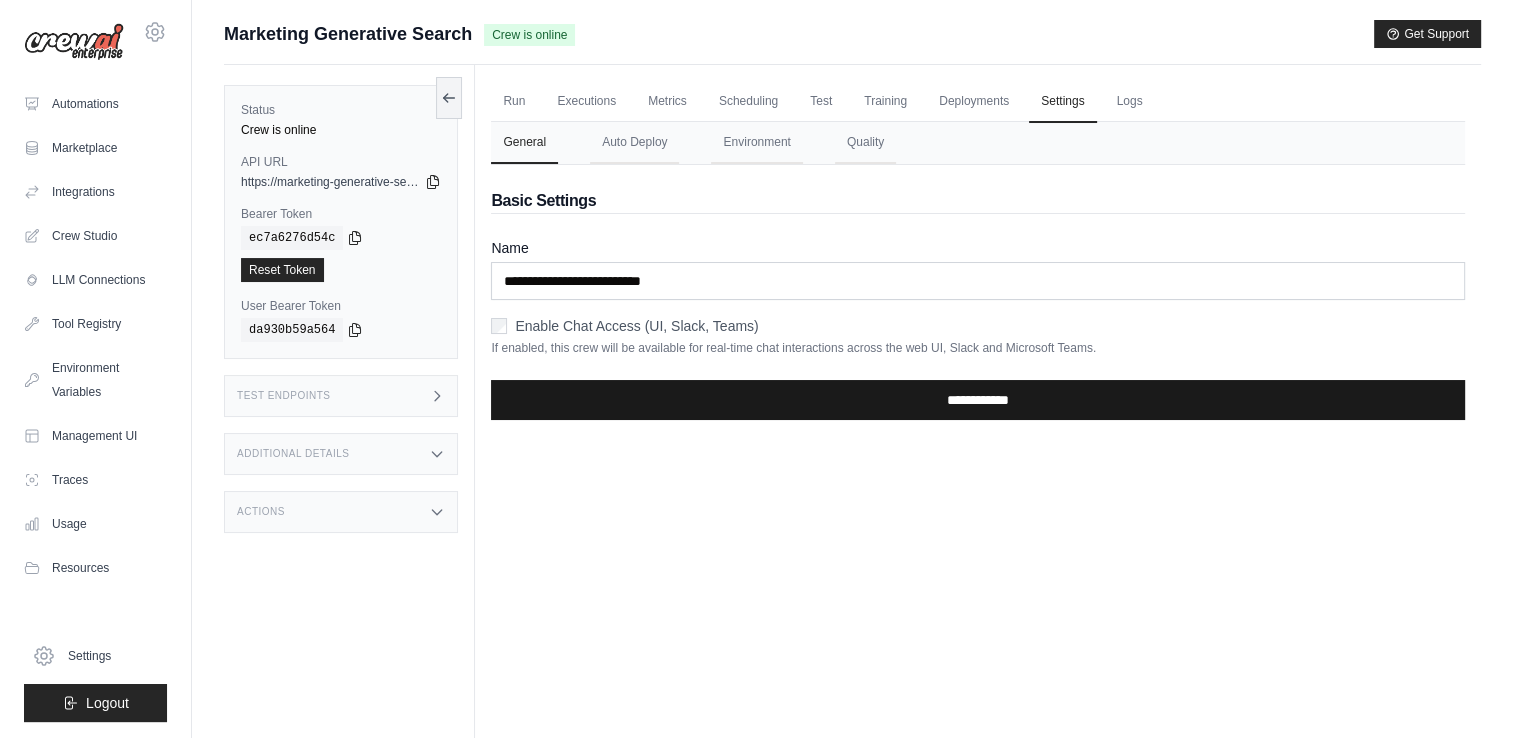 click on "**********" at bounding box center [978, 400] 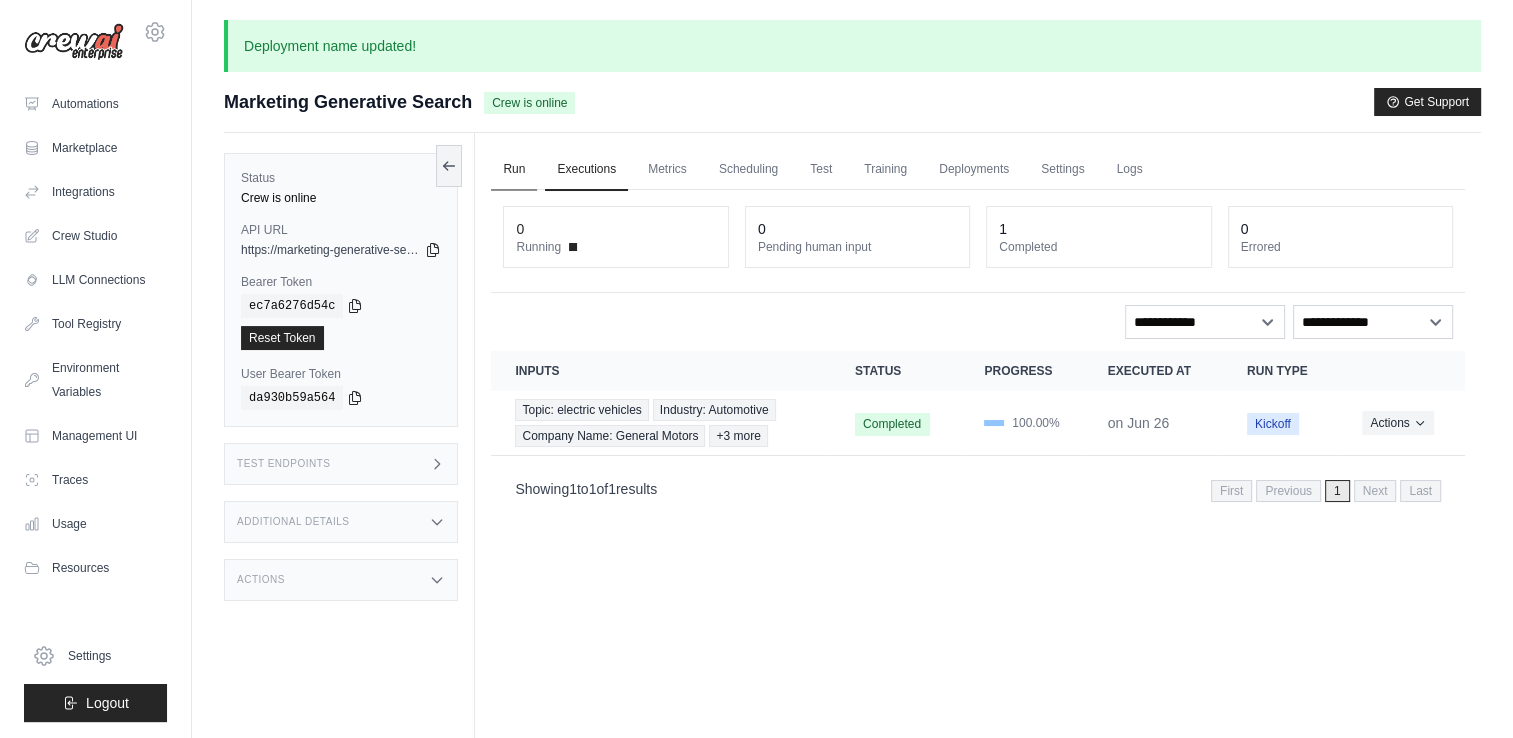 click on "Run" at bounding box center (514, 170) 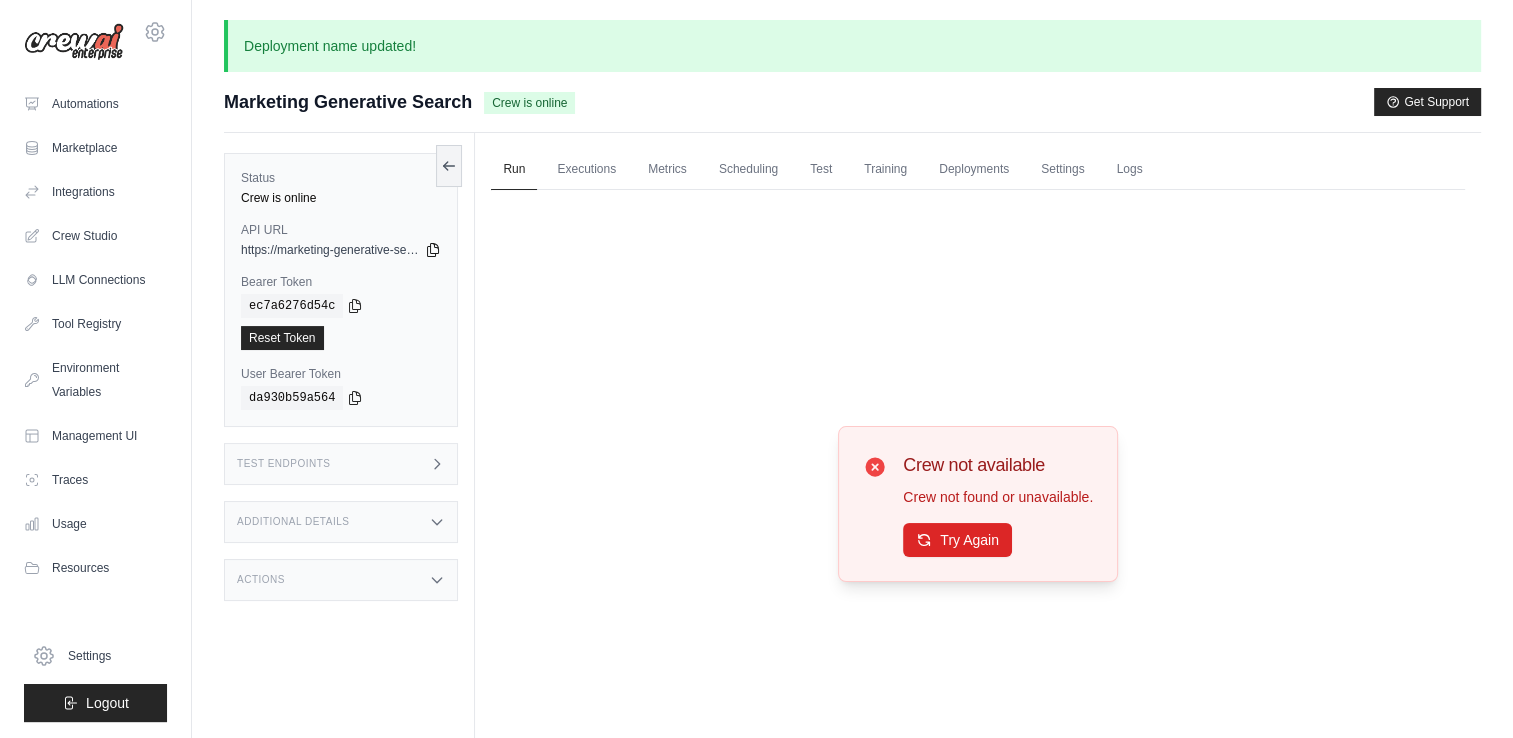 click 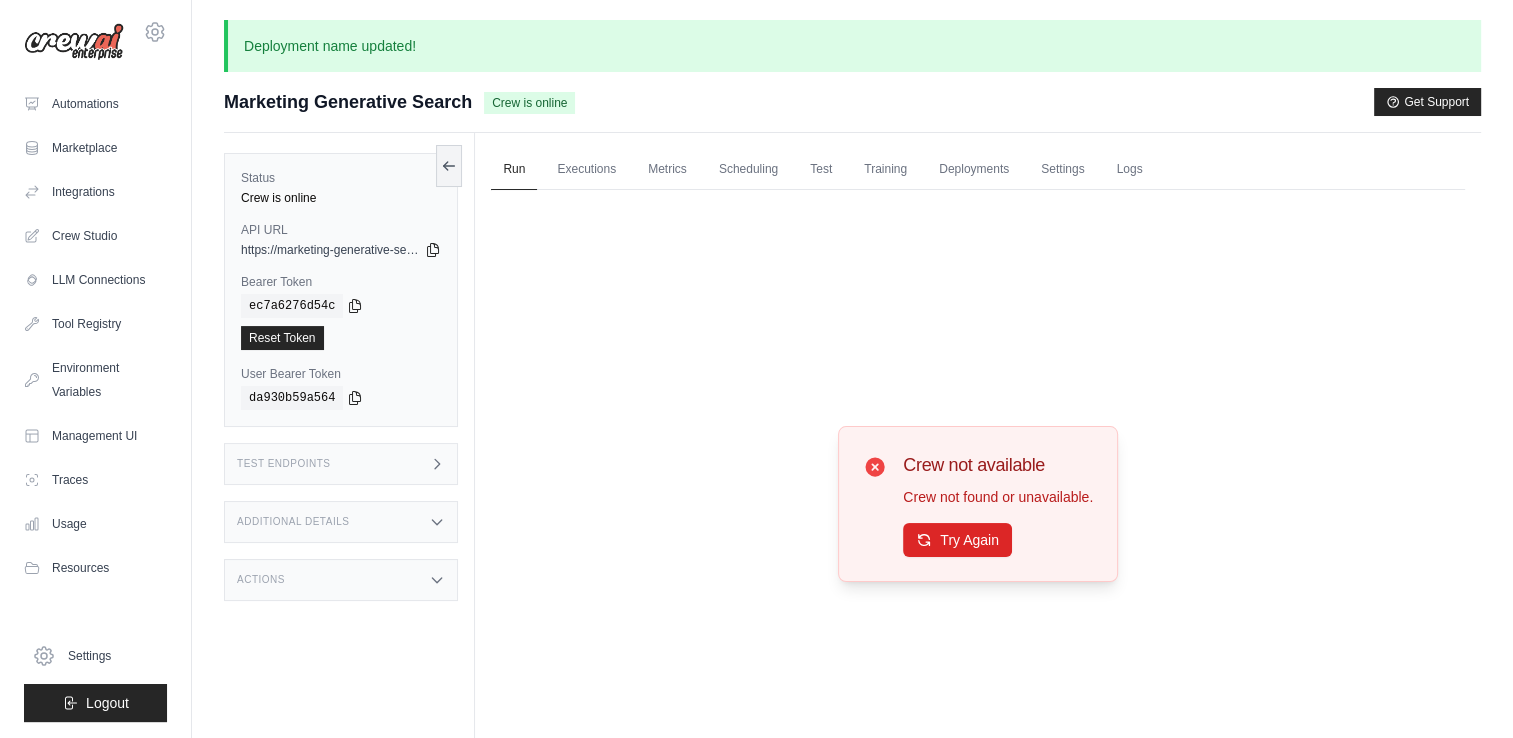 click on "Actions" at bounding box center (341, 580) 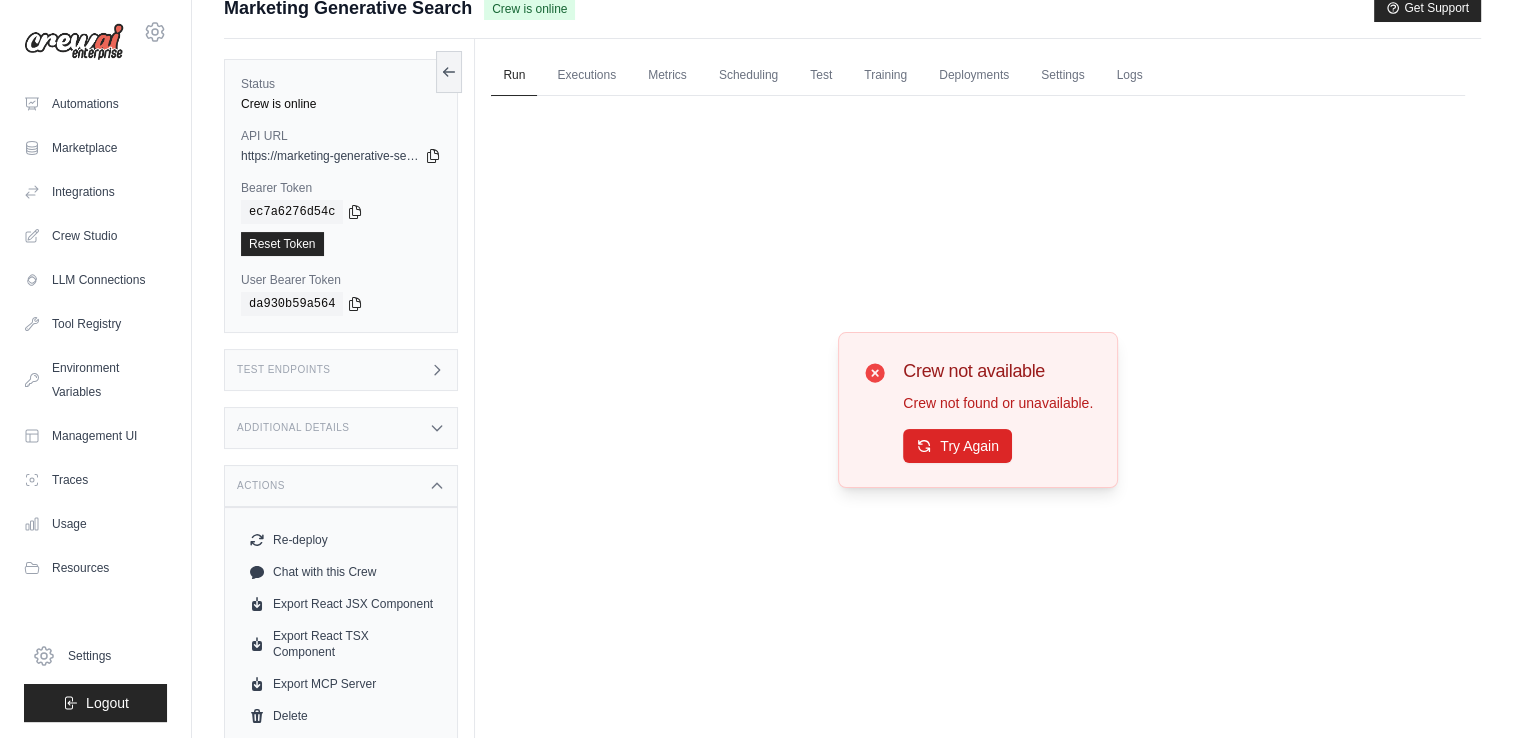 scroll, scrollTop: 152, scrollLeft: 0, axis: vertical 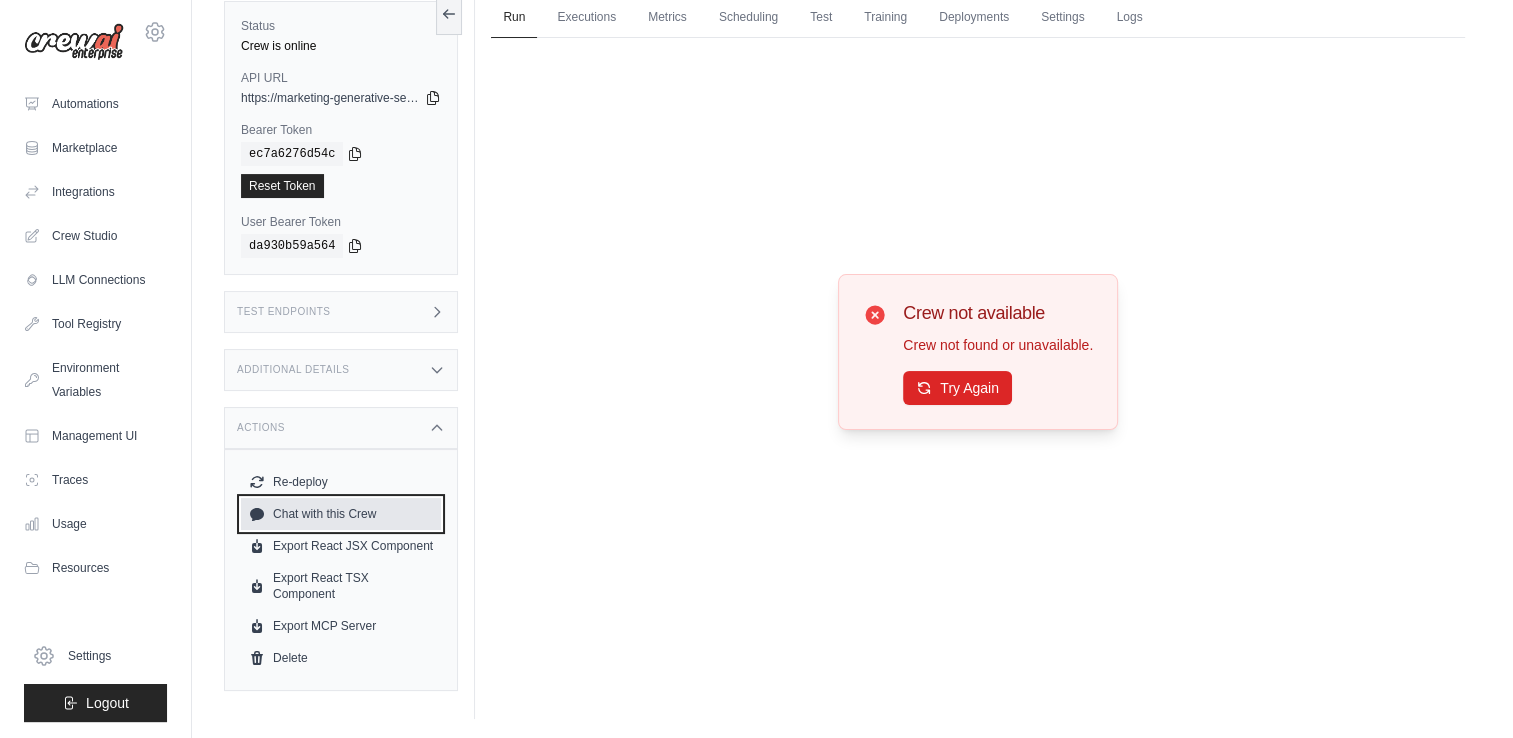 click on "Chat with this
Crew" at bounding box center (341, 514) 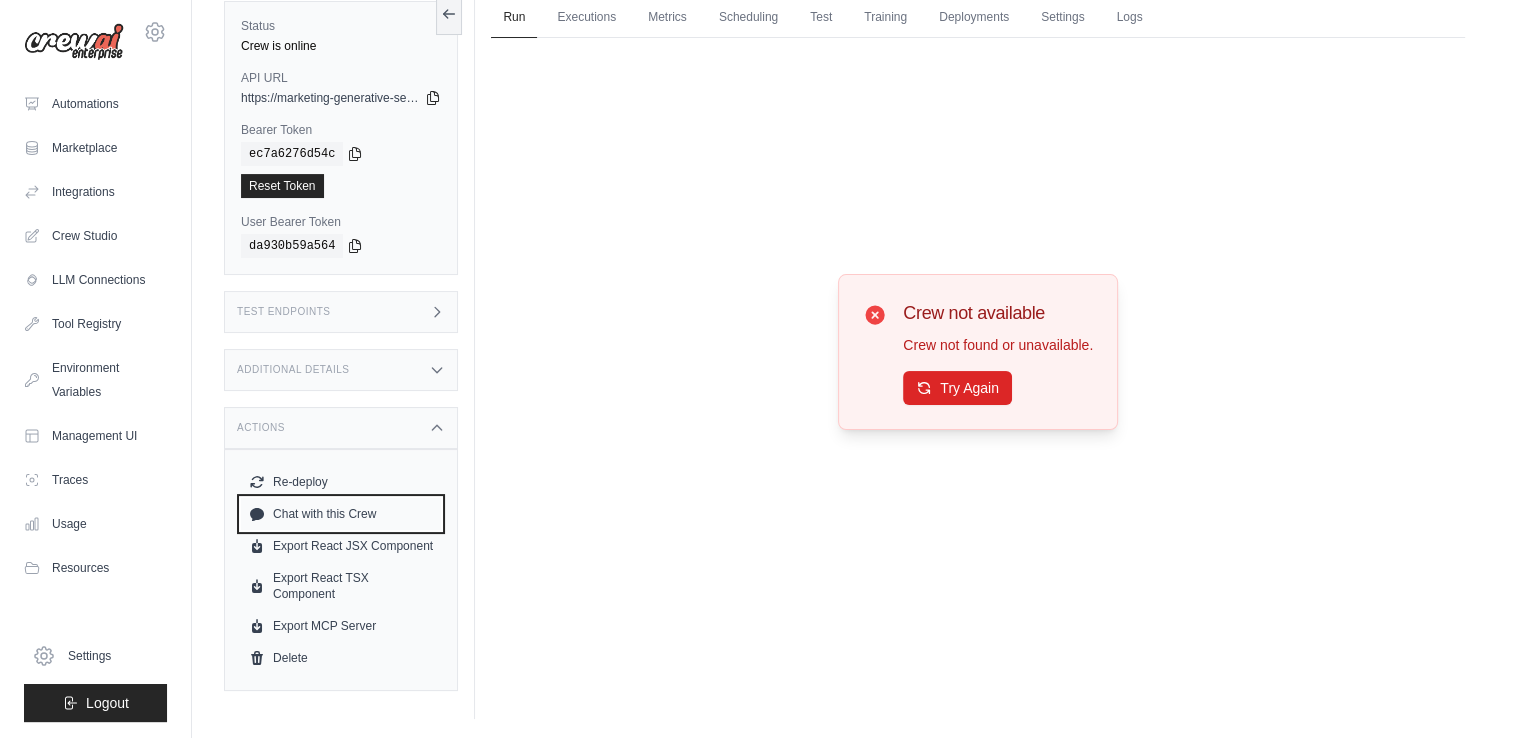 scroll, scrollTop: 0, scrollLeft: 0, axis: both 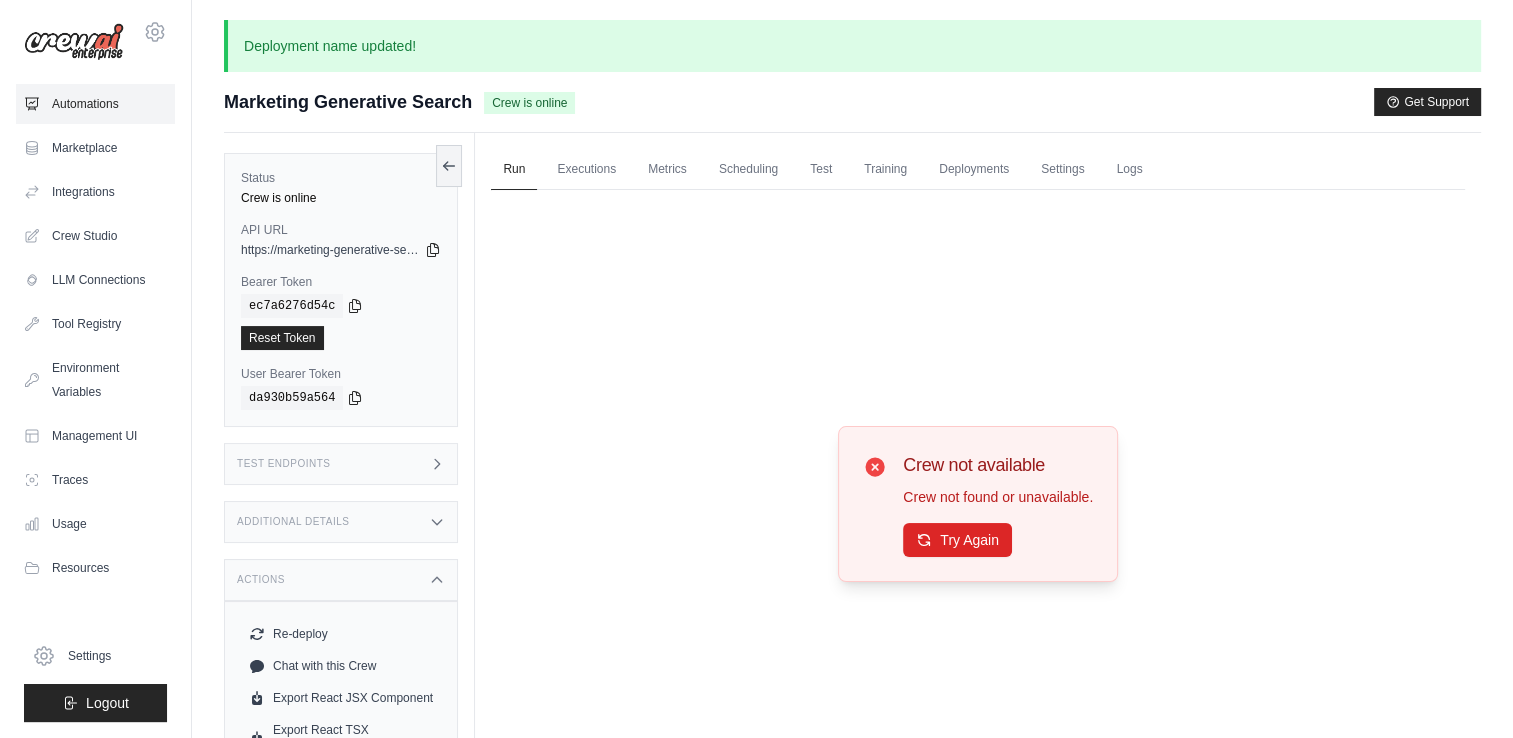 click on "Automations" at bounding box center [95, 104] 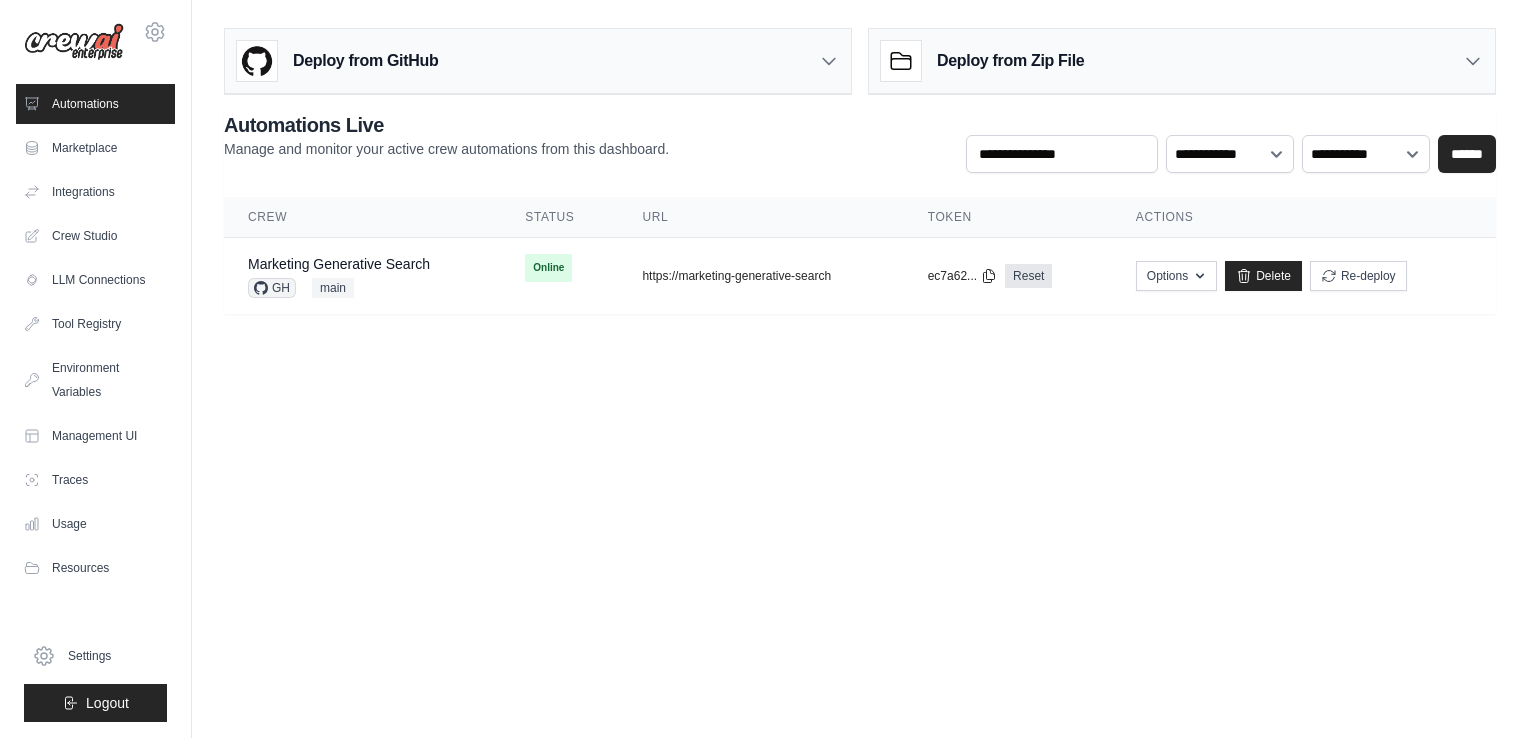 click on "[EMAIL]
Settings
Automations
Marketplace
Integrations" at bounding box center [764, 369] 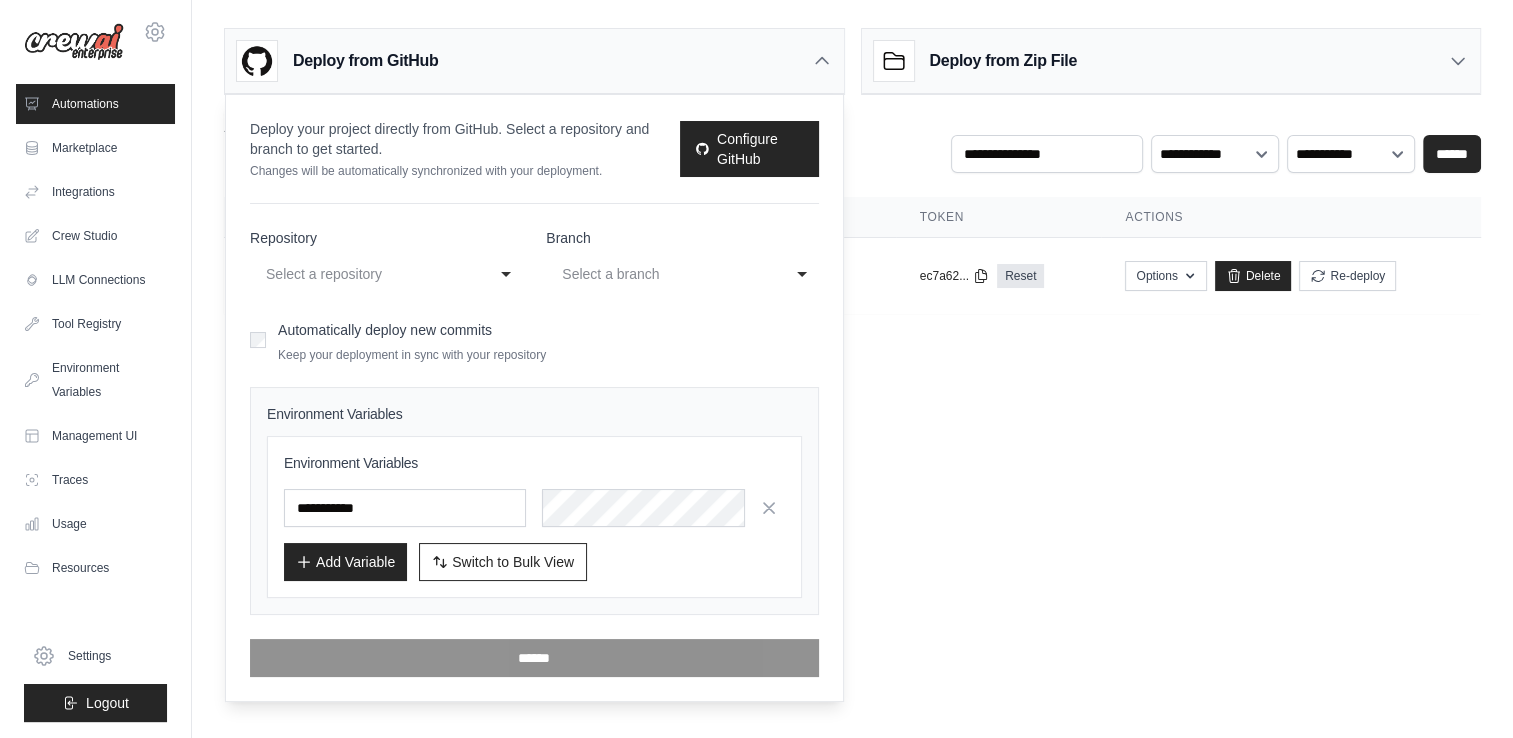 click on "Select a repository" at bounding box center (366, 274) 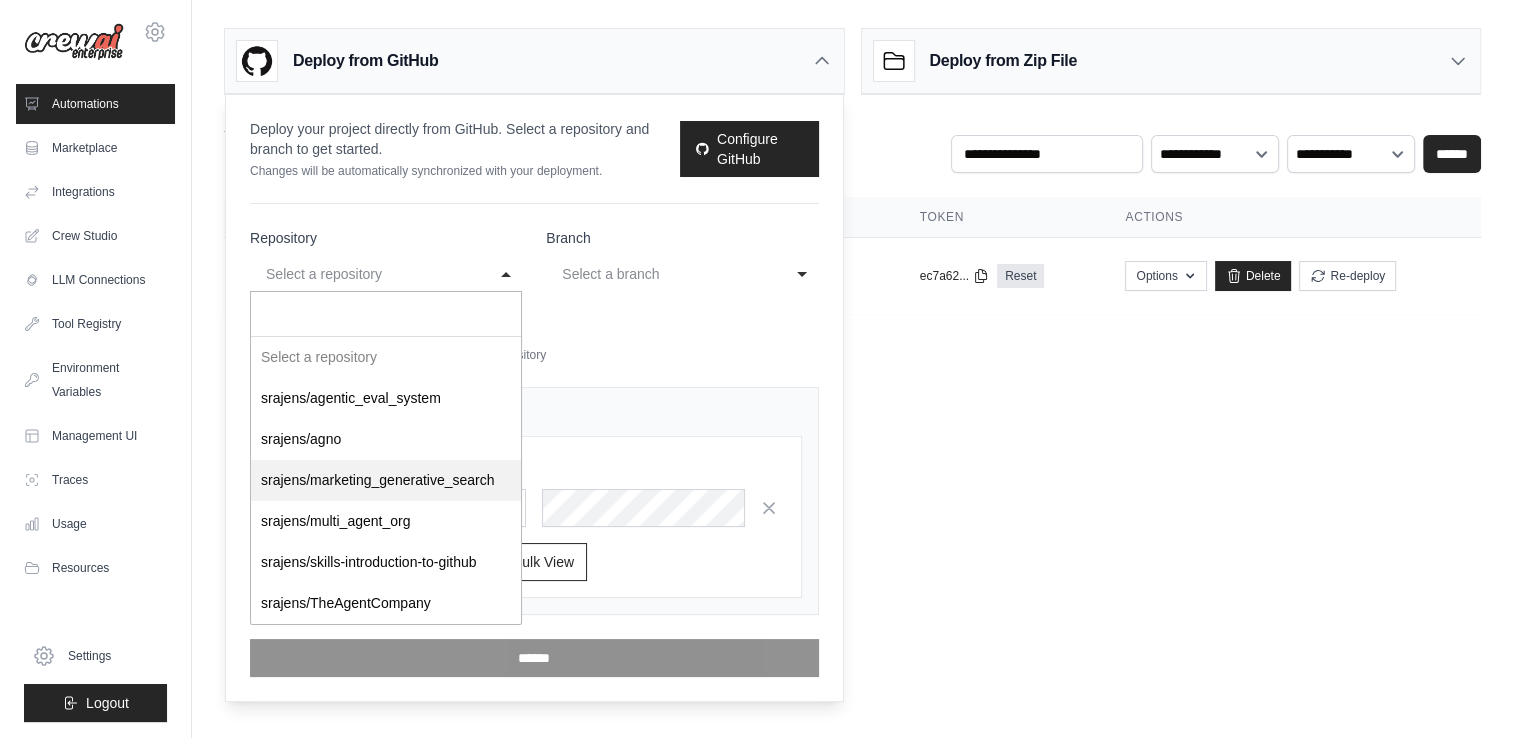 select on "**********" 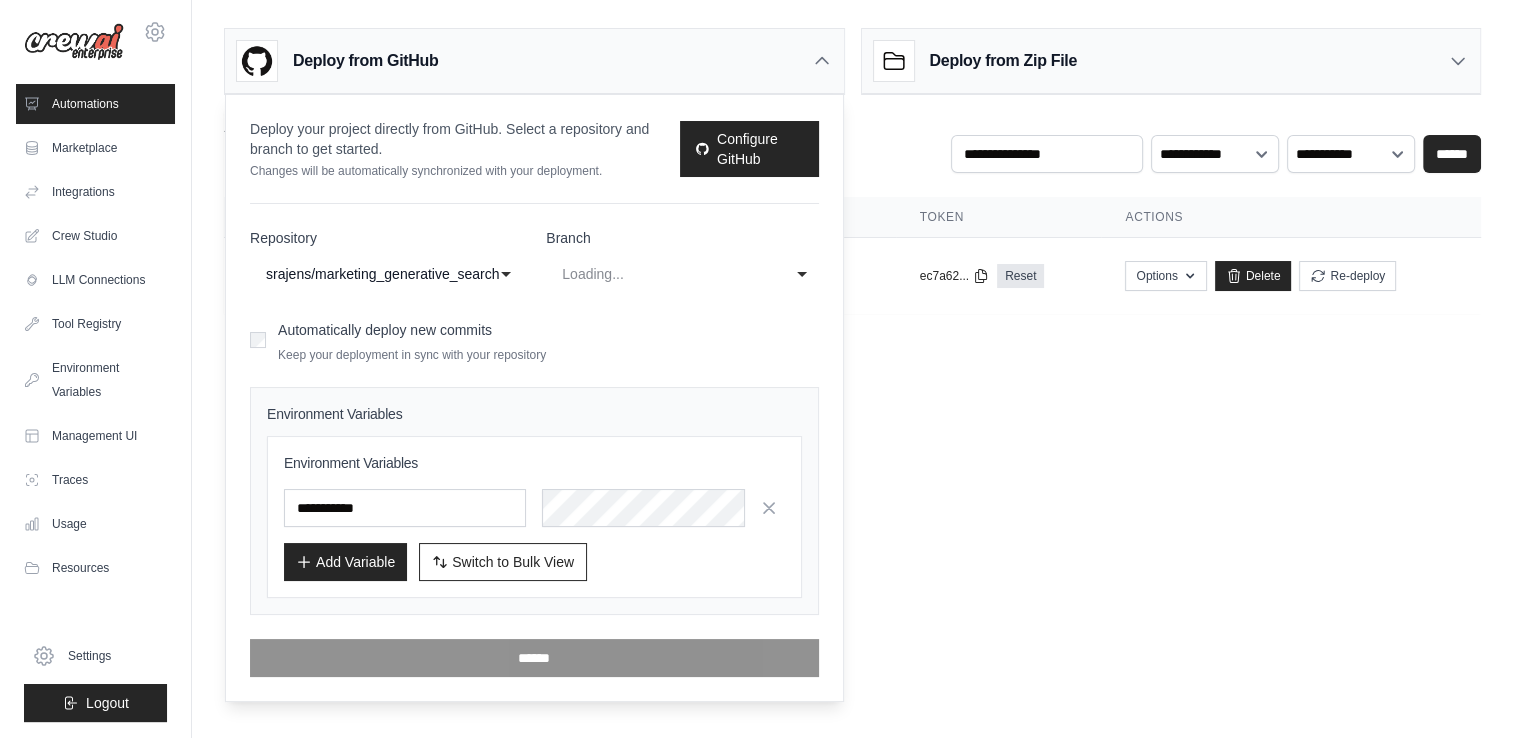 select on "****" 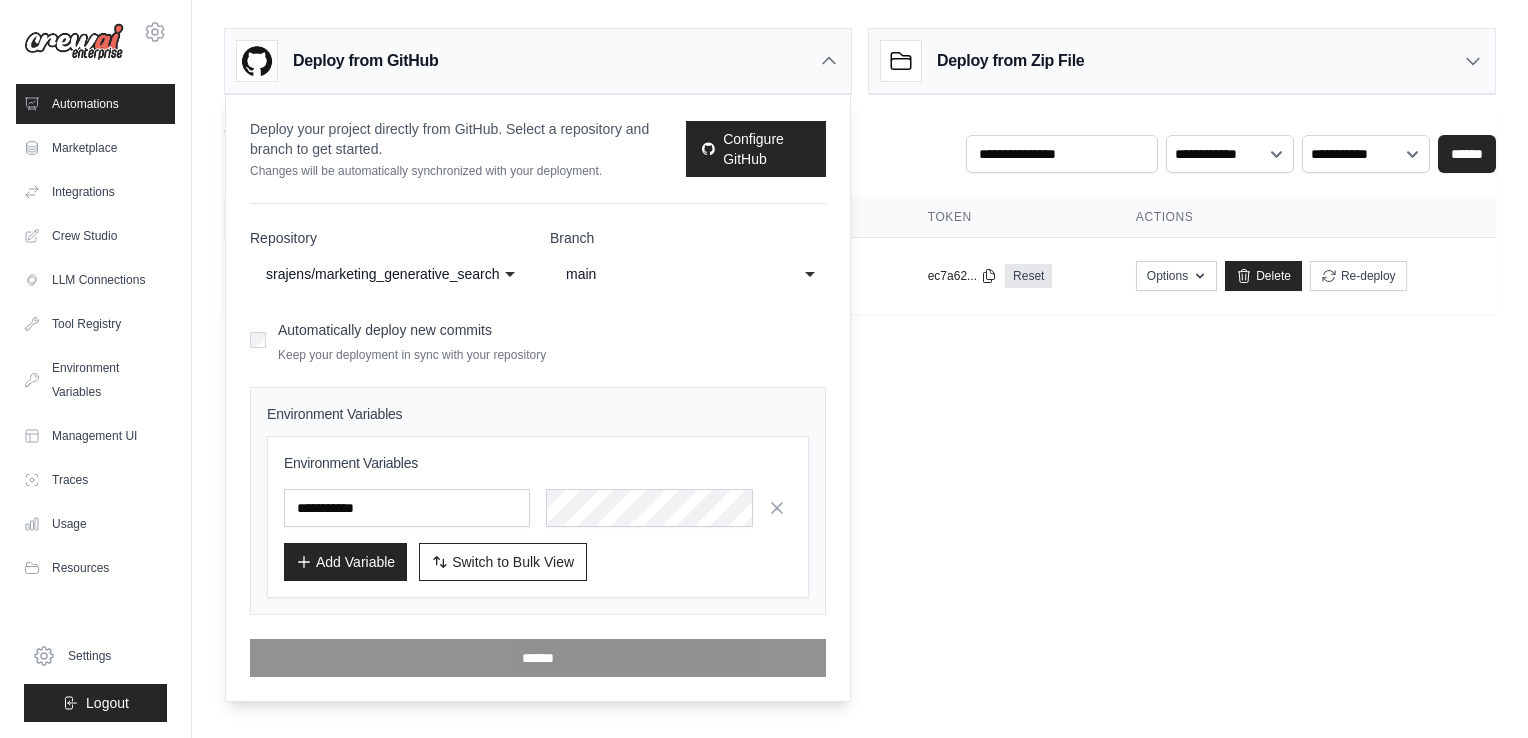 click on "Add Variable" at bounding box center [345, 562] 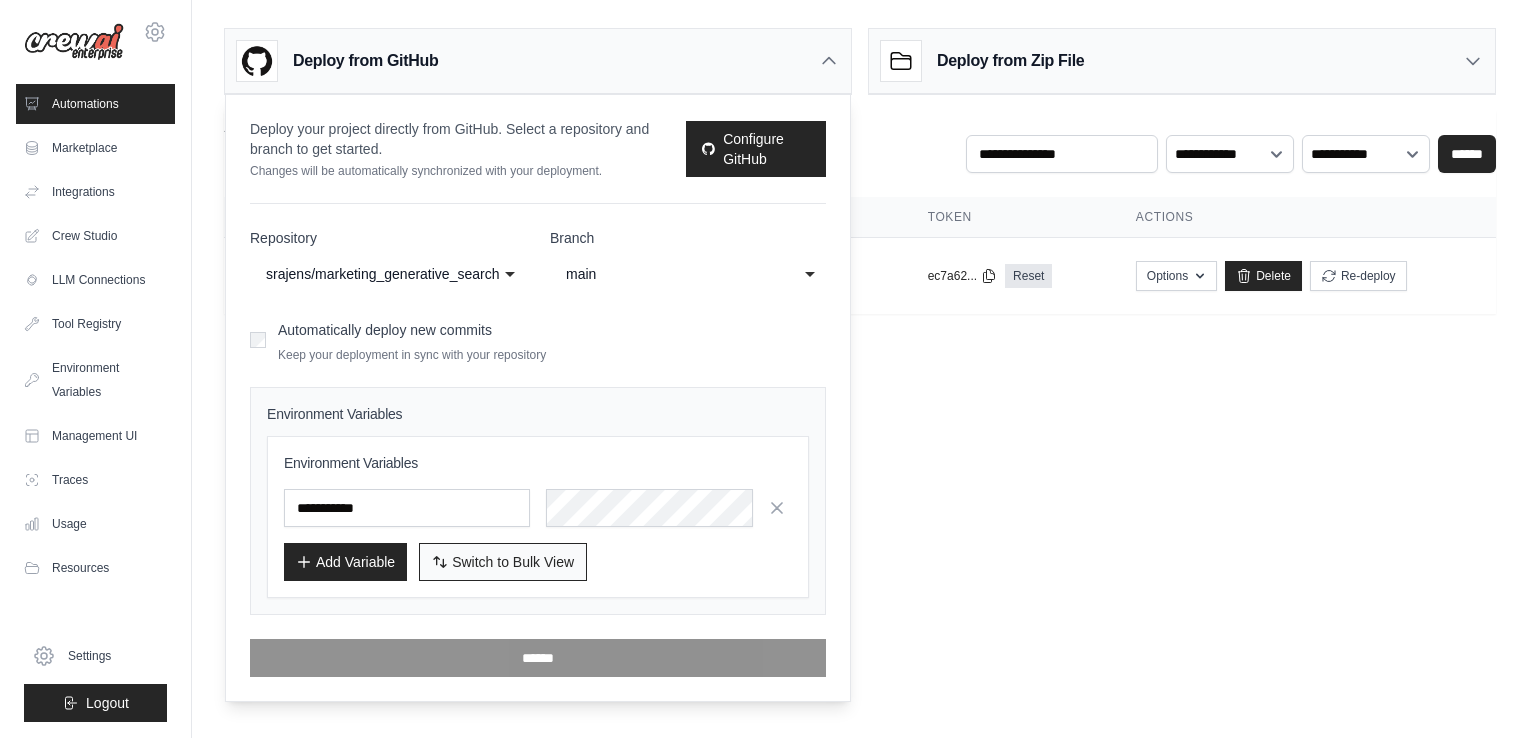 click on "Switch to Bulk View
Switch to Table View" at bounding box center (503, 562) 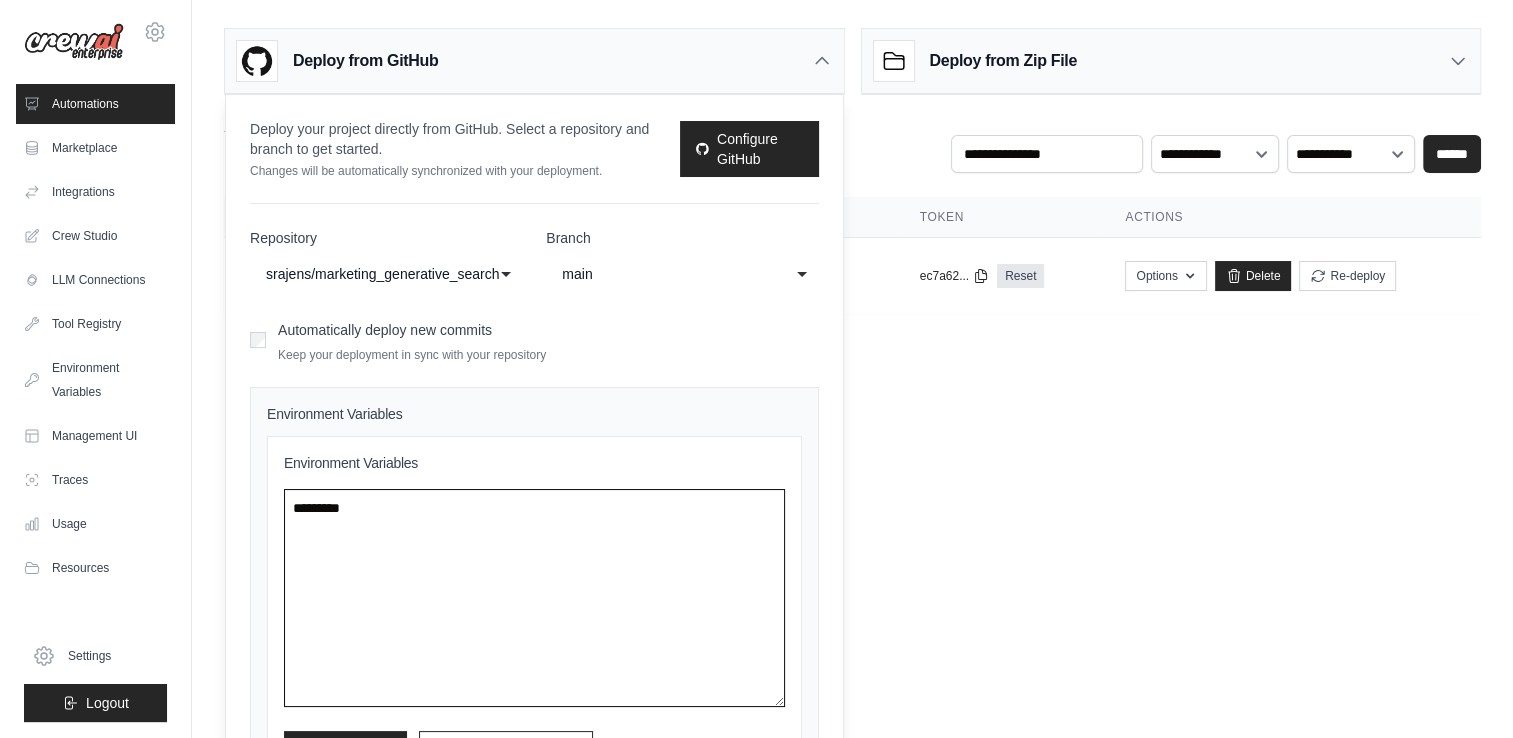 drag, startPoint x: 405, startPoint y: 508, endPoint x: 264, endPoint y: 506, distance: 141.01419 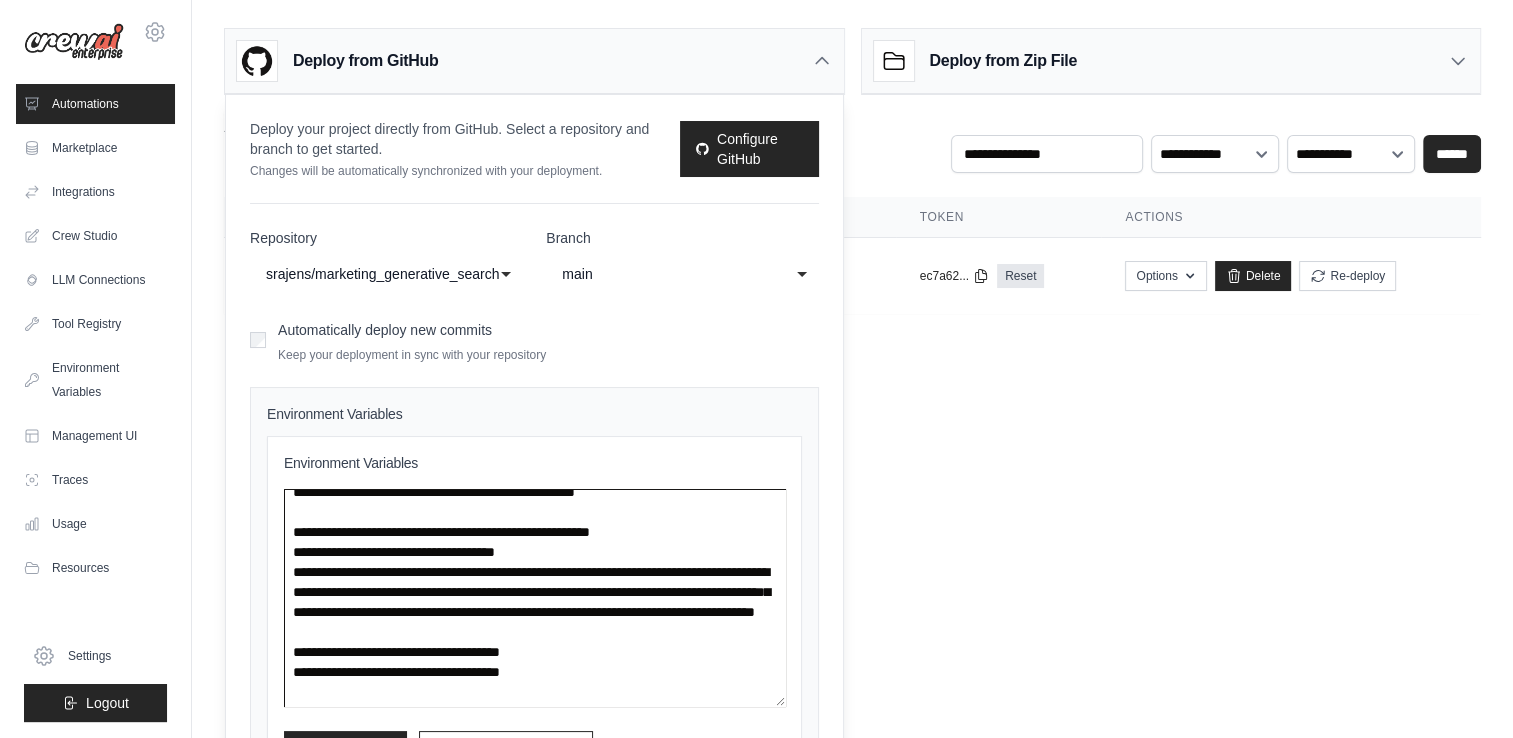 scroll, scrollTop: 0, scrollLeft: 0, axis: both 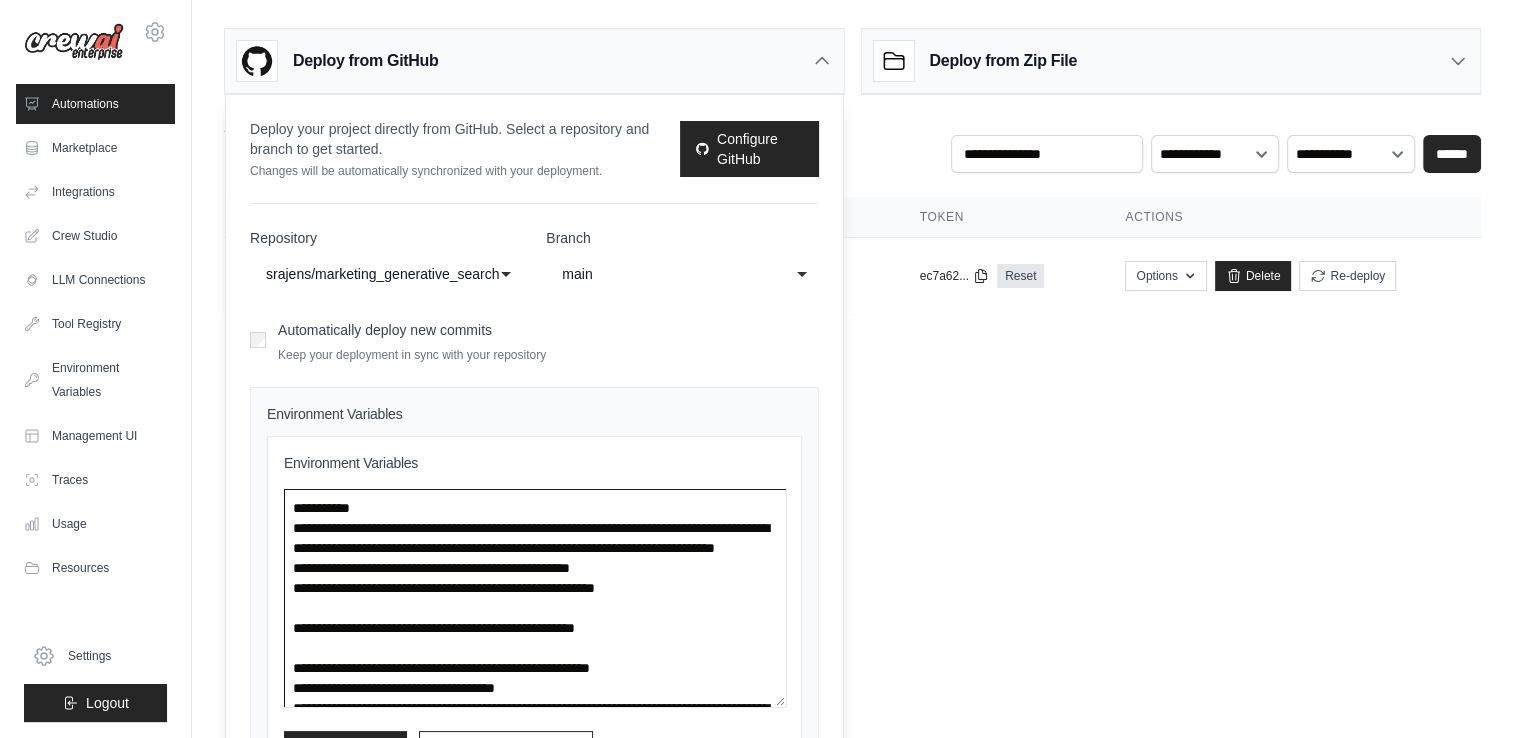drag, startPoint x: 420, startPoint y: 506, endPoint x: 268, endPoint y: 508, distance: 152.01315 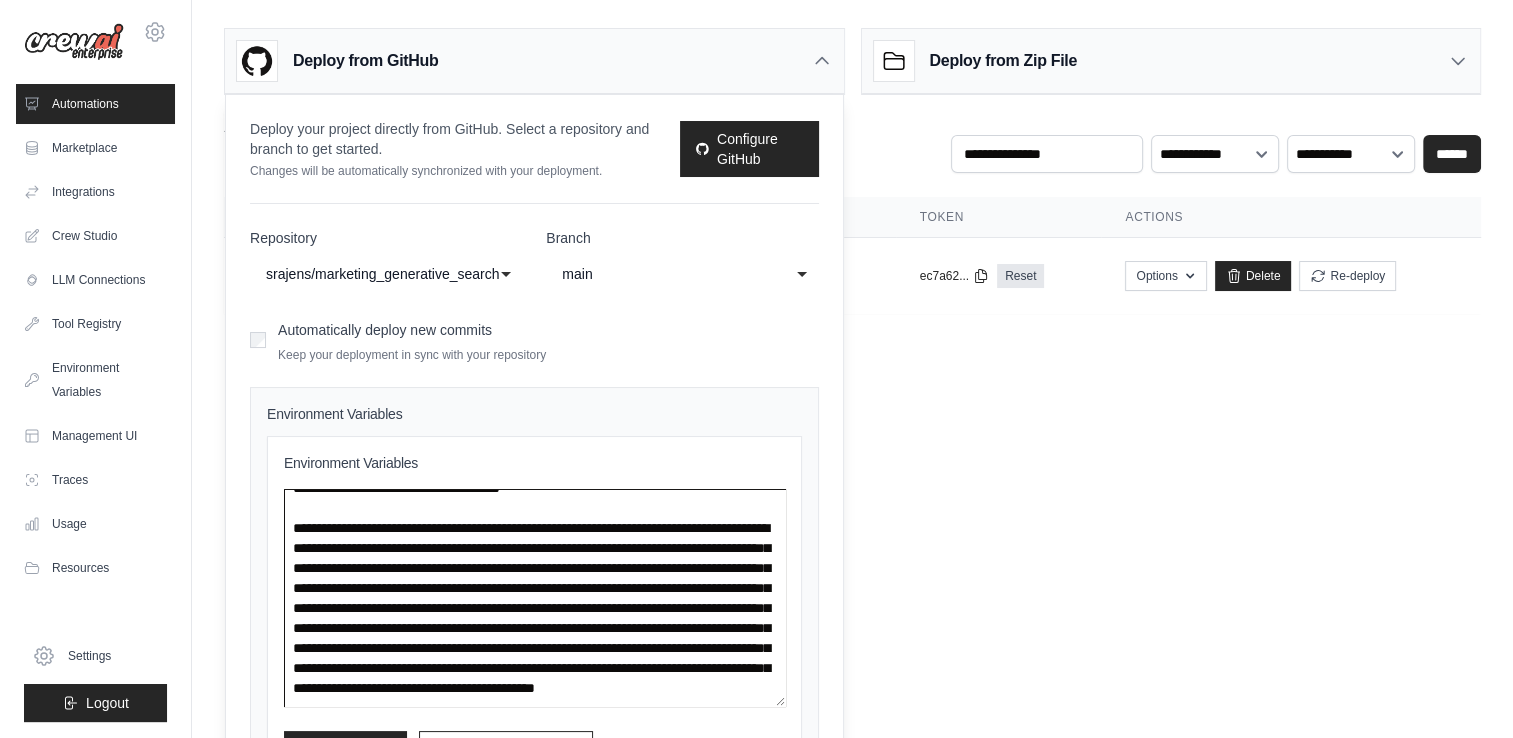 scroll, scrollTop: 0, scrollLeft: 0, axis: both 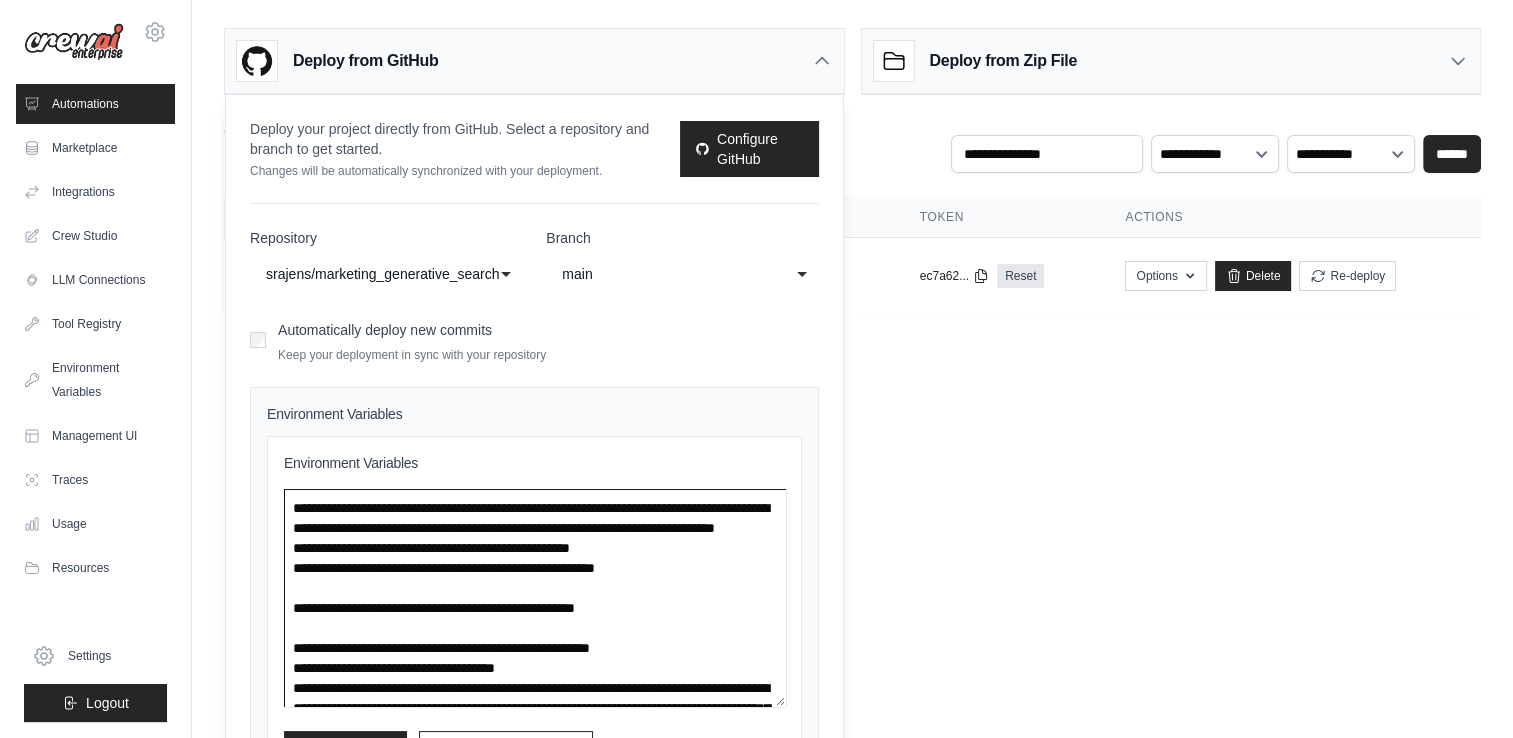 click at bounding box center (535, 598) 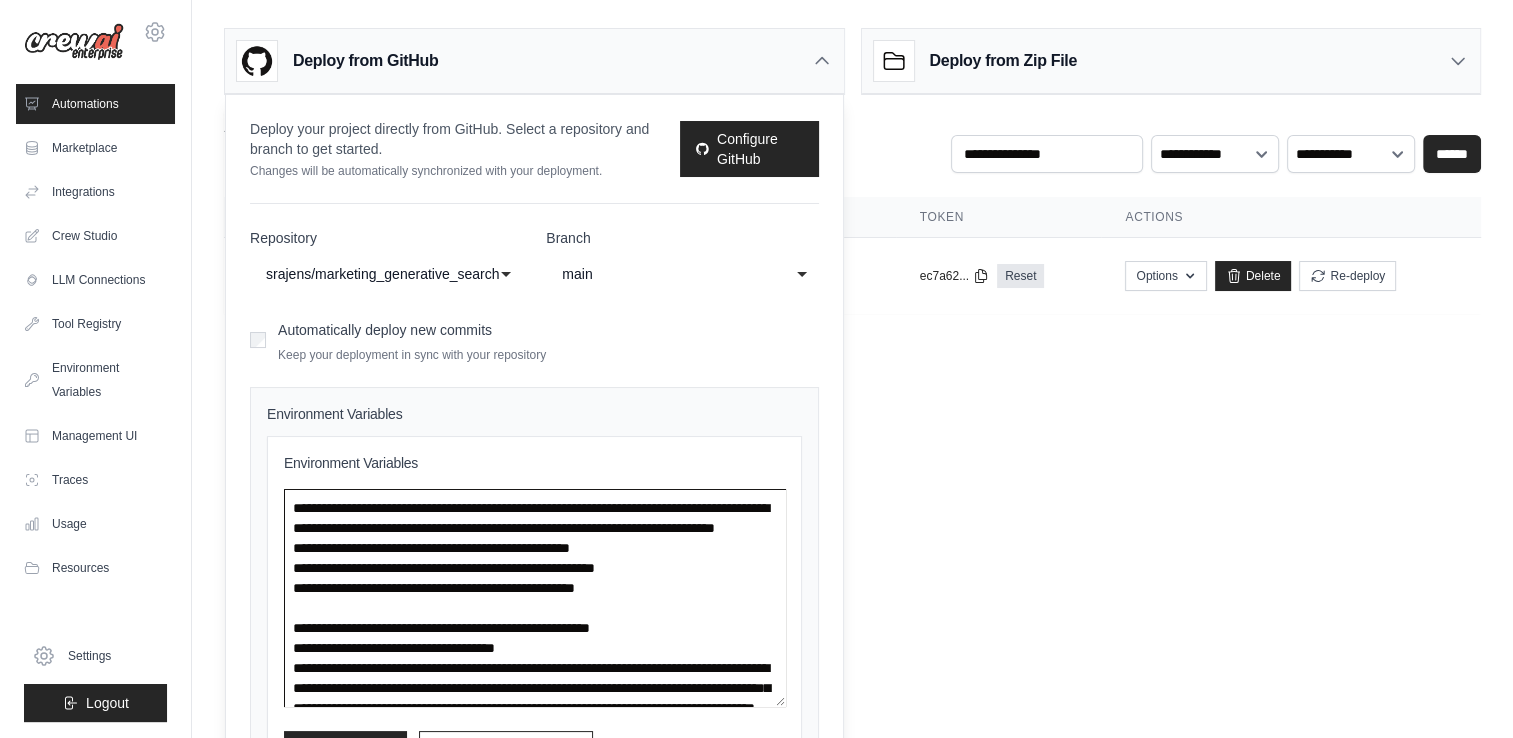 click at bounding box center [535, 598] 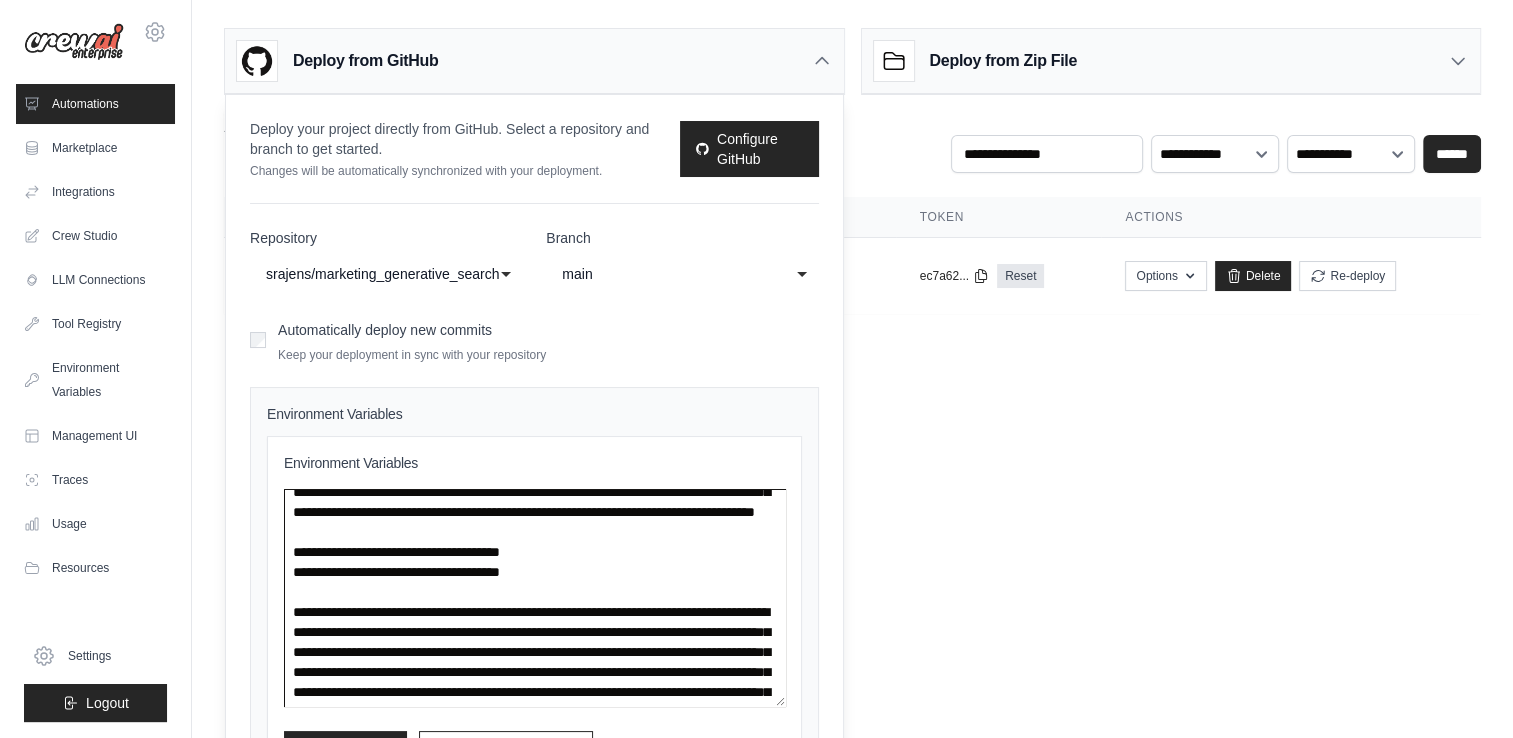 scroll, scrollTop: 186, scrollLeft: 0, axis: vertical 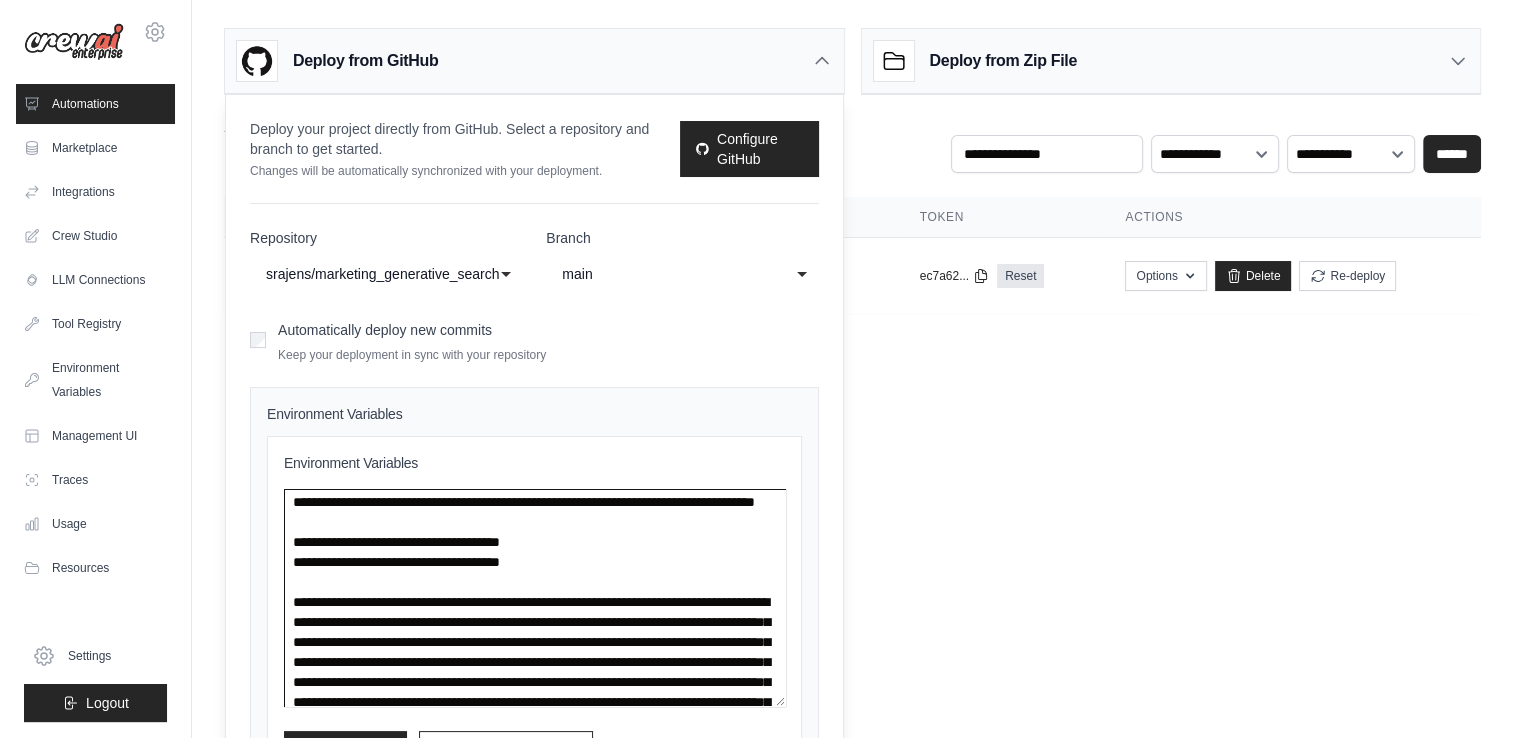 click at bounding box center (535, 598) 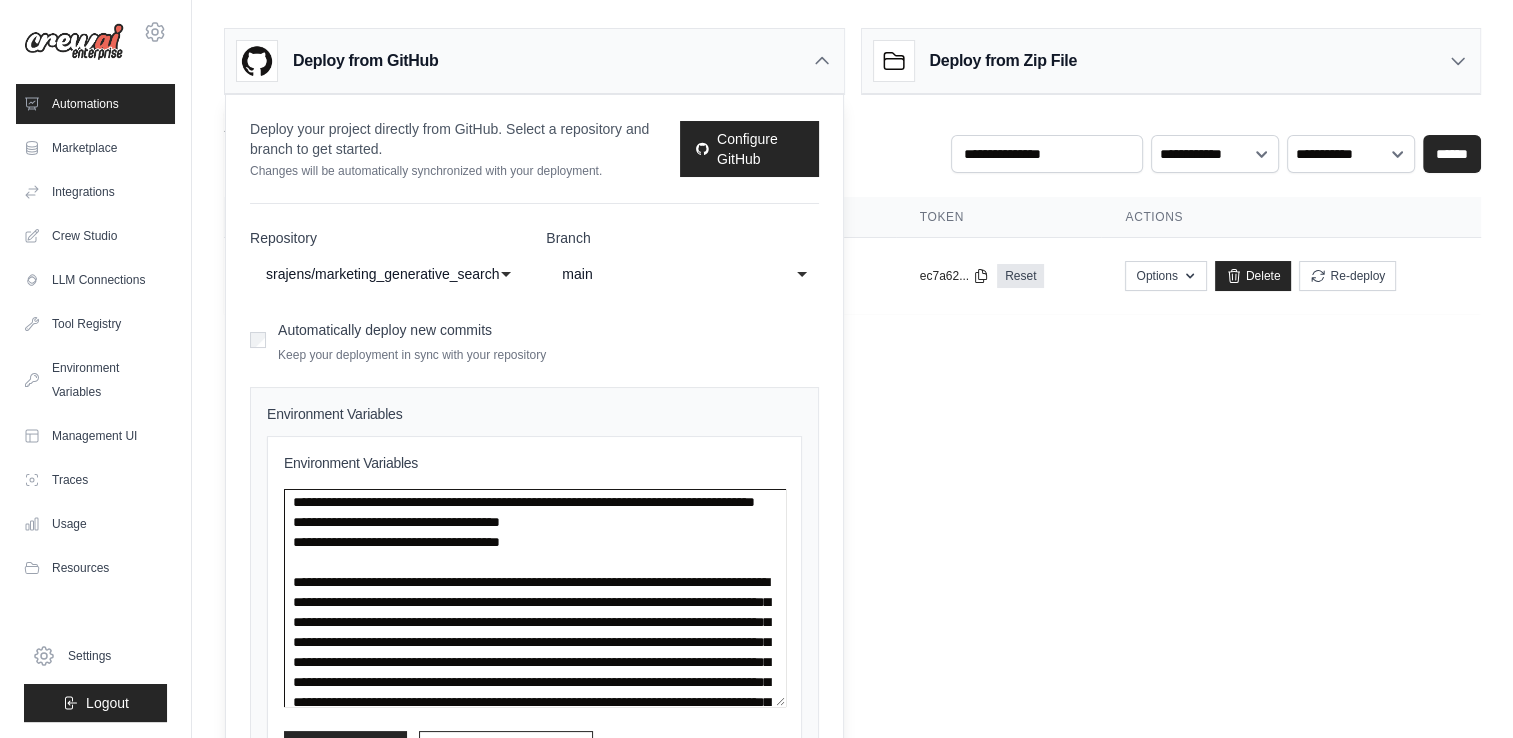 scroll, scrollTop: 166, scrollLeft: 0, axis: vertical 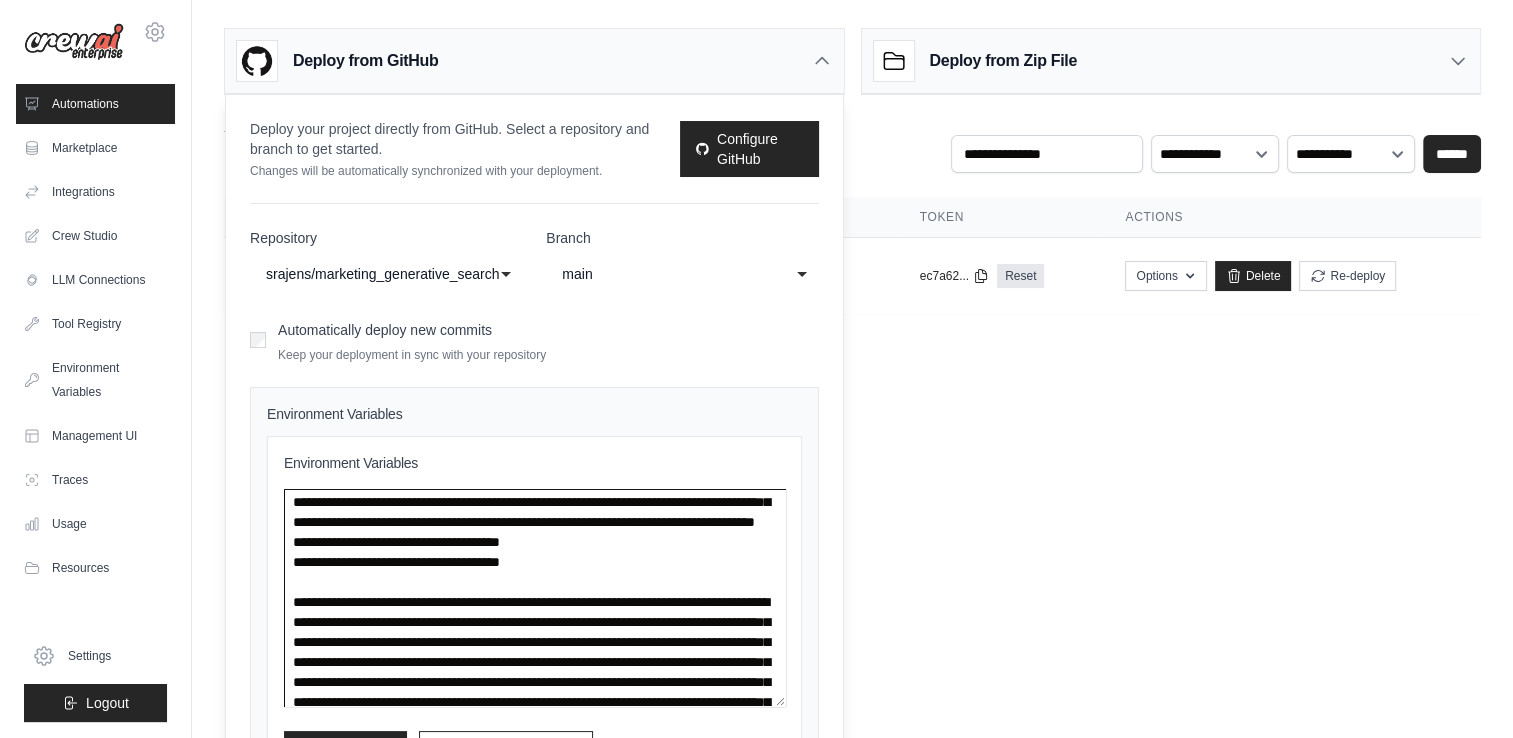 click at bounding box center [535, 598] 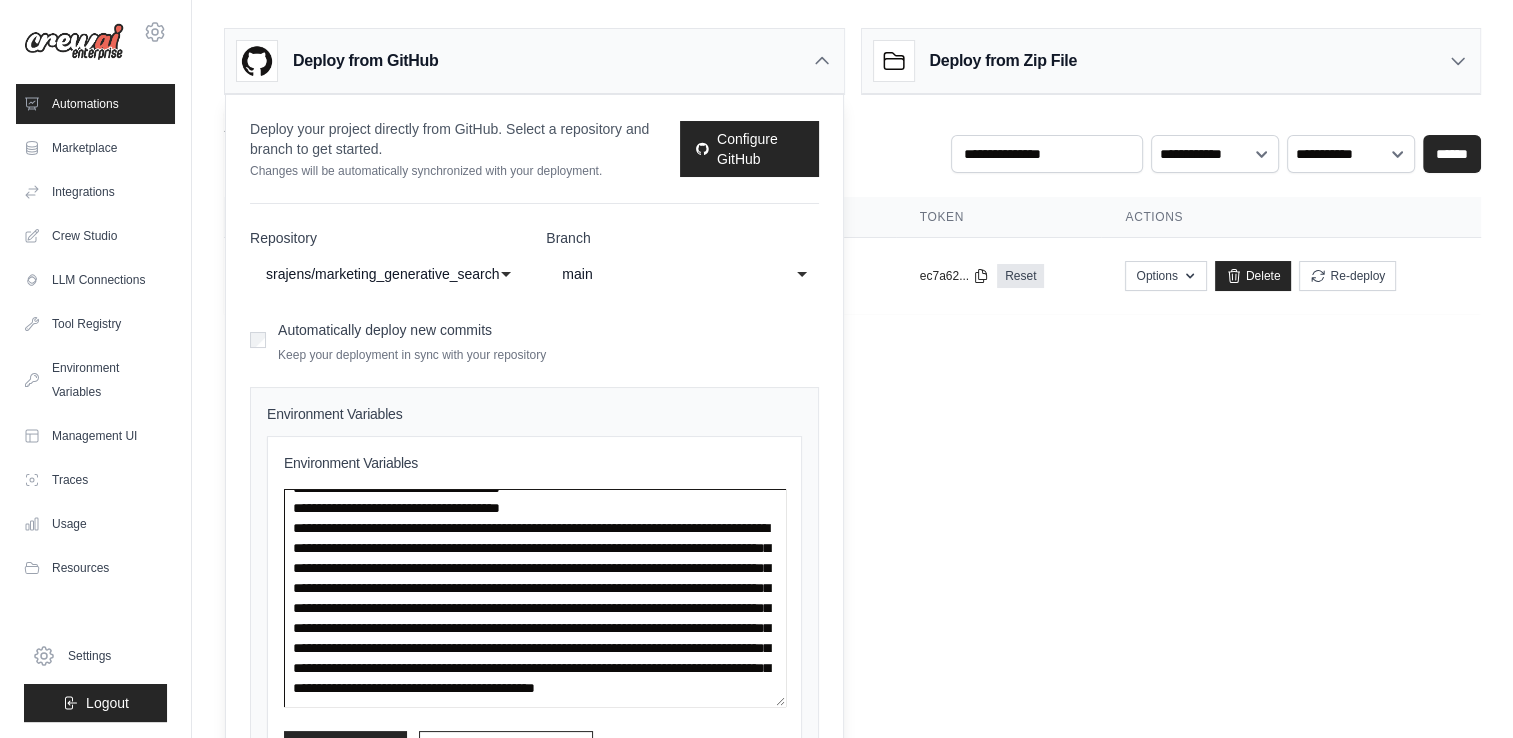 scroll, scrollTop: 460, scrollLeft: 0, axis: vertical 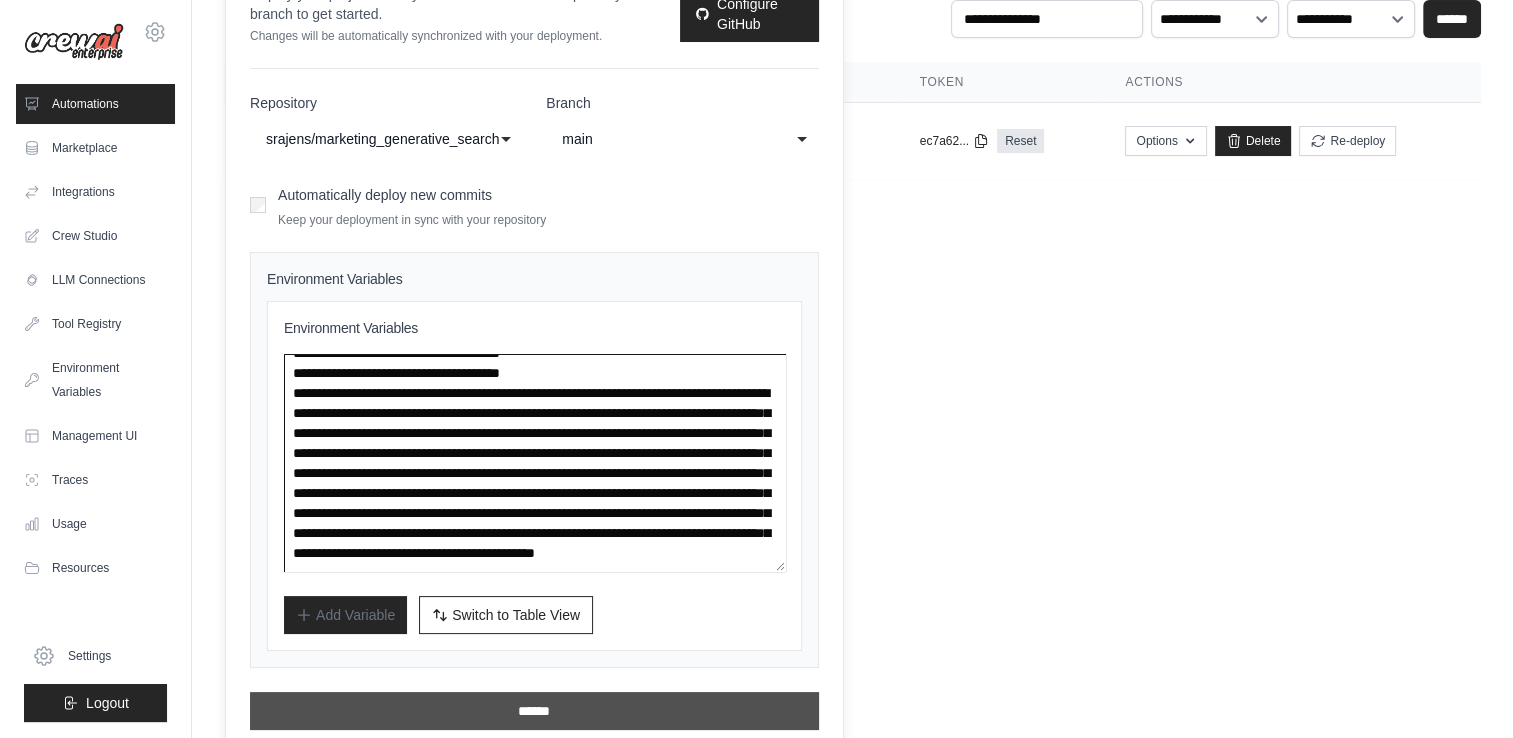 type on "**********" 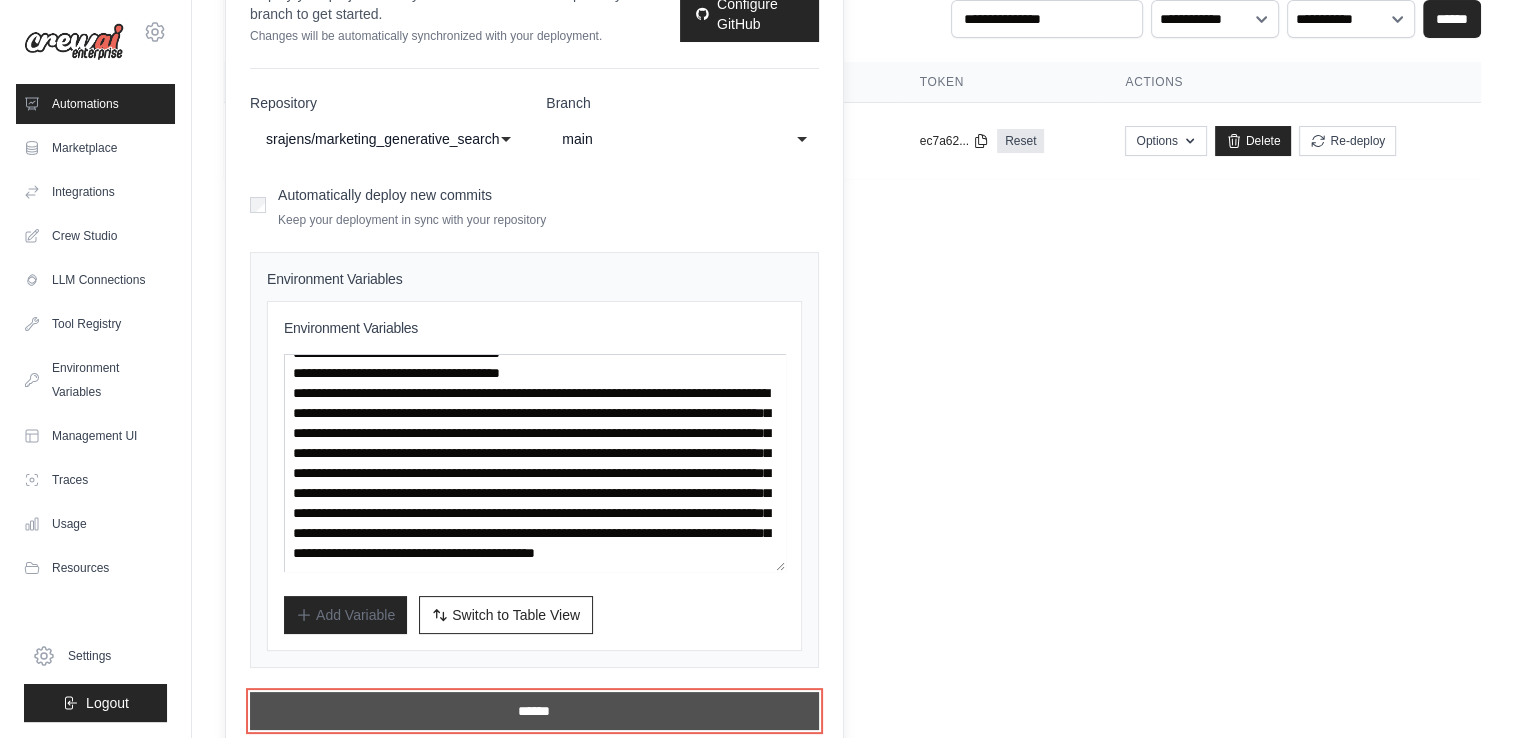 click on "******" at bounding box center (534, 711) 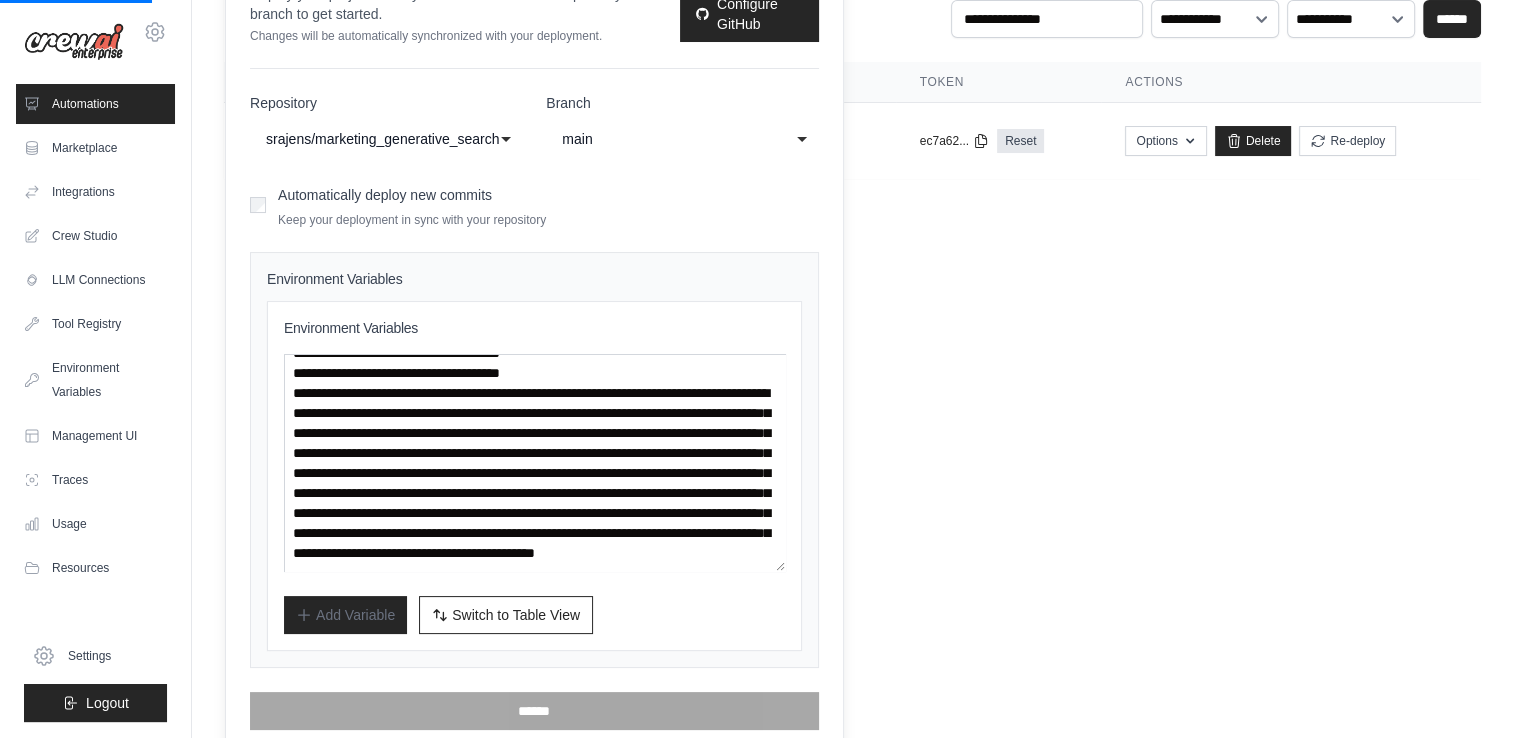 scroll, scrollTop: 0, scrollLeft: 0, axis: both 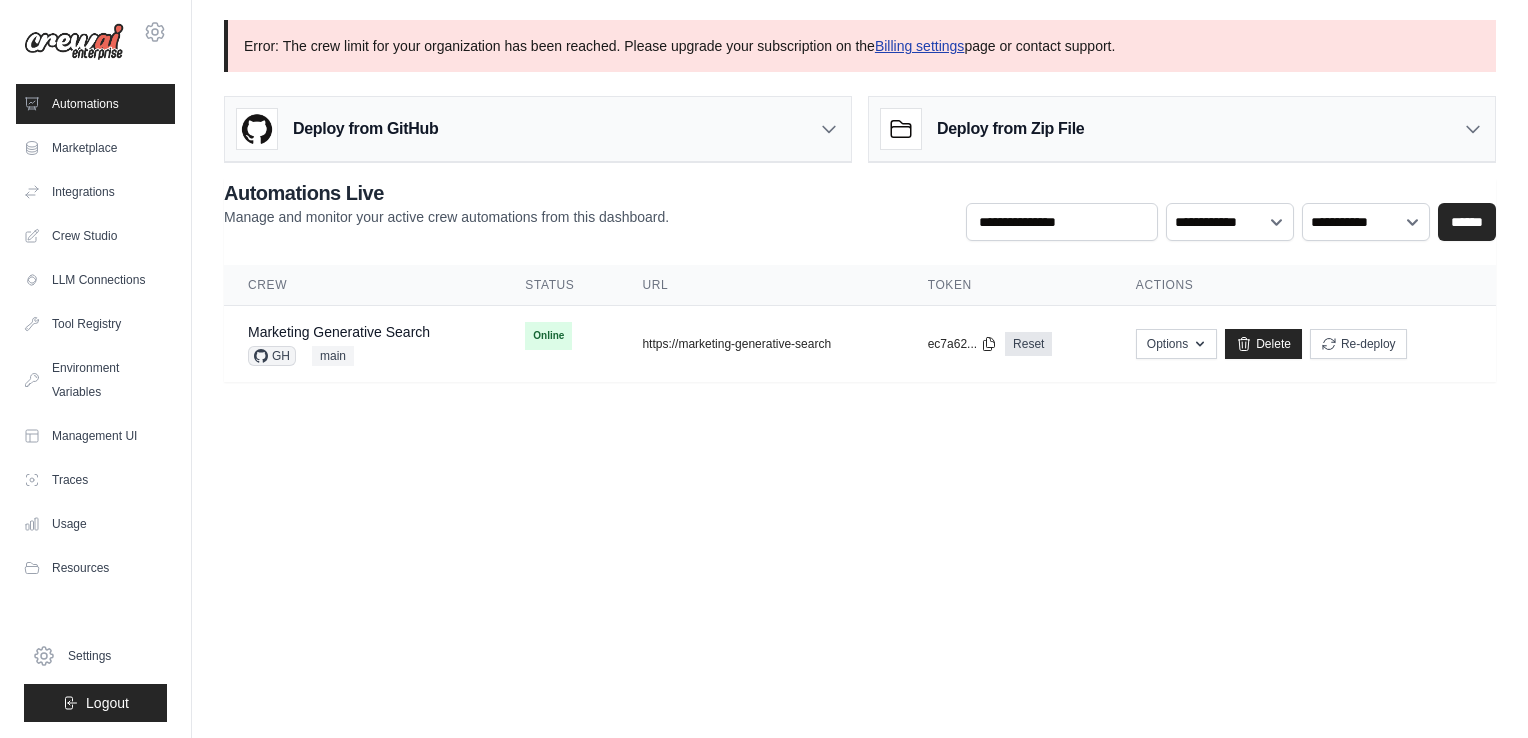 click on "Billing settings" at bounding box center (920, 46) 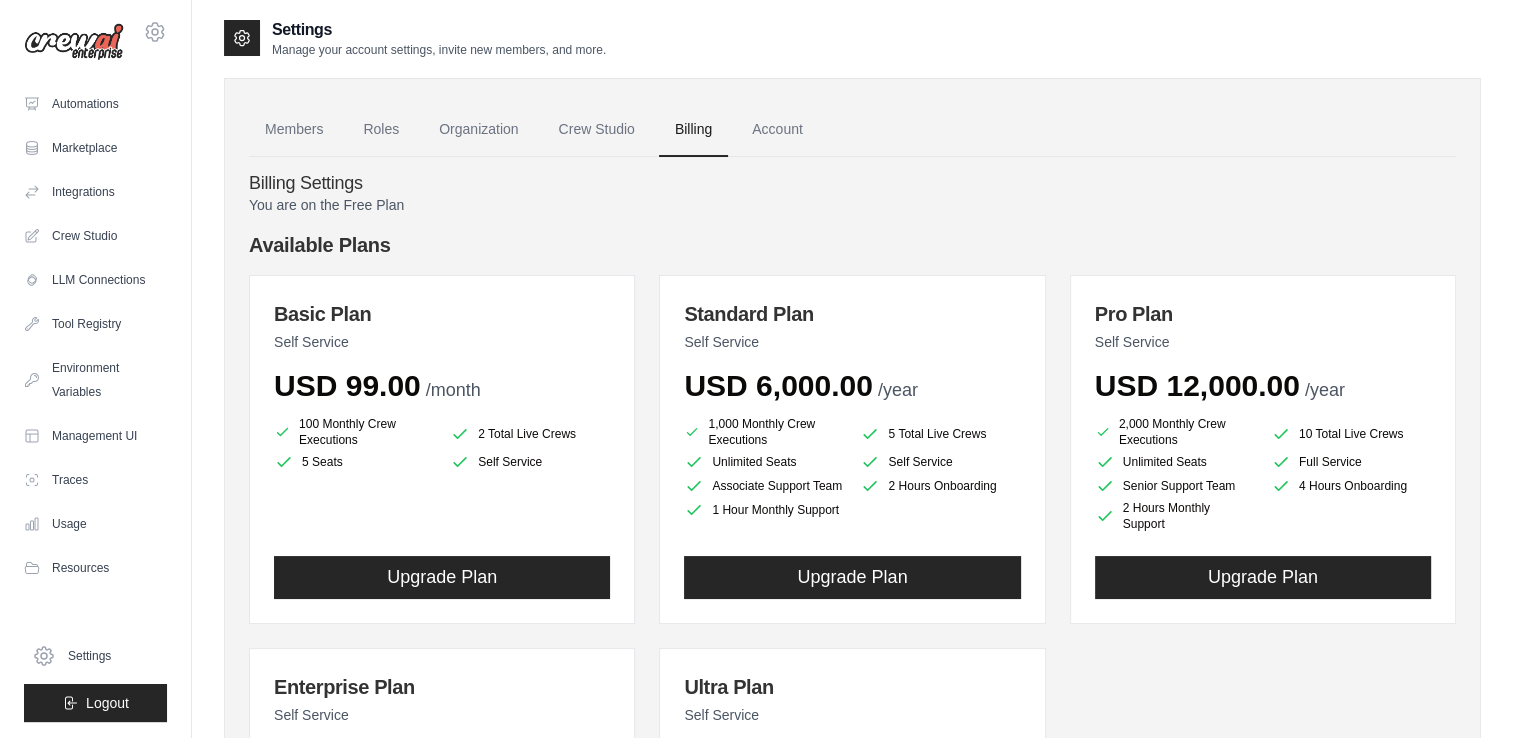 scroll, scrollTop: 0, scrollLeft: 0, axis: both 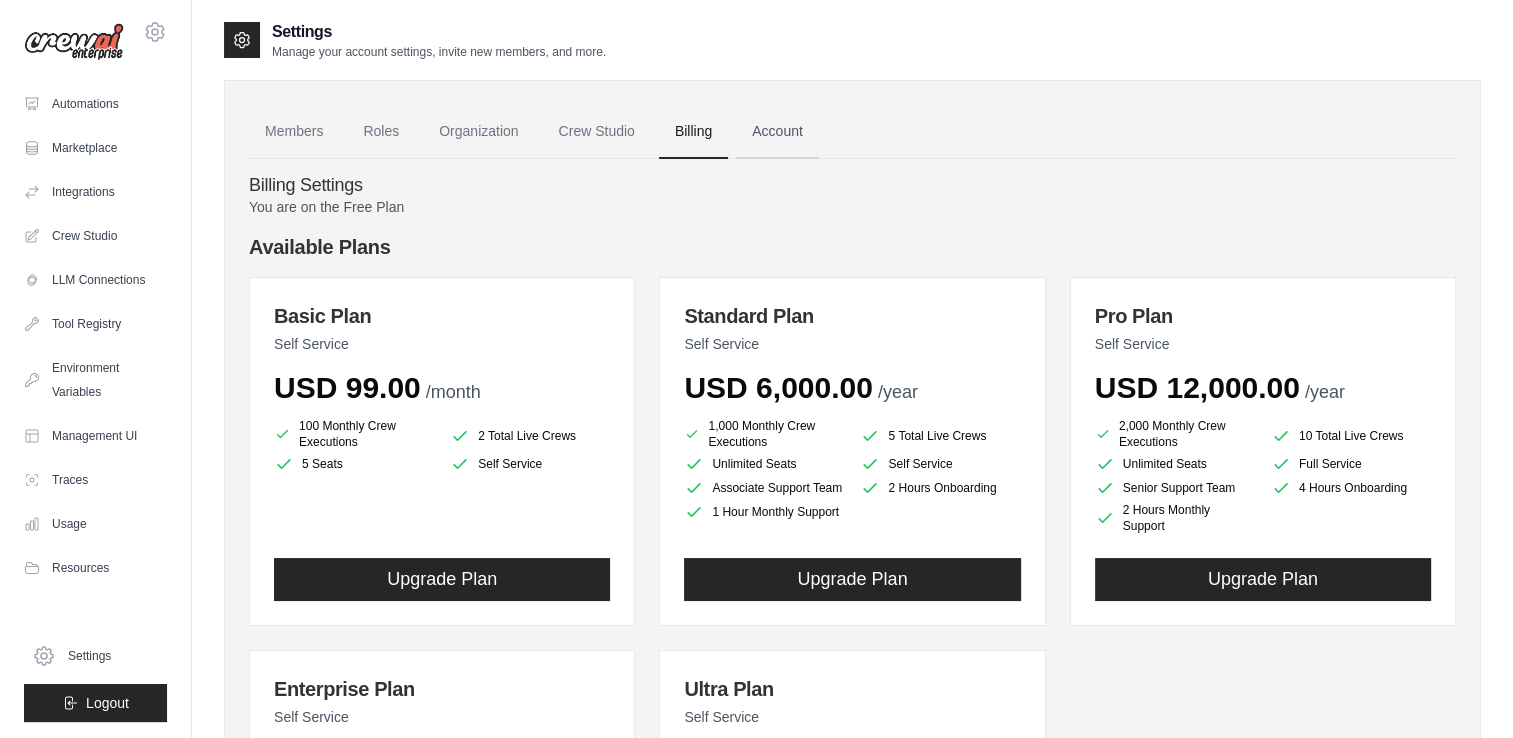click on "Account" at bounding box center [777, 132] 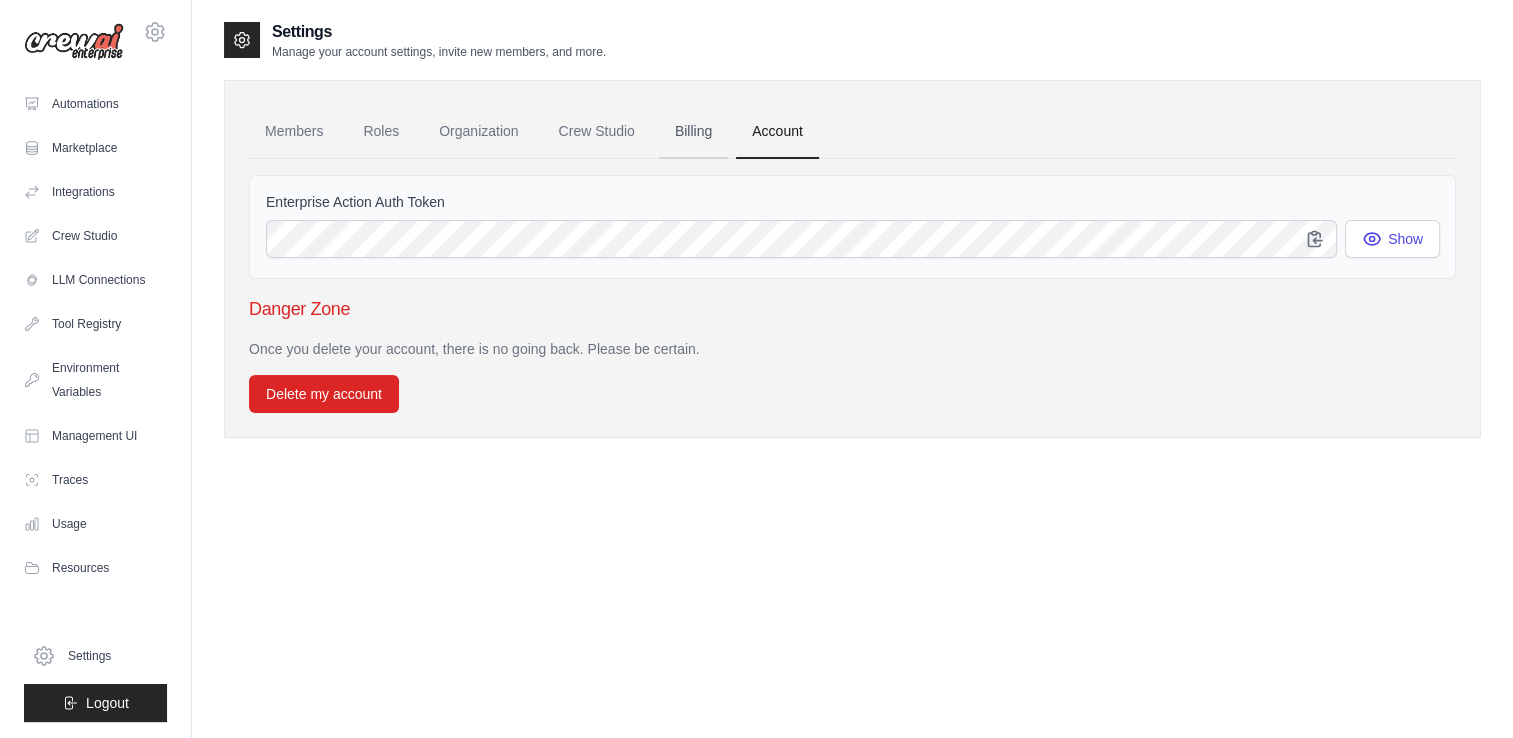 click on "Billing" at bounding box center (693, 132) 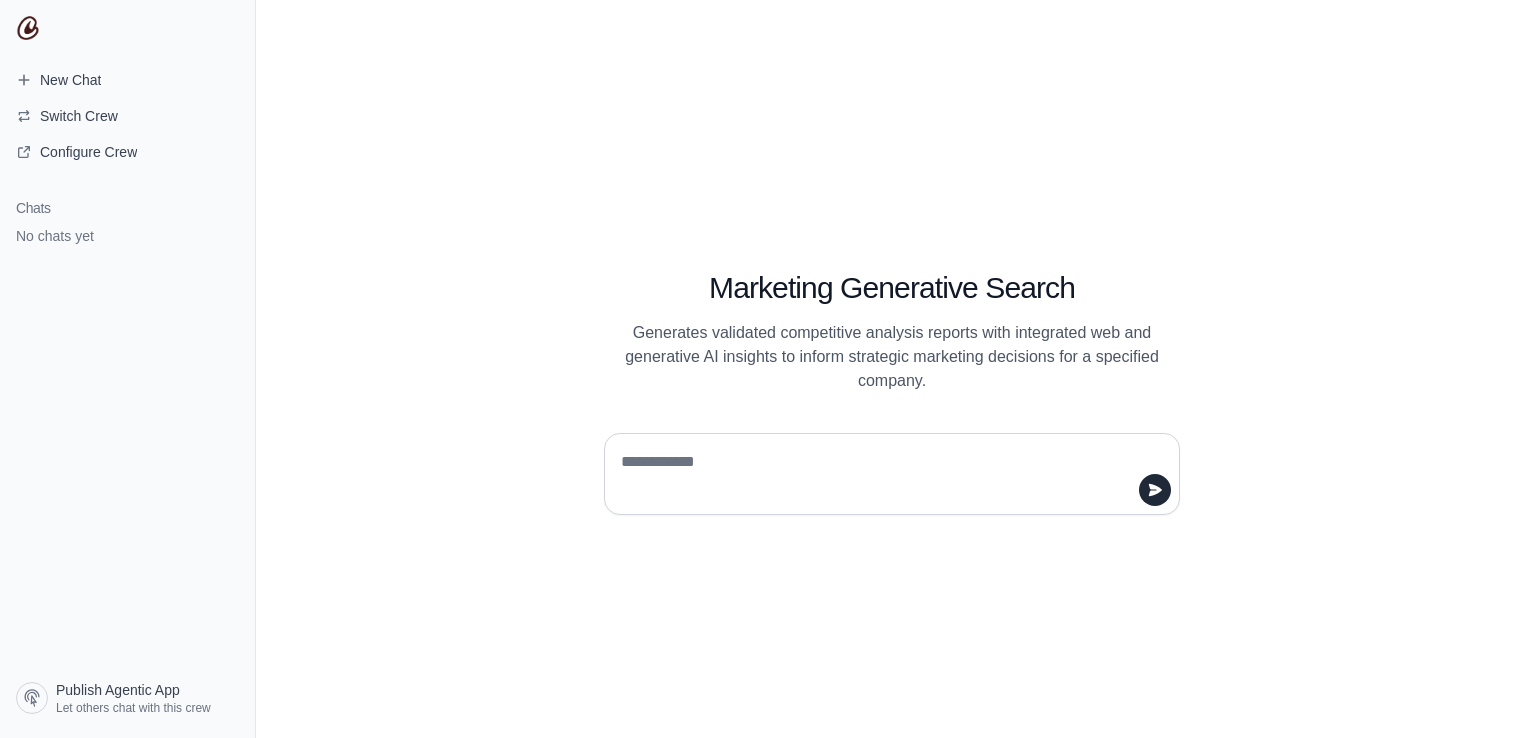 scroll, scrollTop: 0, scrollLeft: 0, axis: both 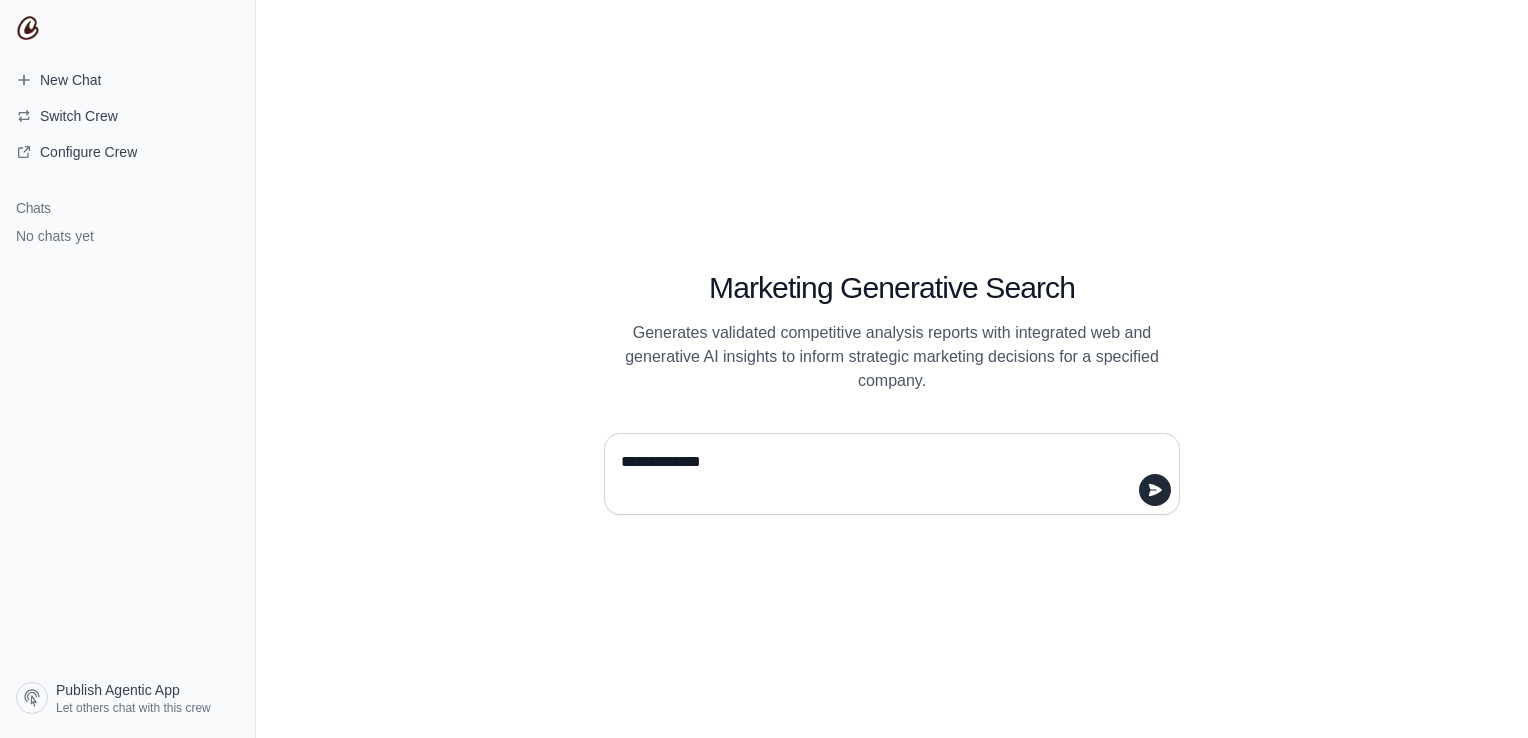 type on "**********" 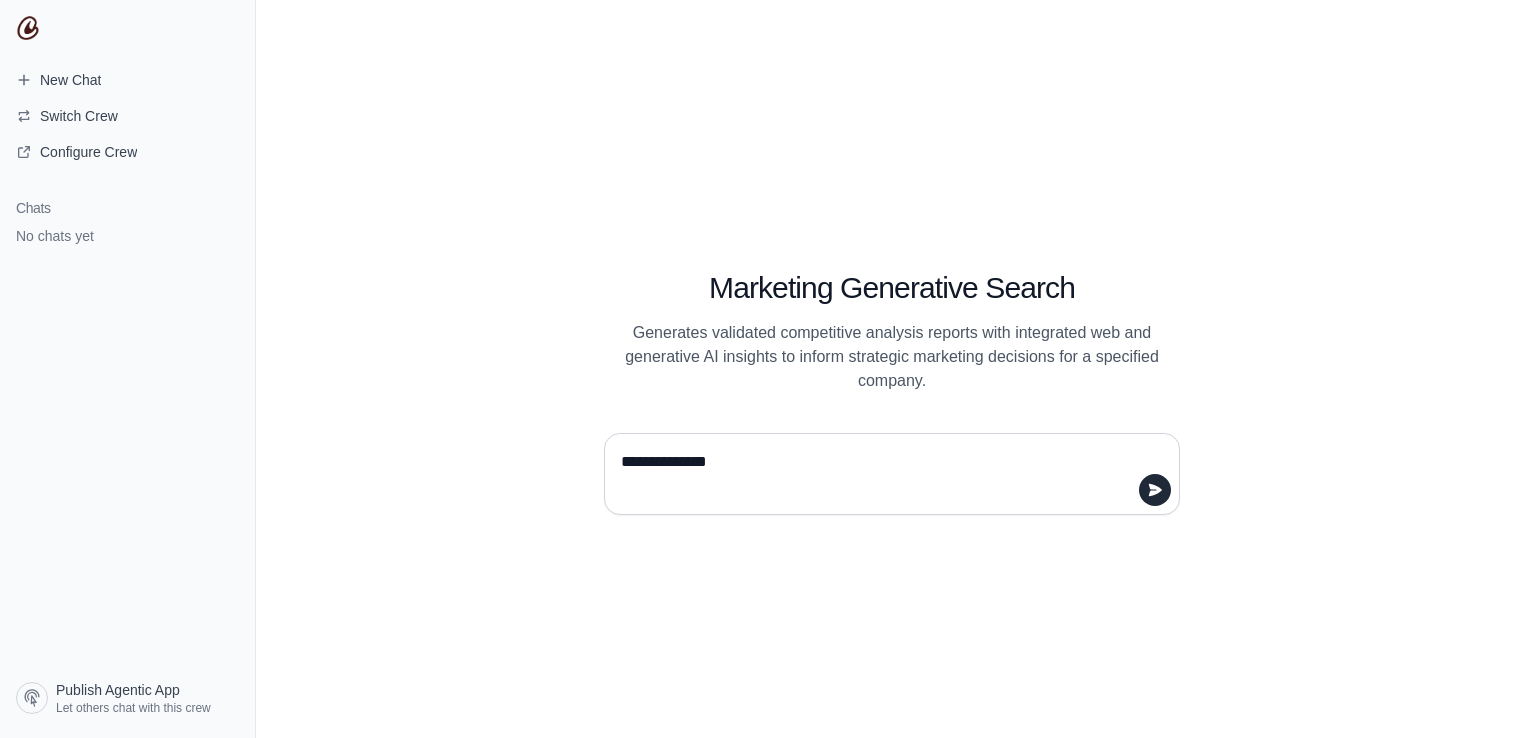 type 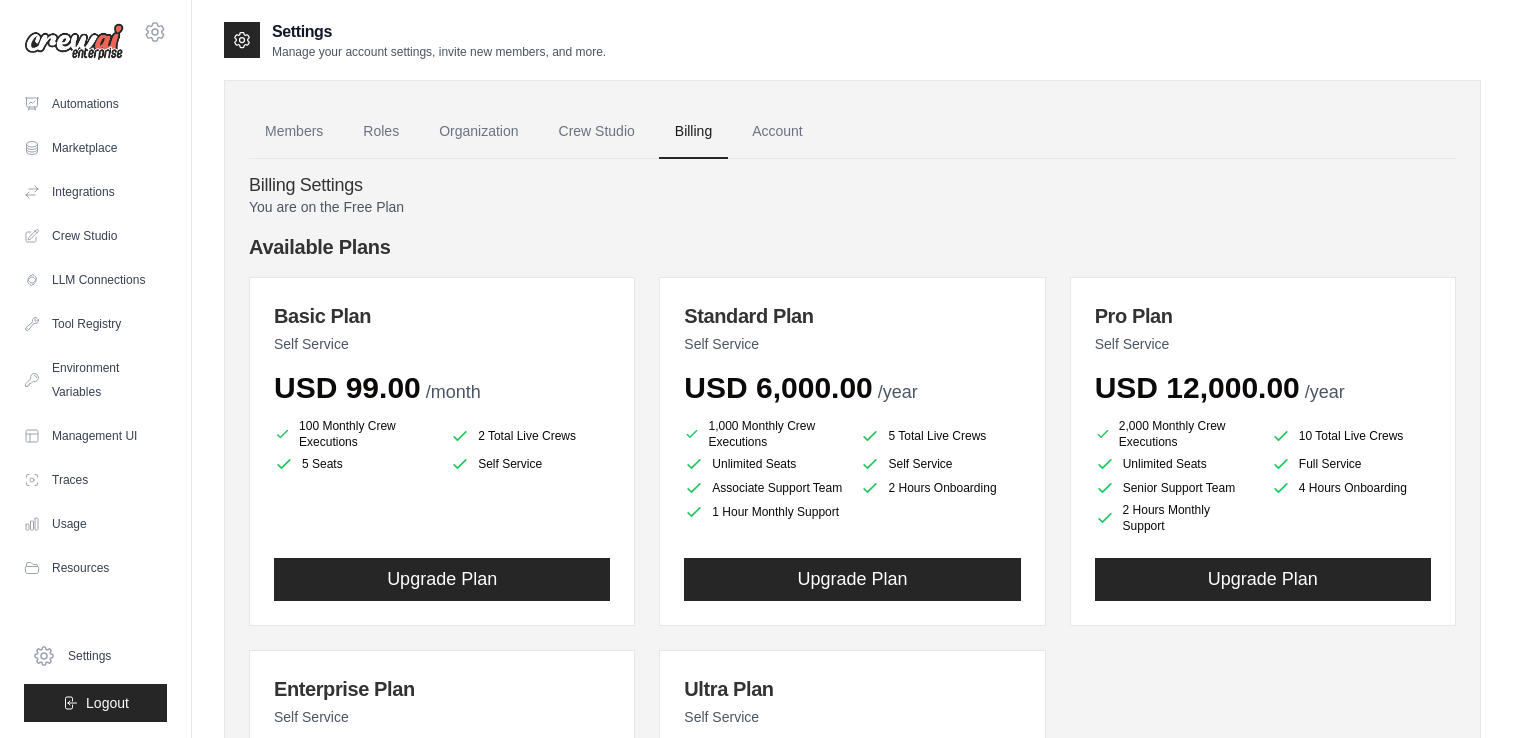 scroll, scrollTop: 0, scrollLeft: 0, axis: both 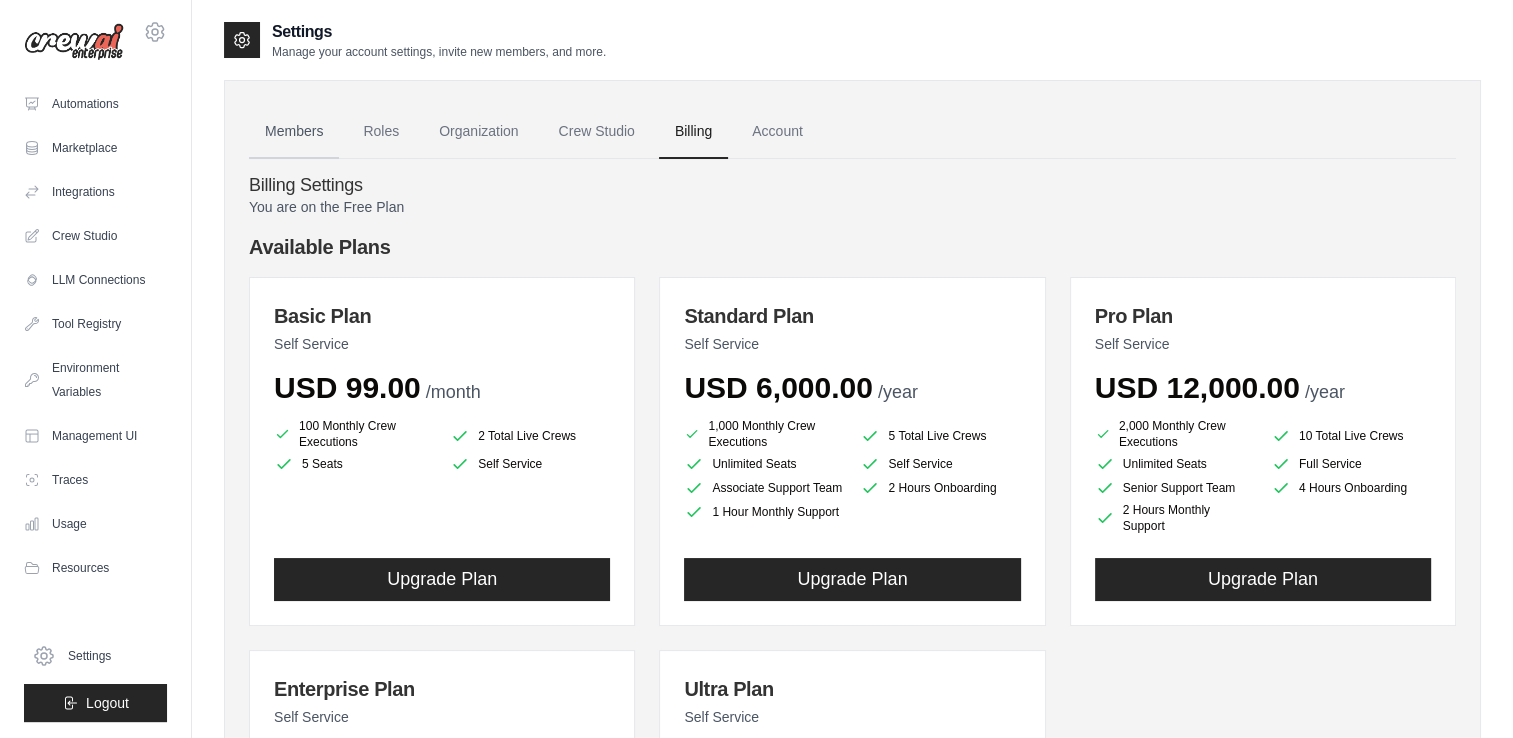 click on "Members" at bounding box center (294, 132) 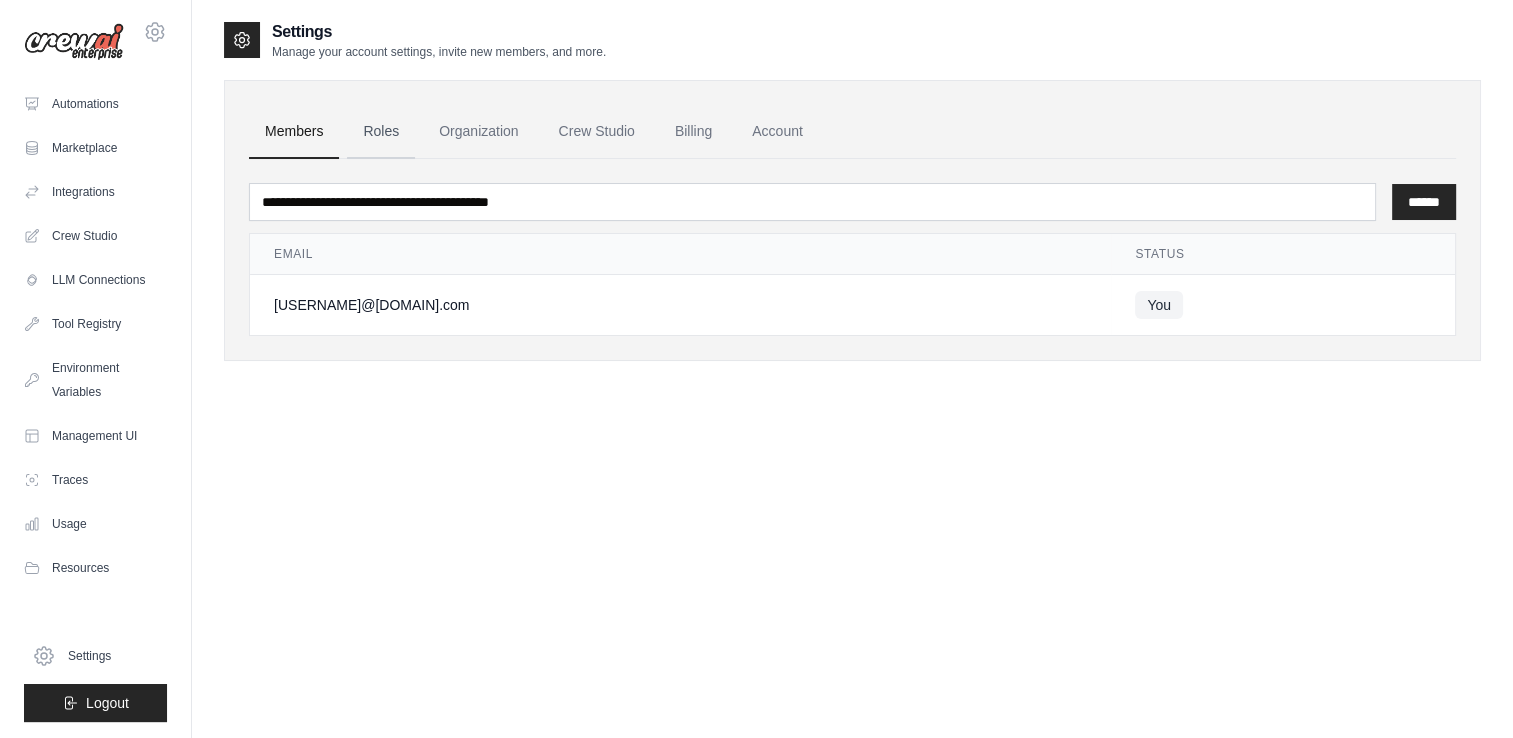 click on "Roles" at bounding box center (381, 132) 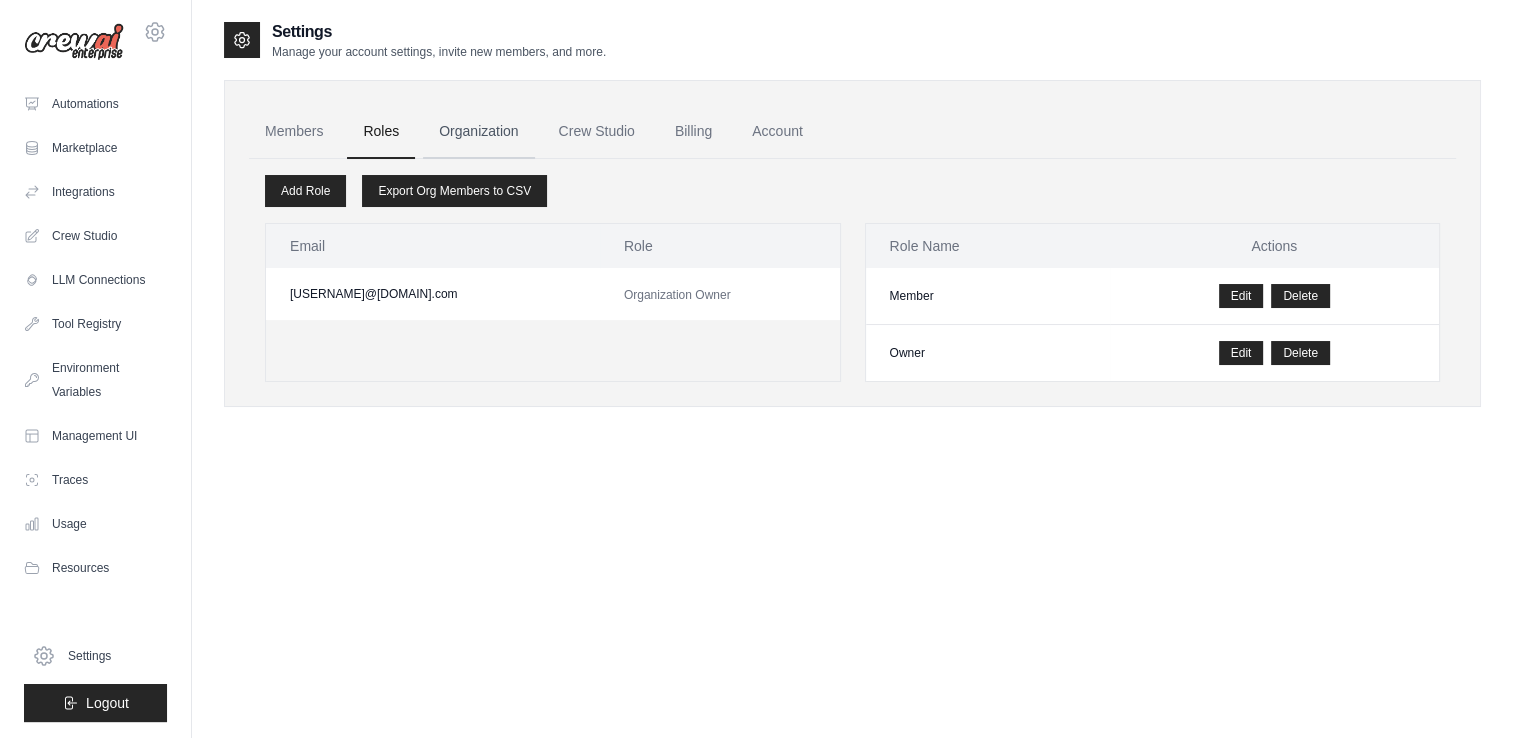 click on "Organization" at bounding box center [478, 132] 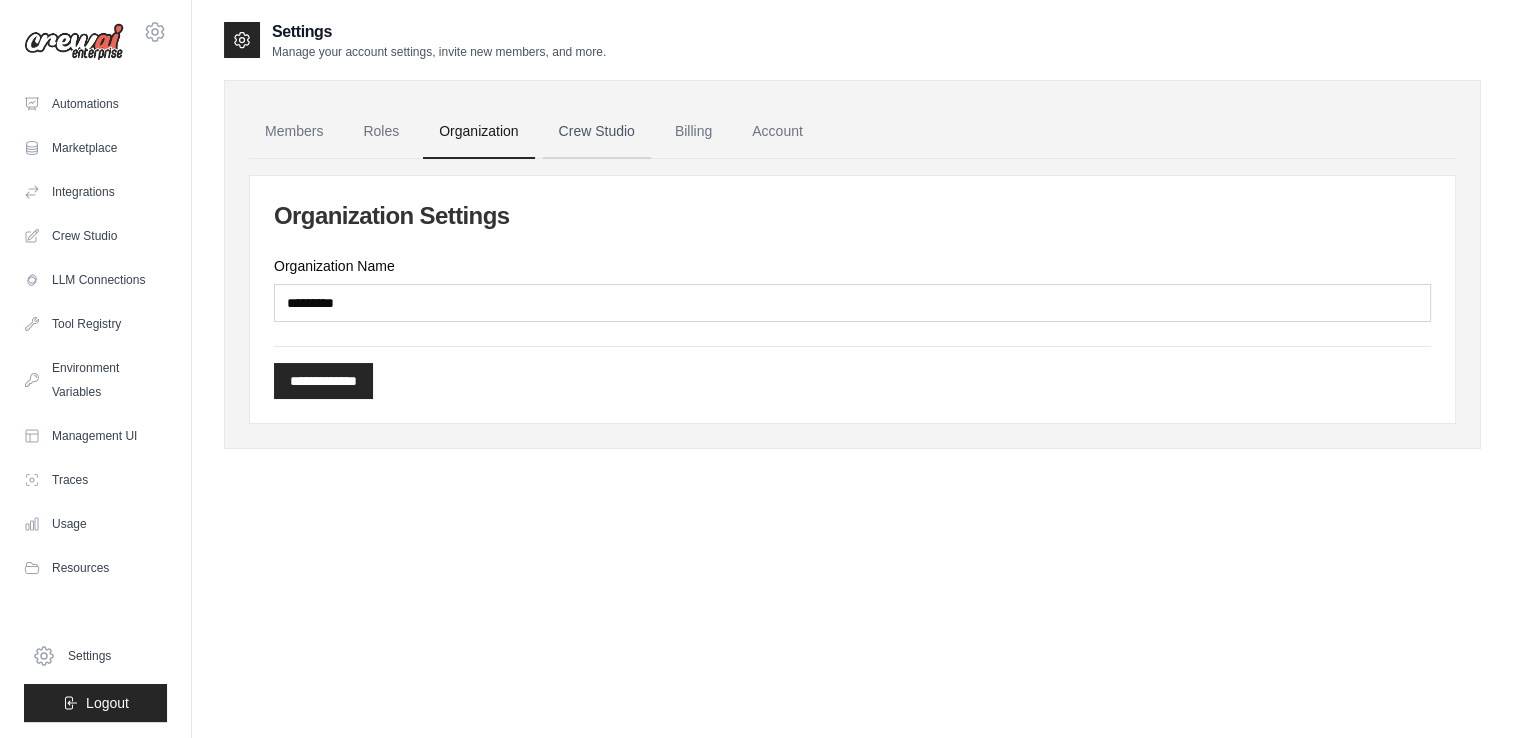 click on "Crew Studio" at bounding box center [597, 132] 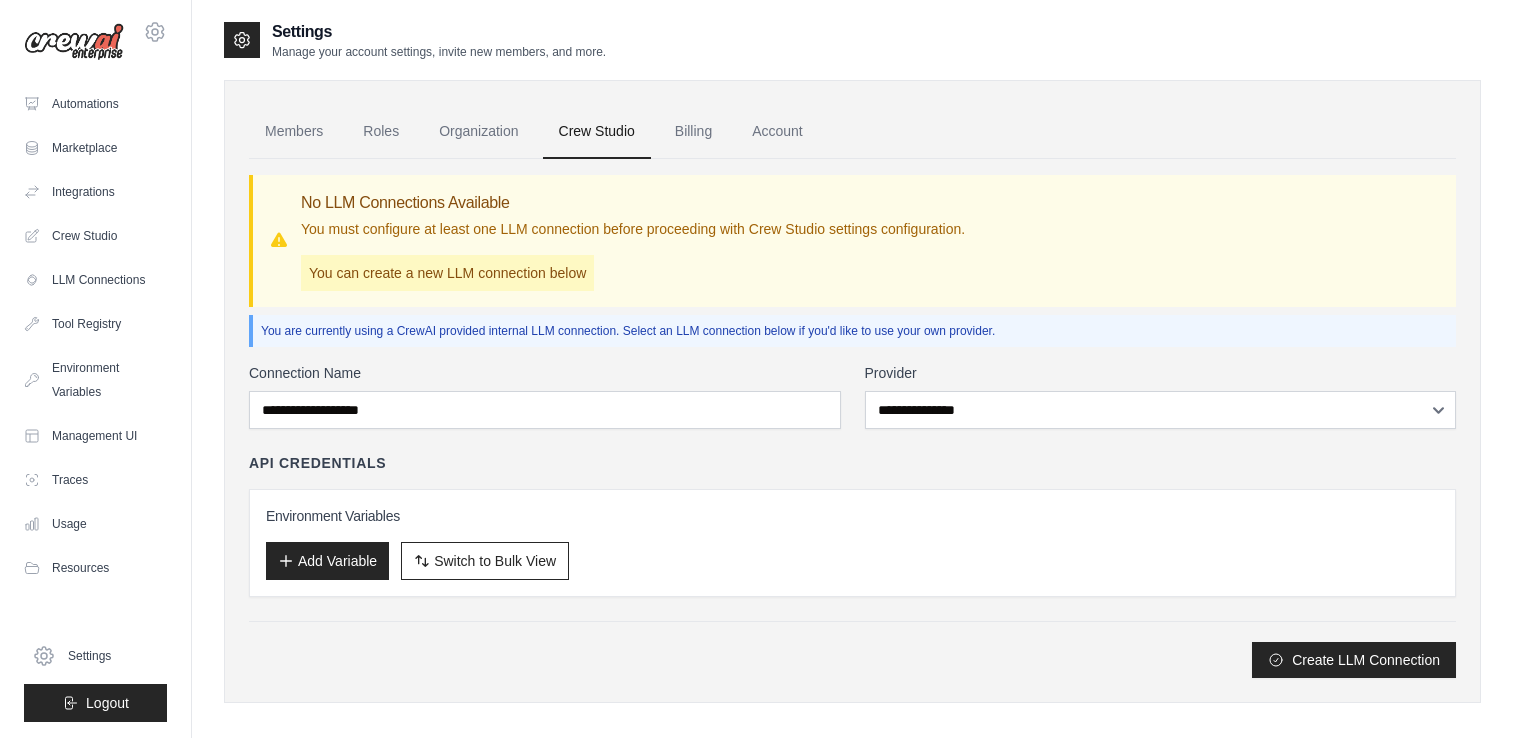 scroll, scrollTop: 0, scrollLeft: 0, axis: both 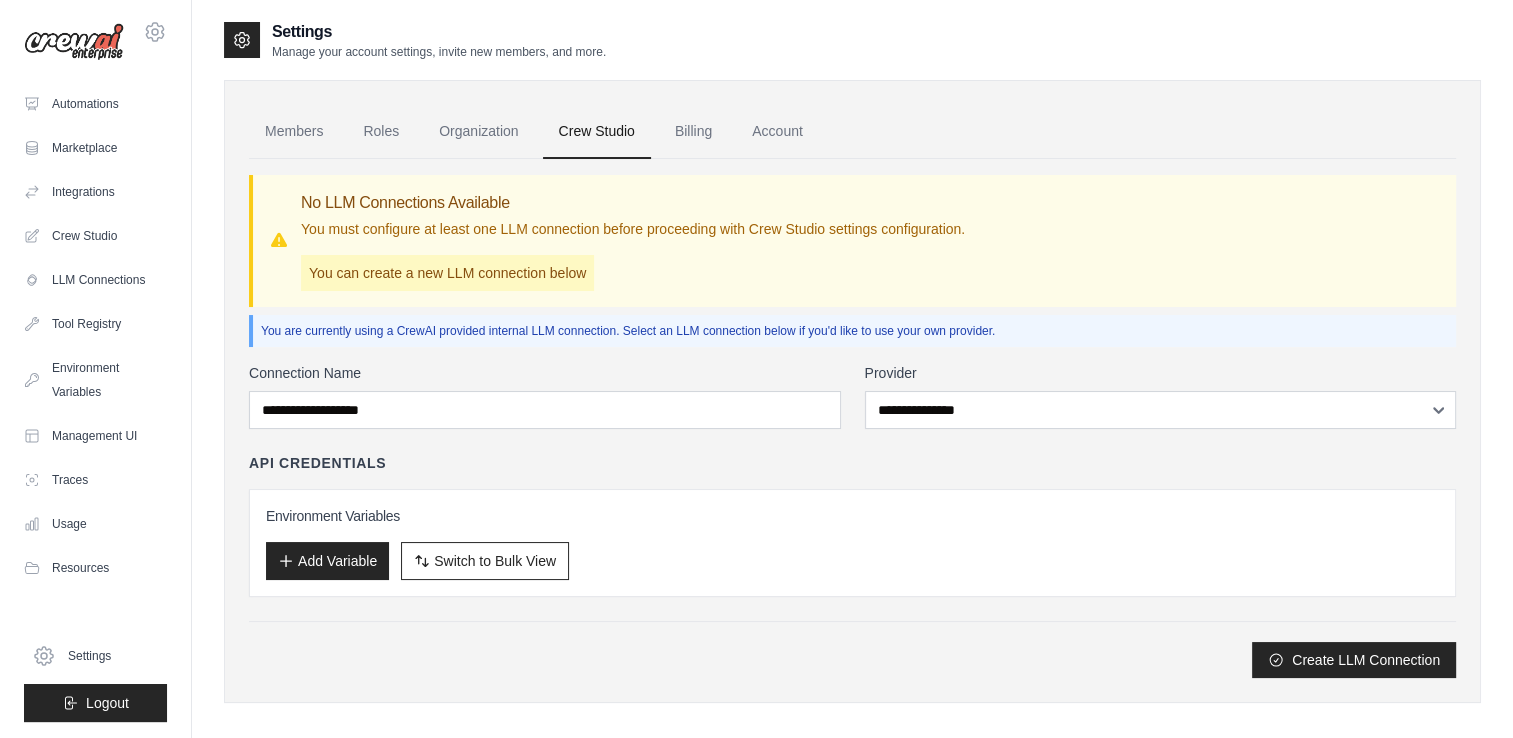 click on "Add Variable" at bounding box center [327, 561] 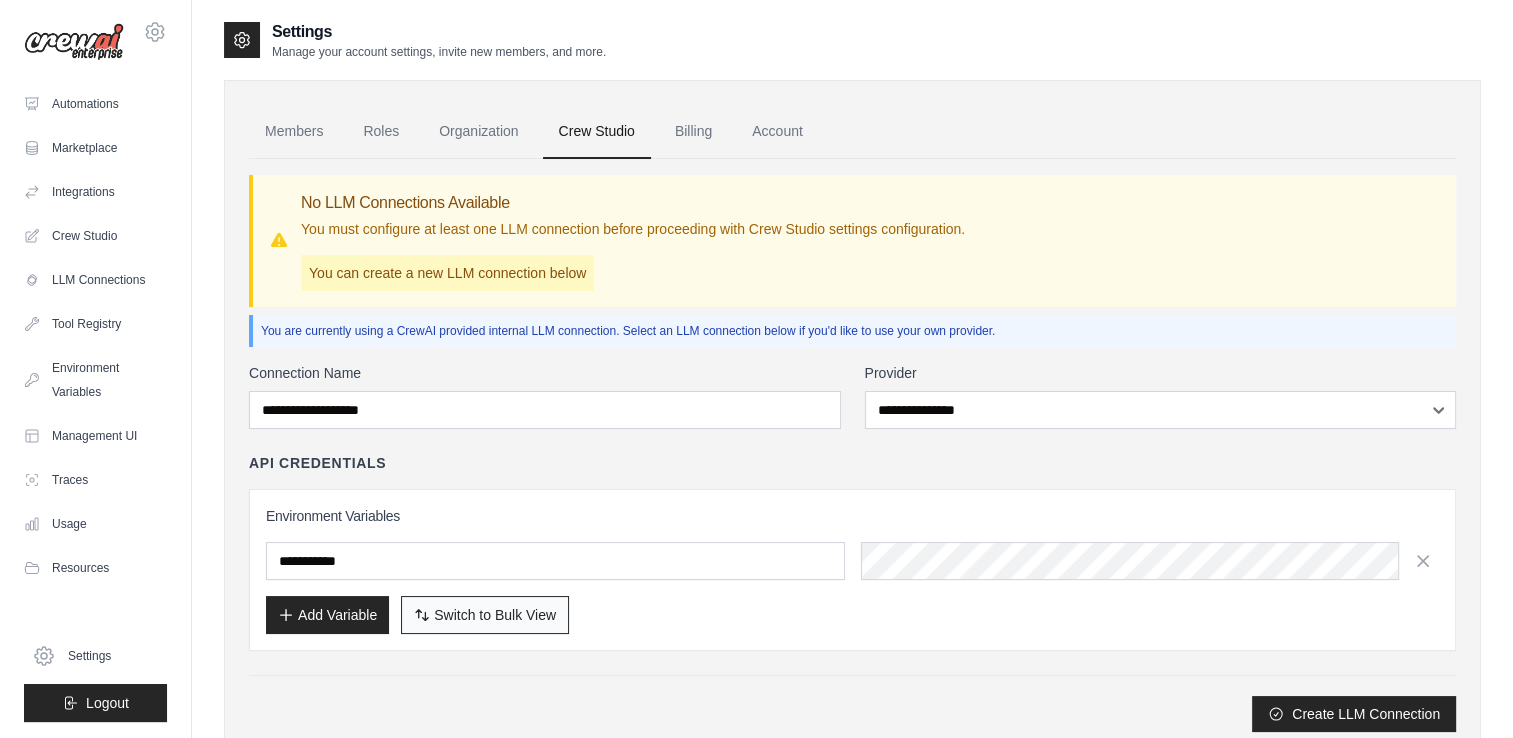 click on "Switch to Bulk View" at bounding box center (495, 615) 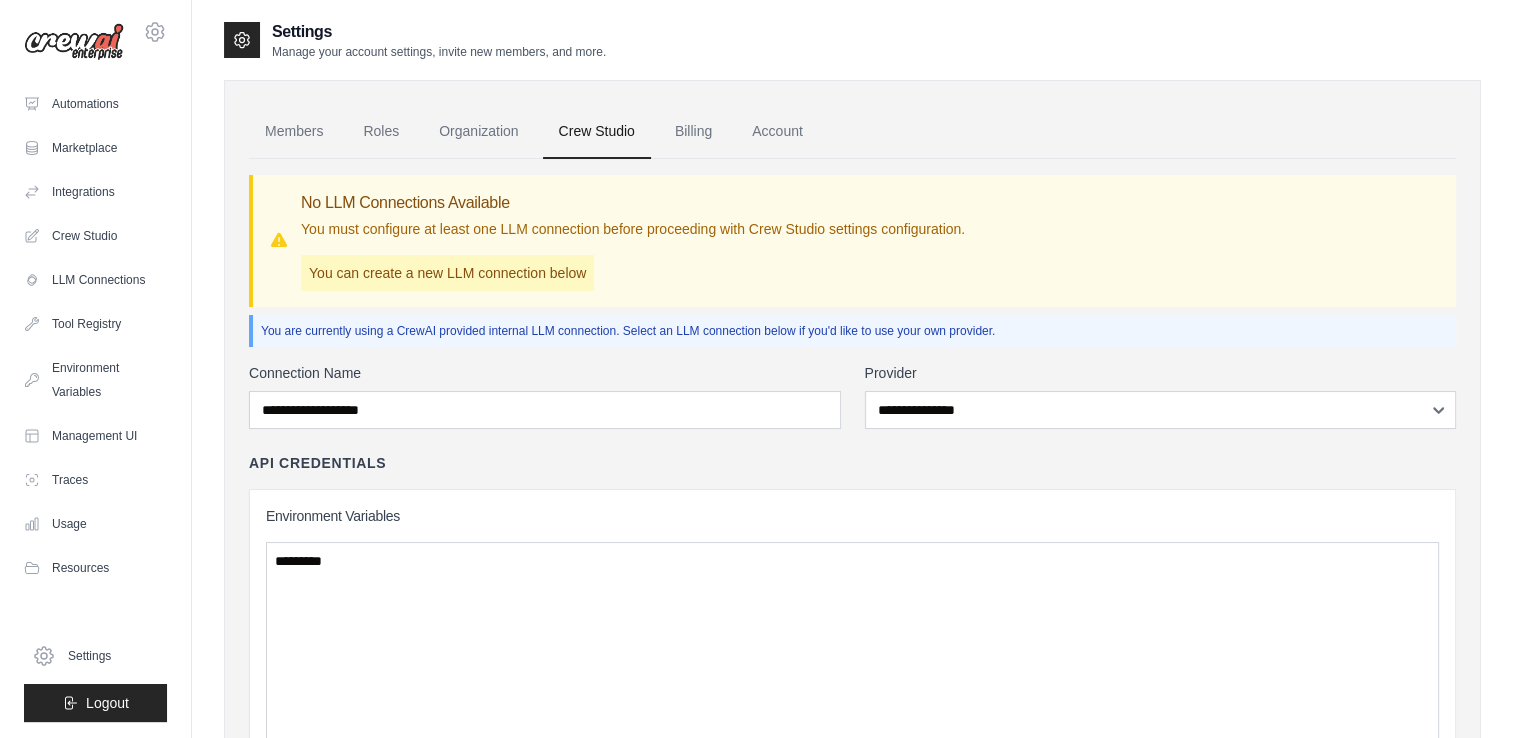 type 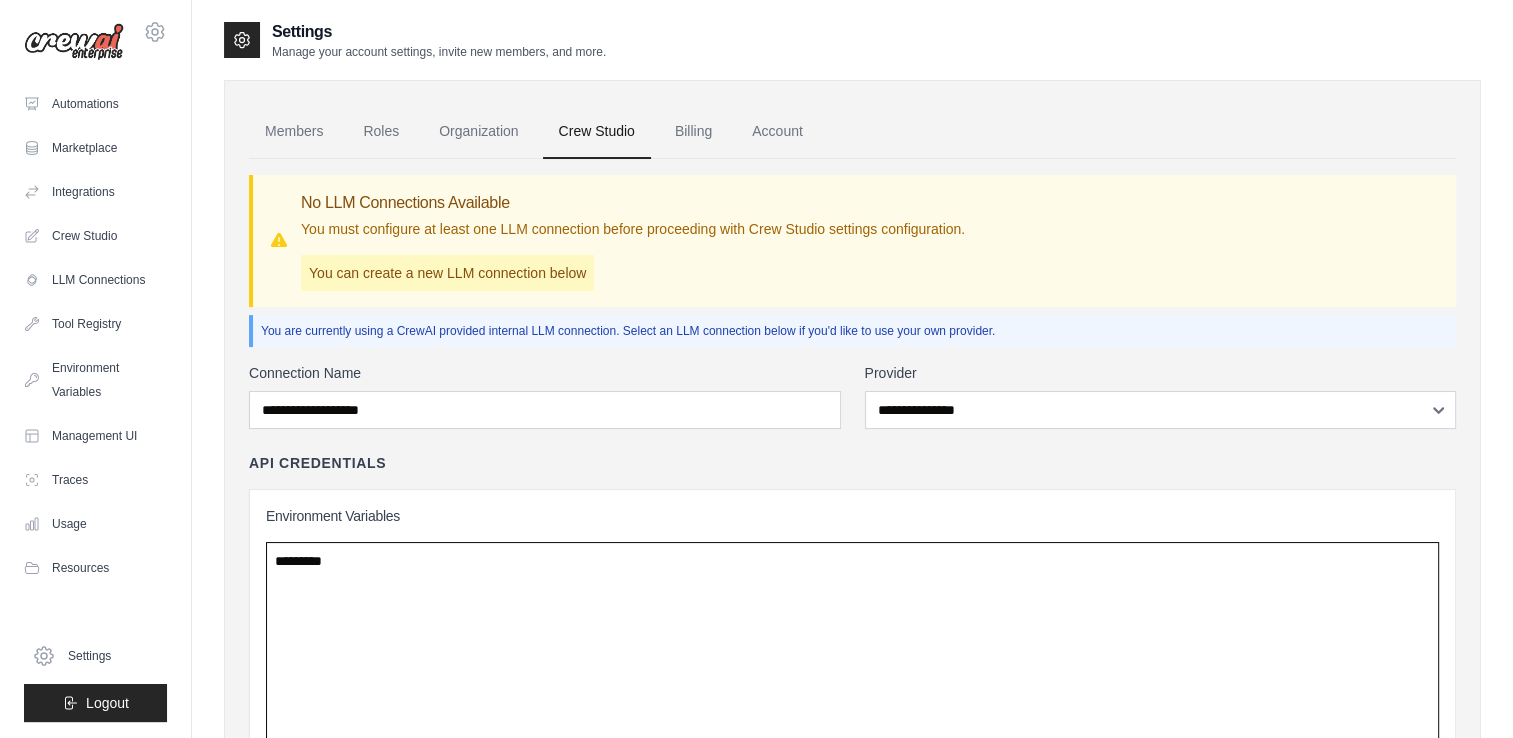 drag, startPoint x: 404, startPoint y: 572, endPoint x: 388, endPoint y: 554, distance: 24.083189 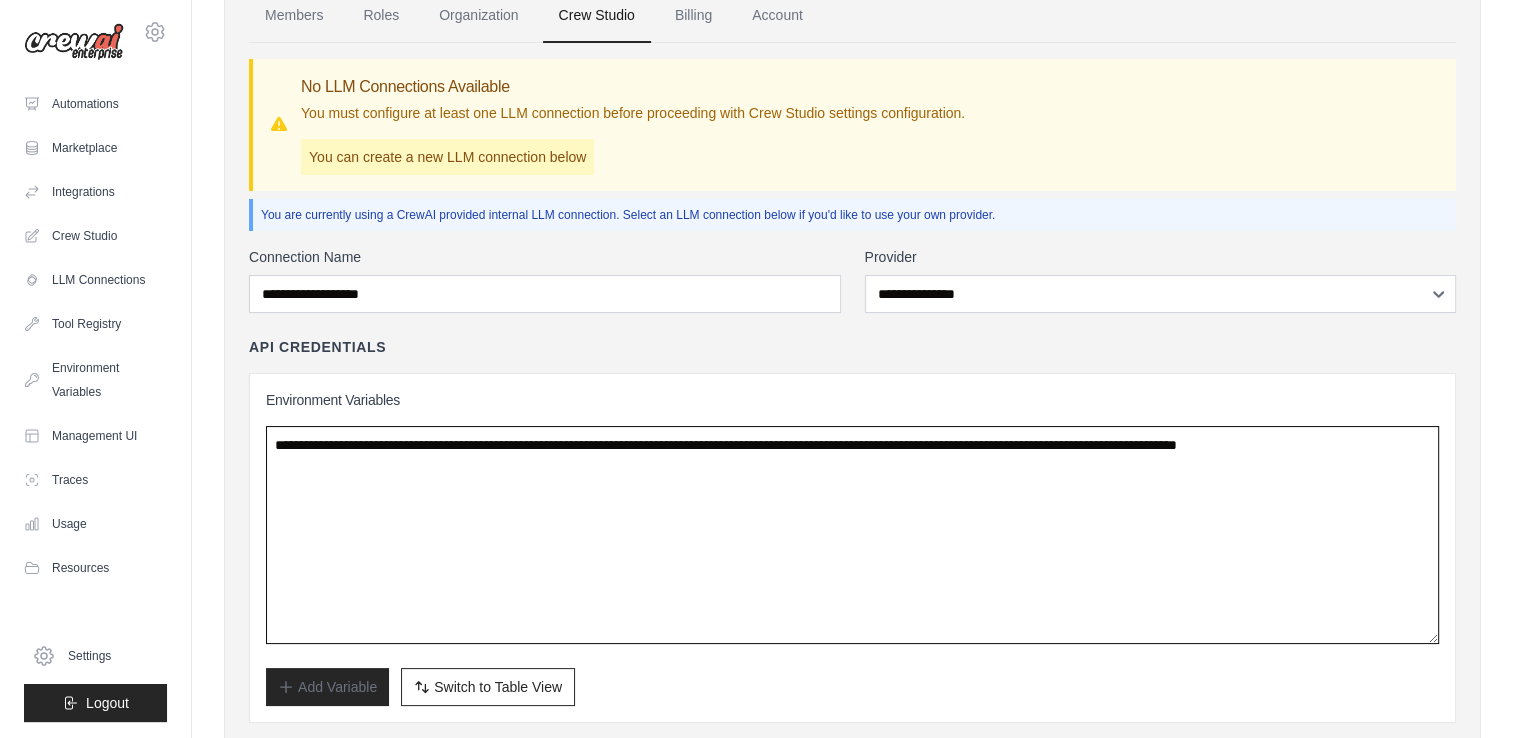 scroll, scrollTop: 256, scrollLeft: 0, axis: vertical 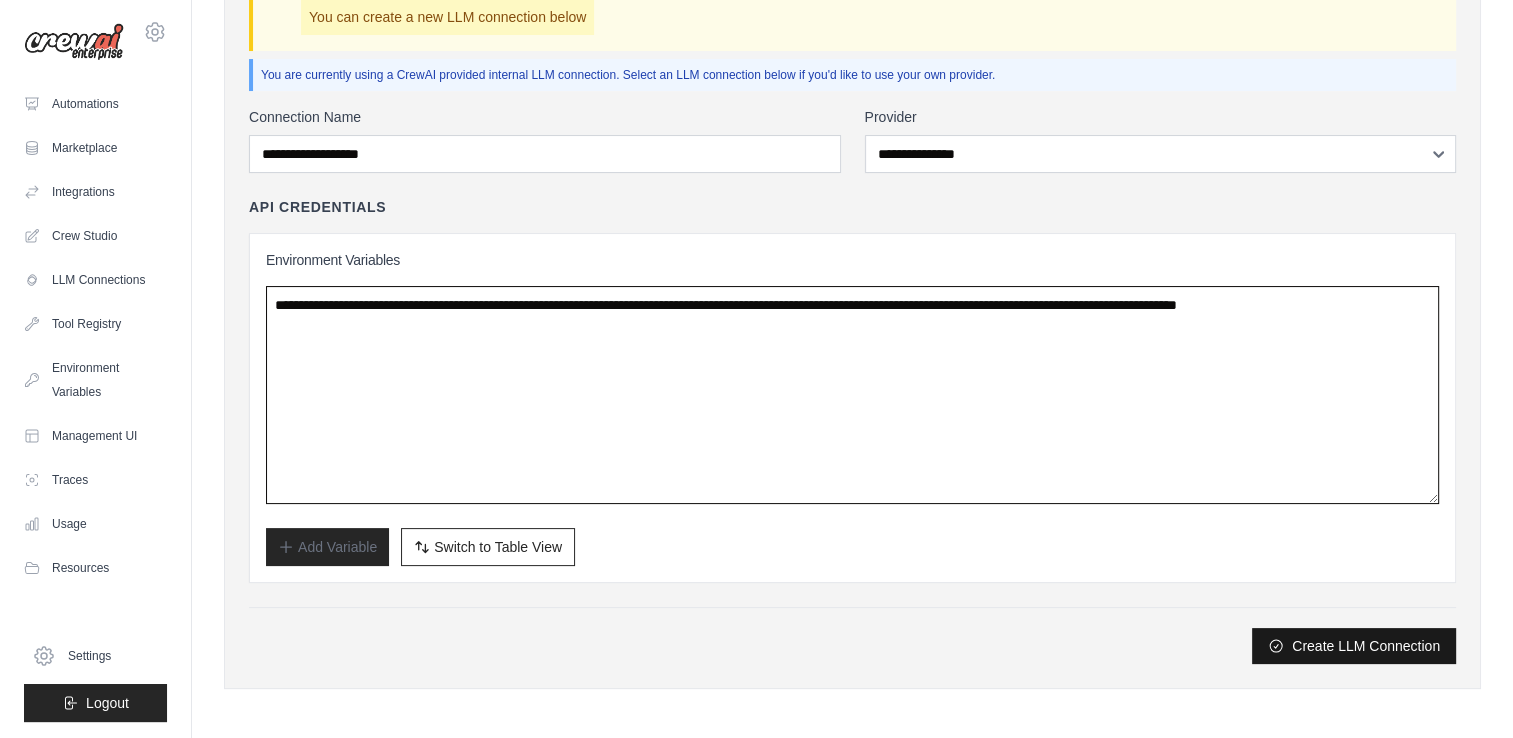 type on "**********" 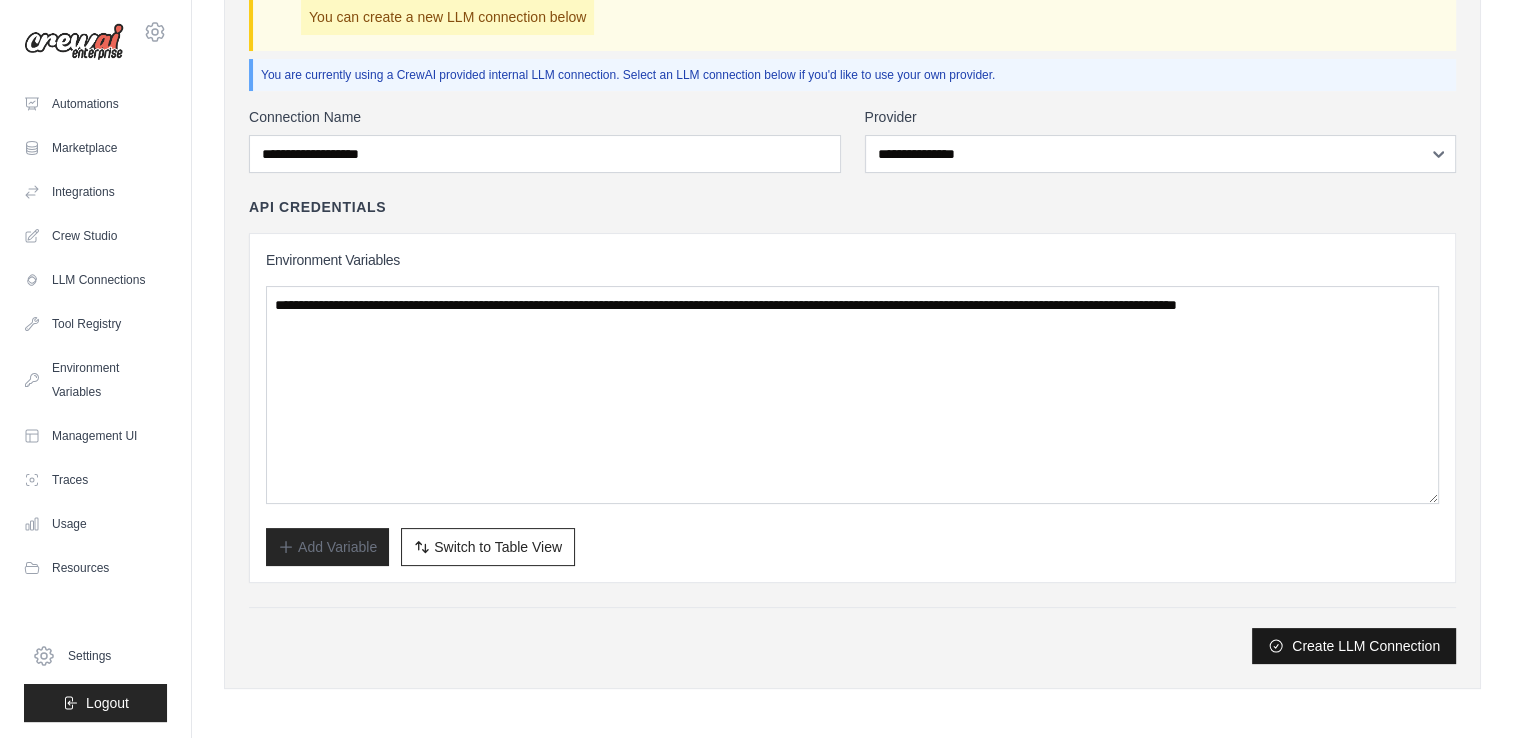 click on "Create LLM Connection" at bounding box center [1354, 646] 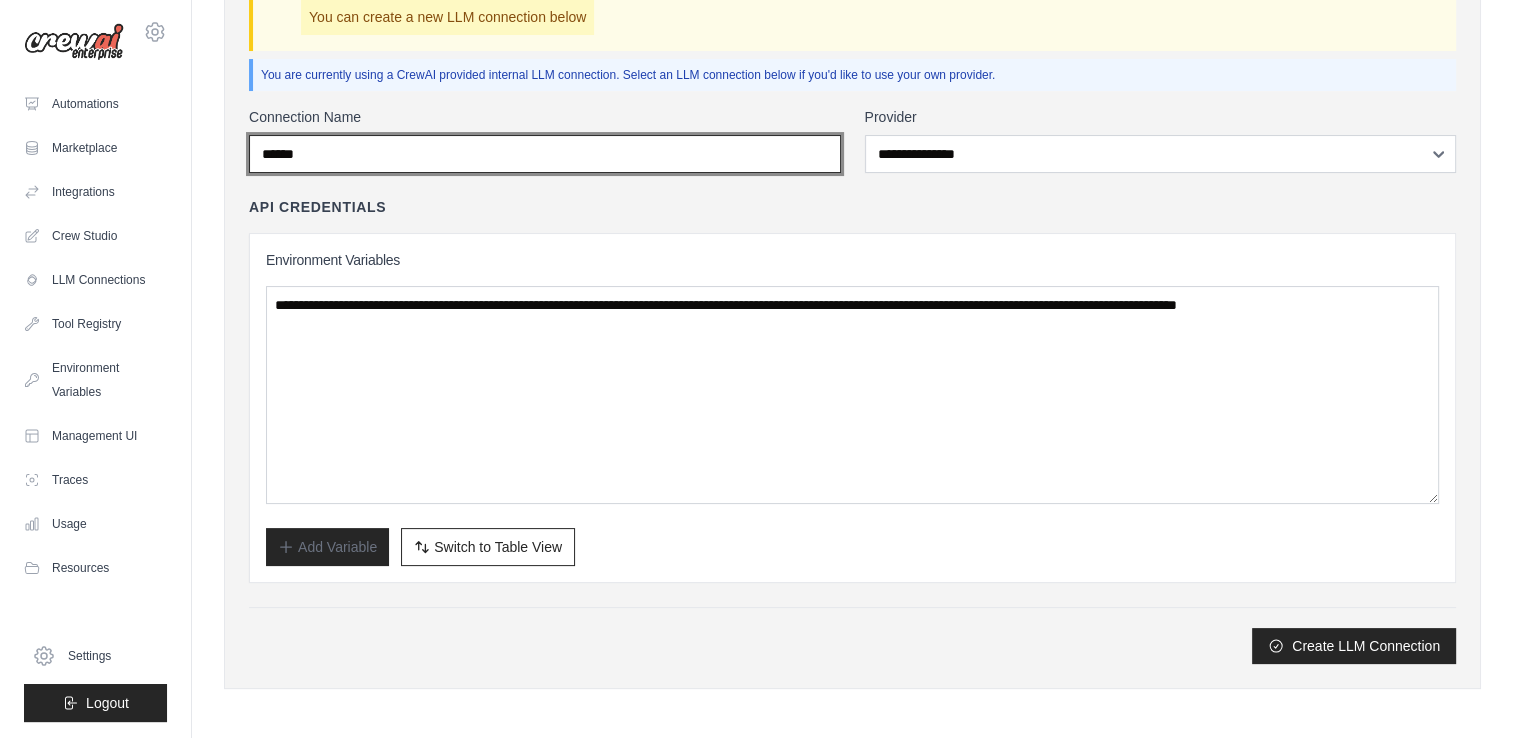 type on "******" 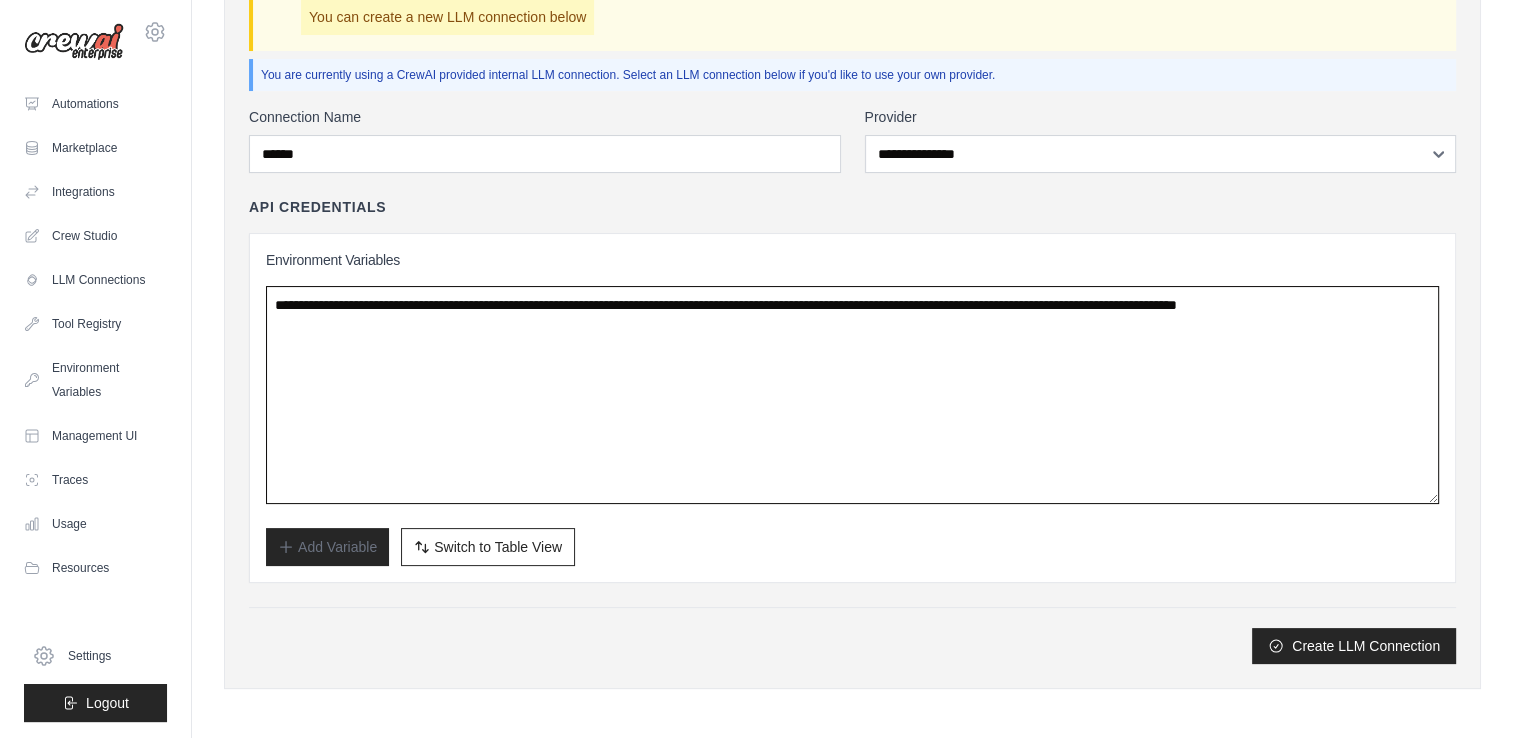 drag, startPoint x: 381, startPoint y: 304, endPoint x: 277, endPoint y: 298, distance: 104.172935 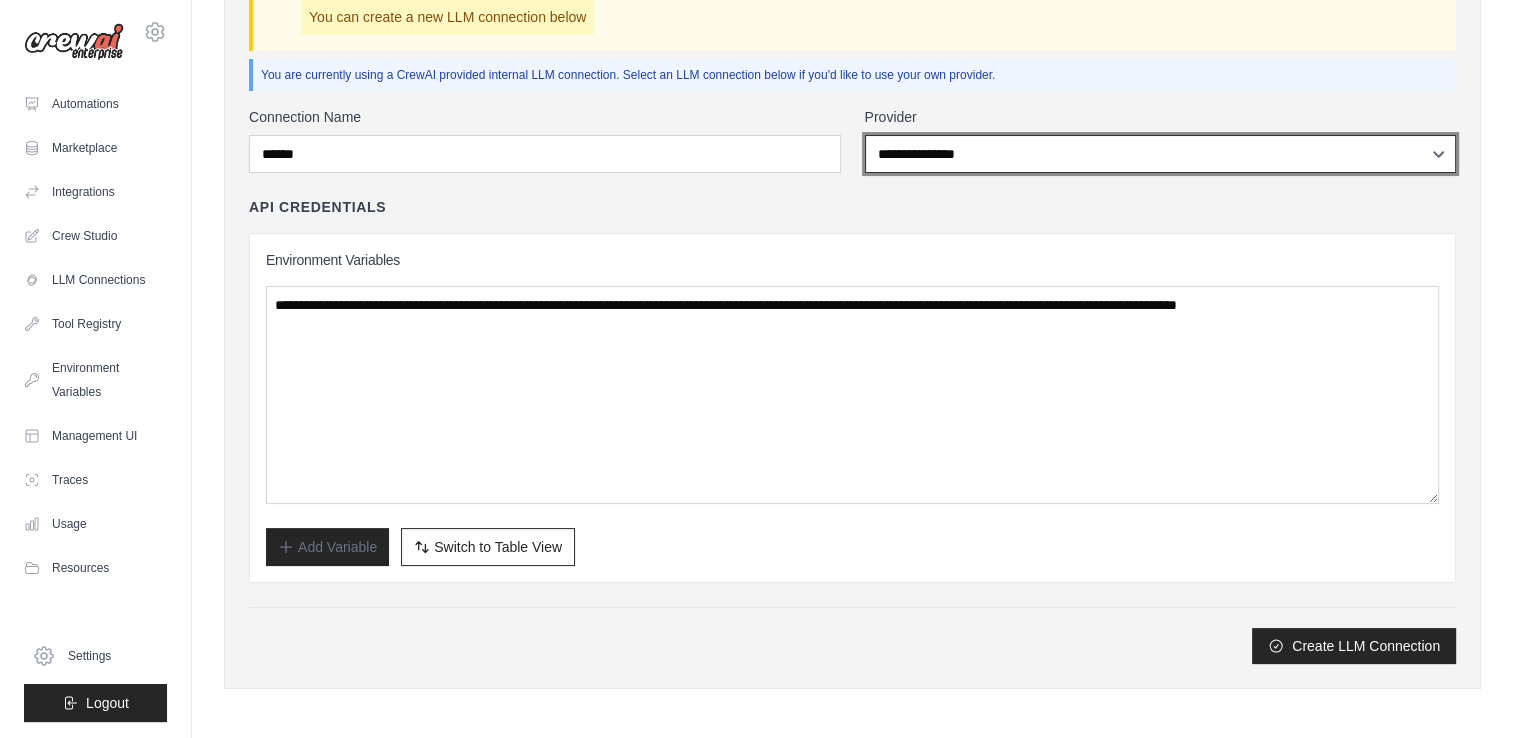 click on "**********" at bounding box center [1161, 154] 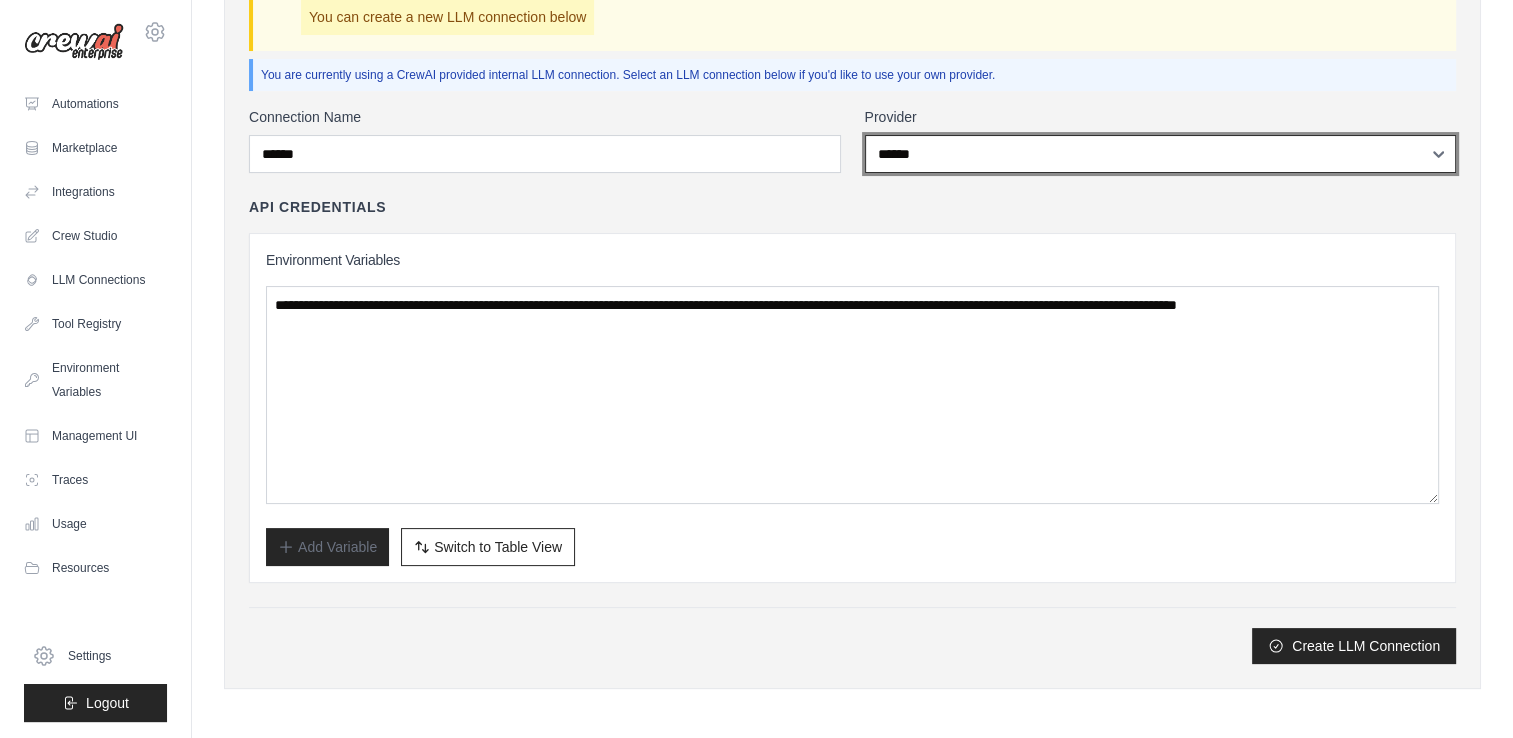 click on "**********" at bounding box center [1161, 154] 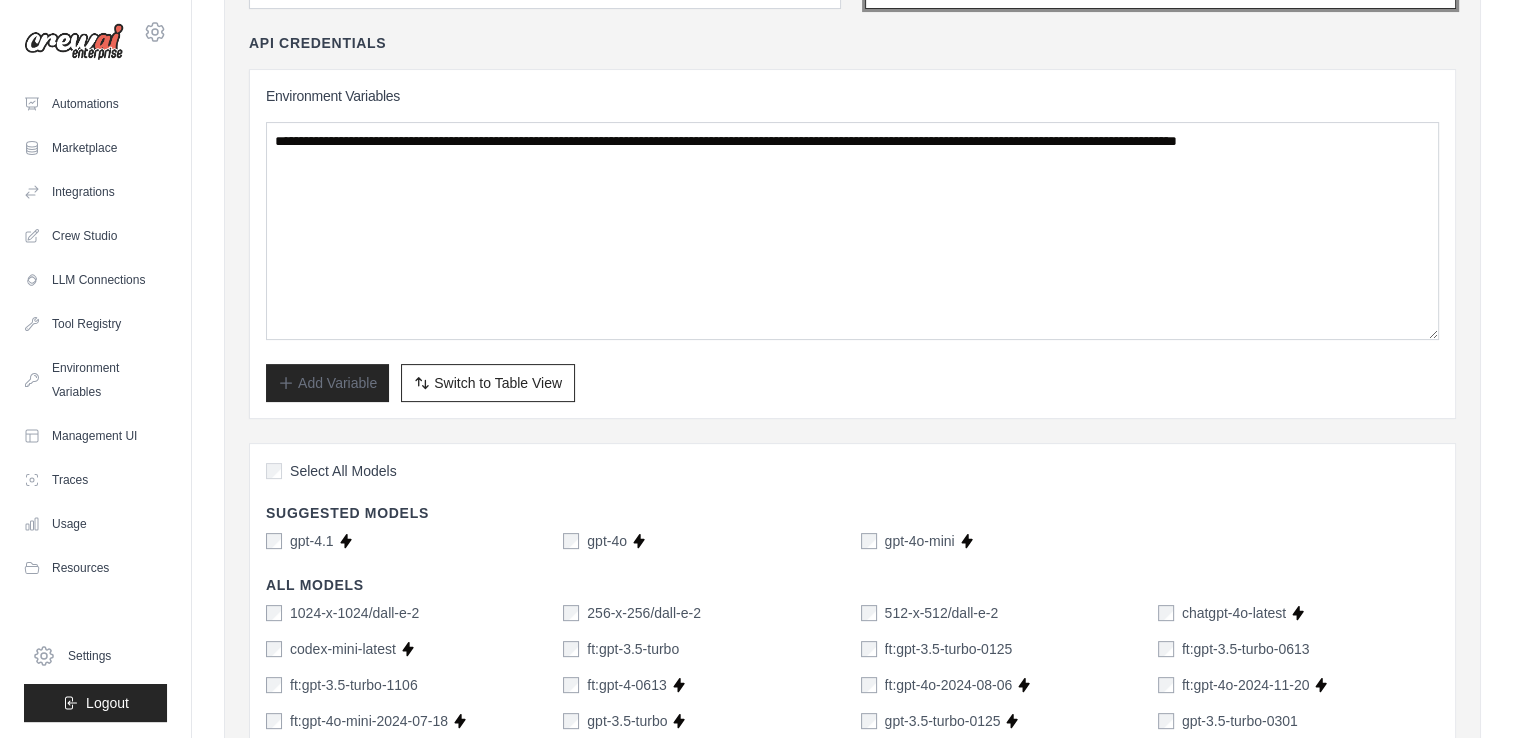 scroll, scrollTop: 420, scrollLeft: 0, axis: vertical 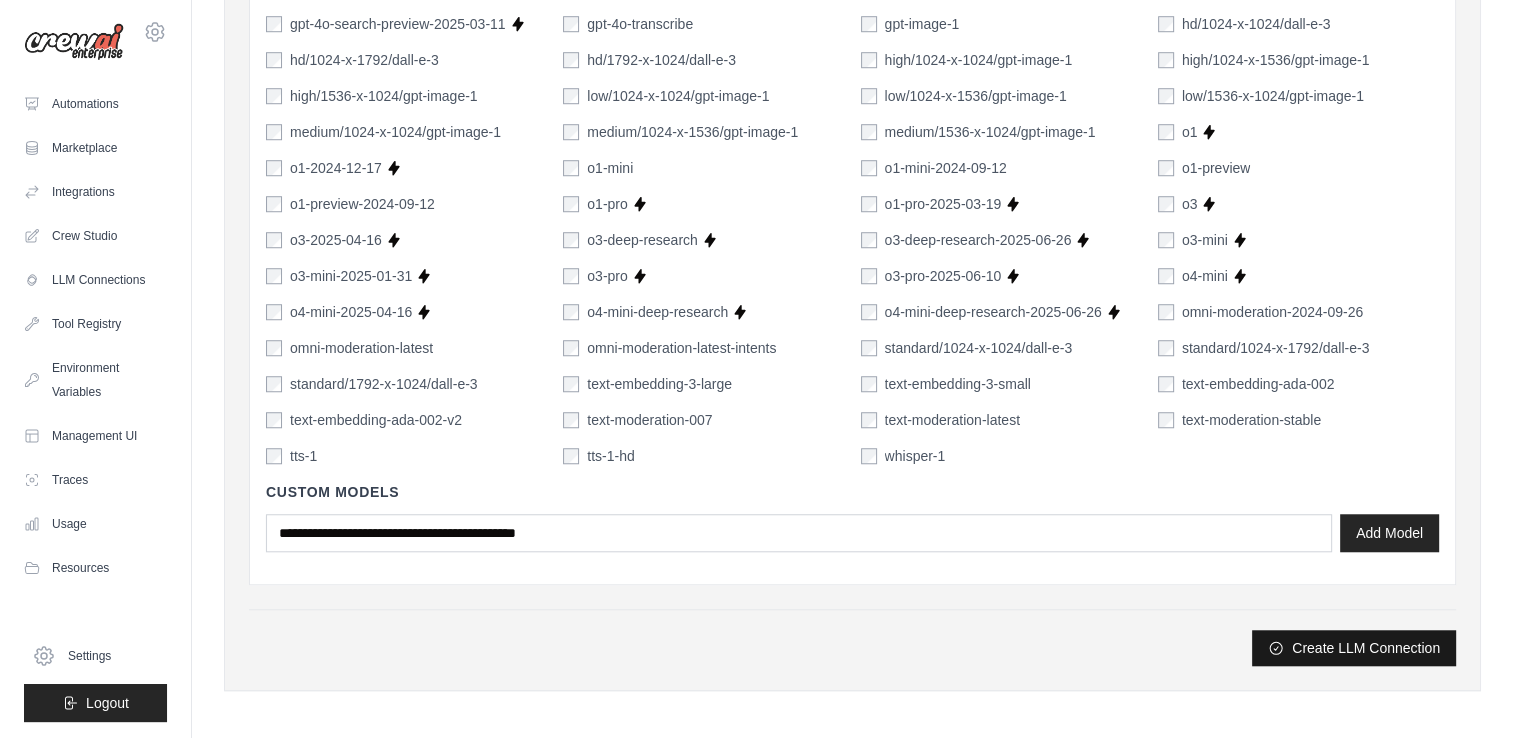 click on "Create LLM Connection" at bounding box center [1354, 648] 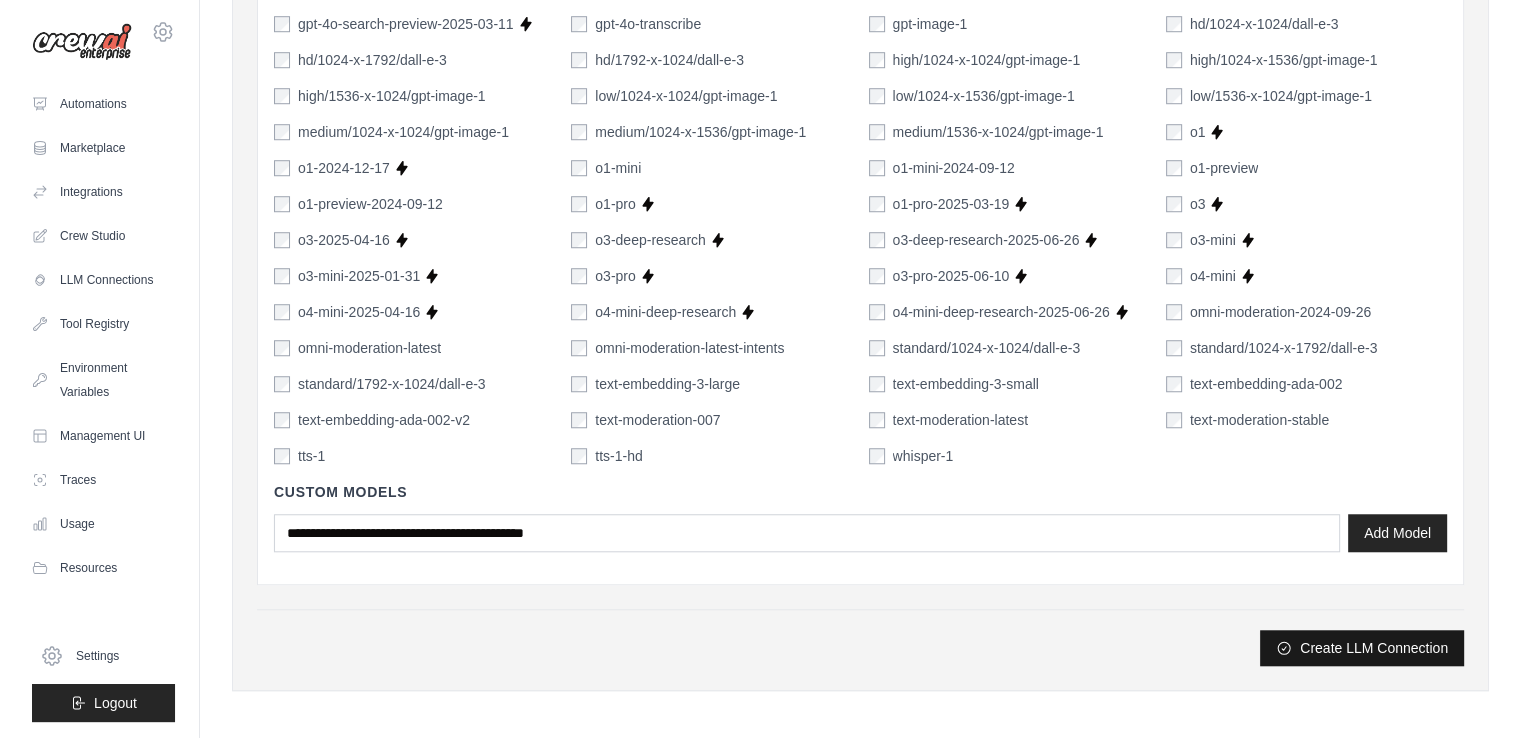 scroll, scrollTop: 0, scrollLeft: 0, axis: both 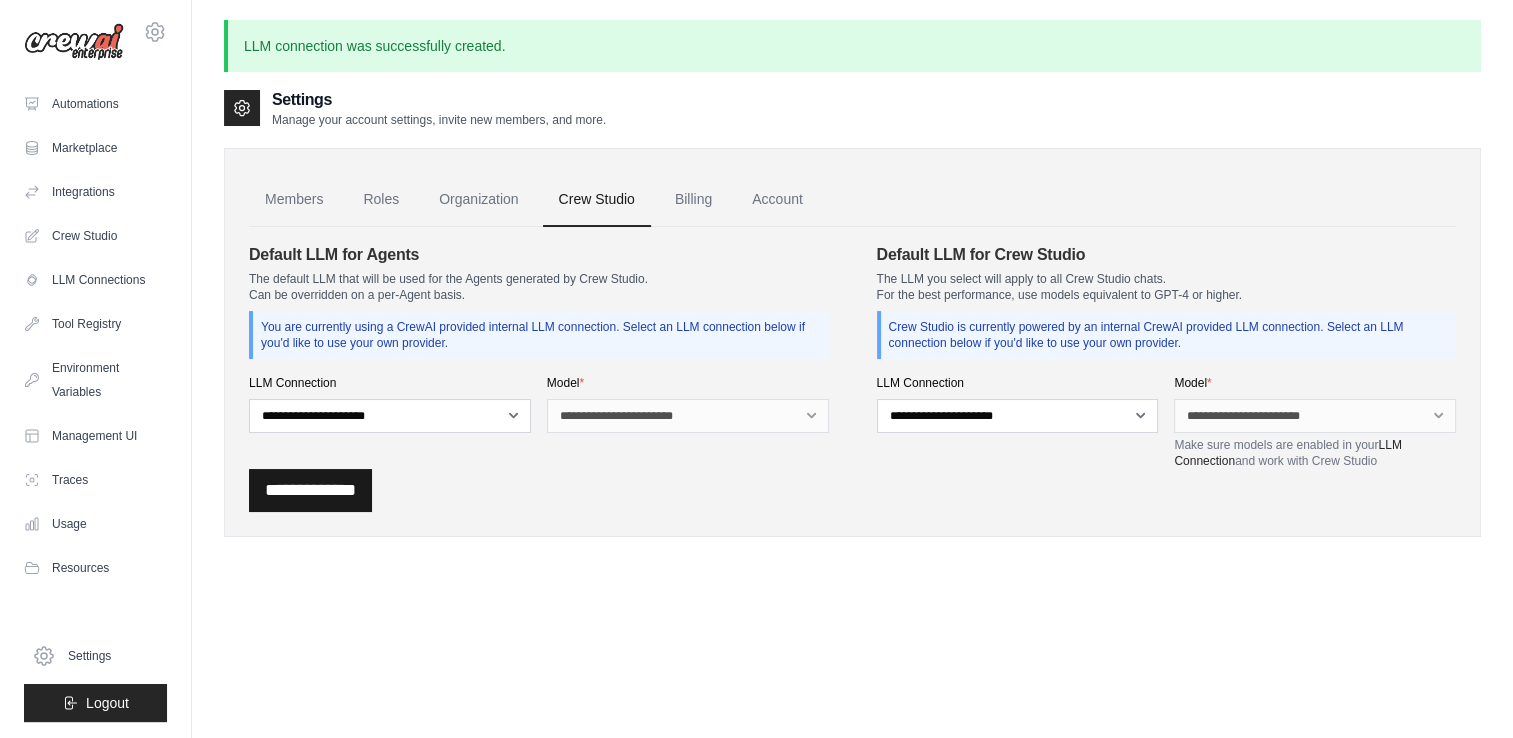 click on "**********" at bounding box center [310, 490] 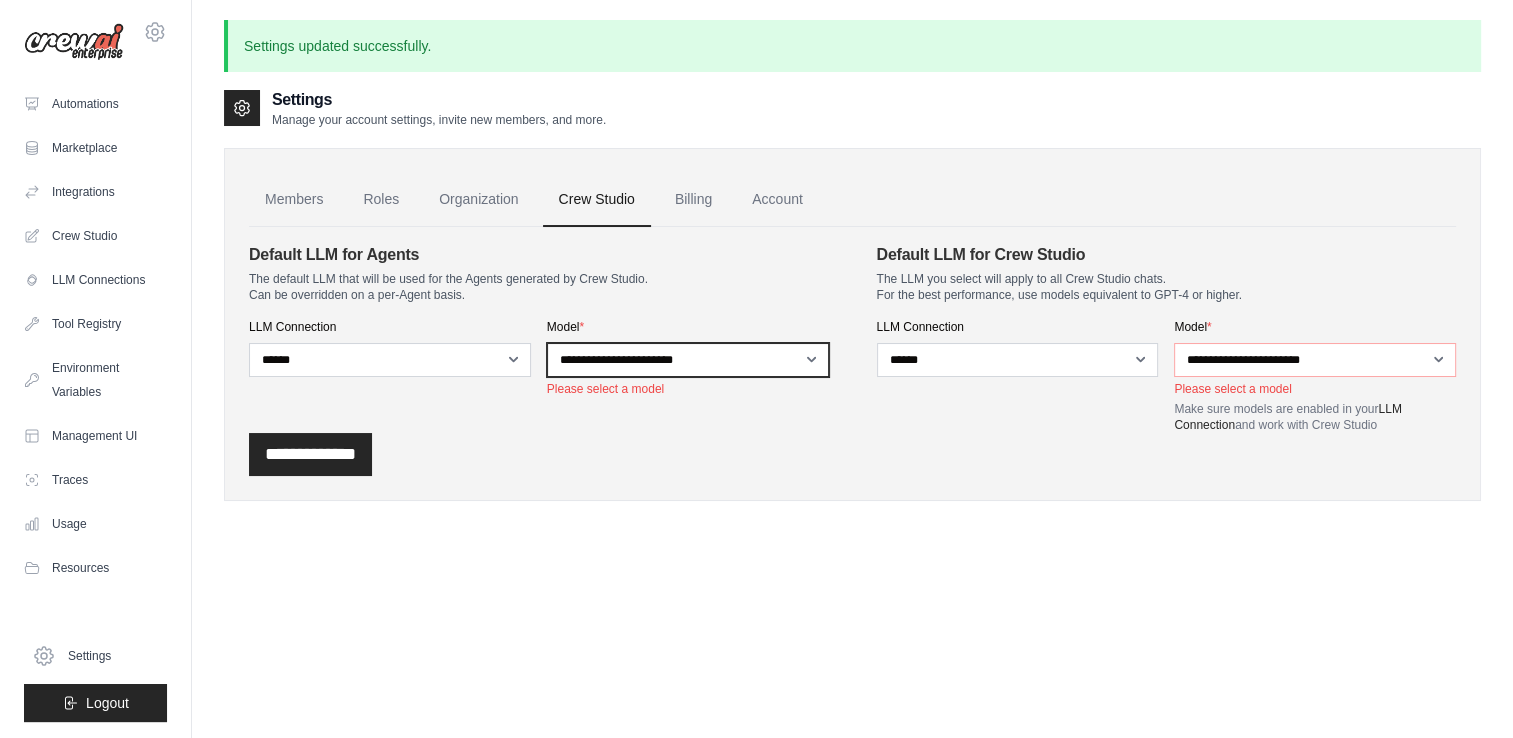 click on "**********" at bounding box center [688, 360] 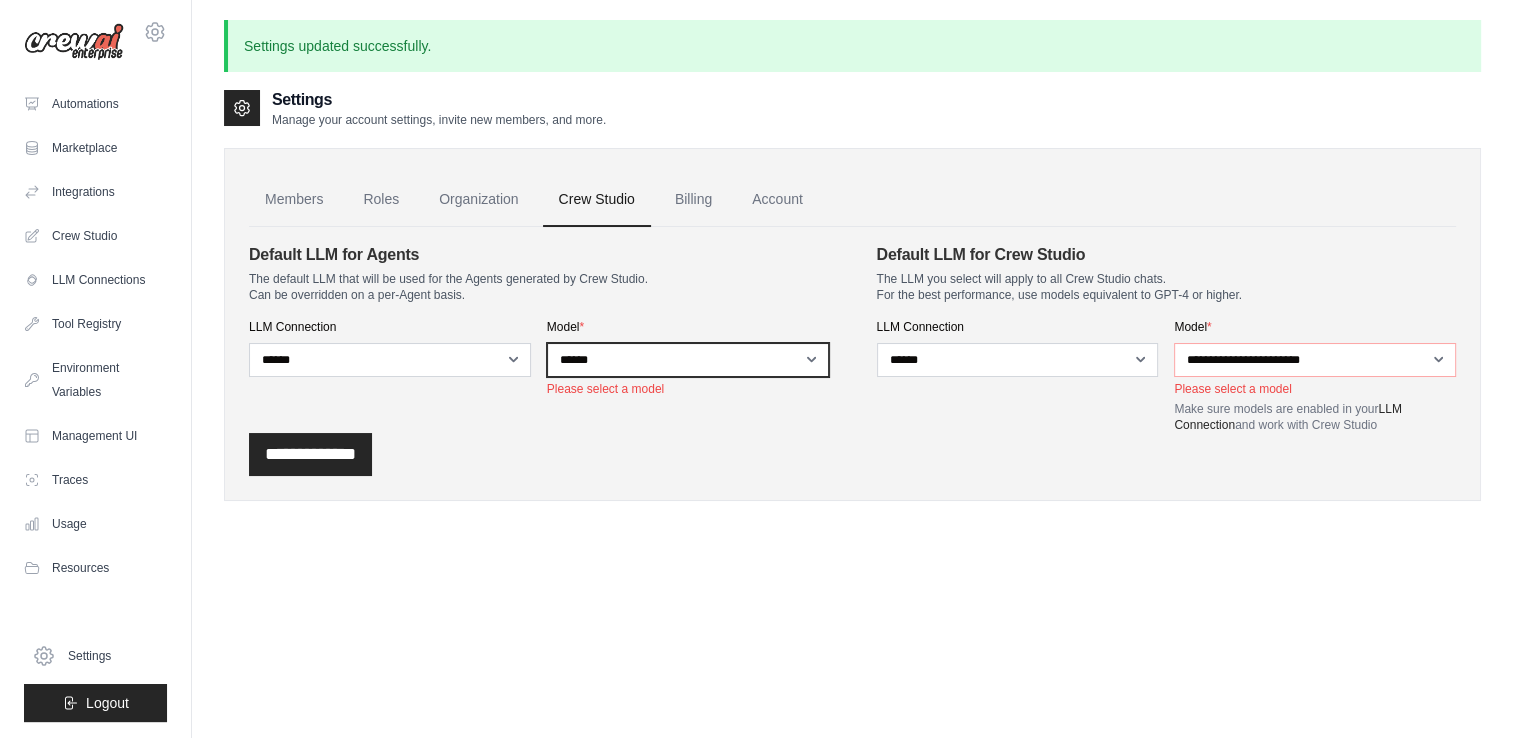 click on "**********" at bounding box center [688, 360] 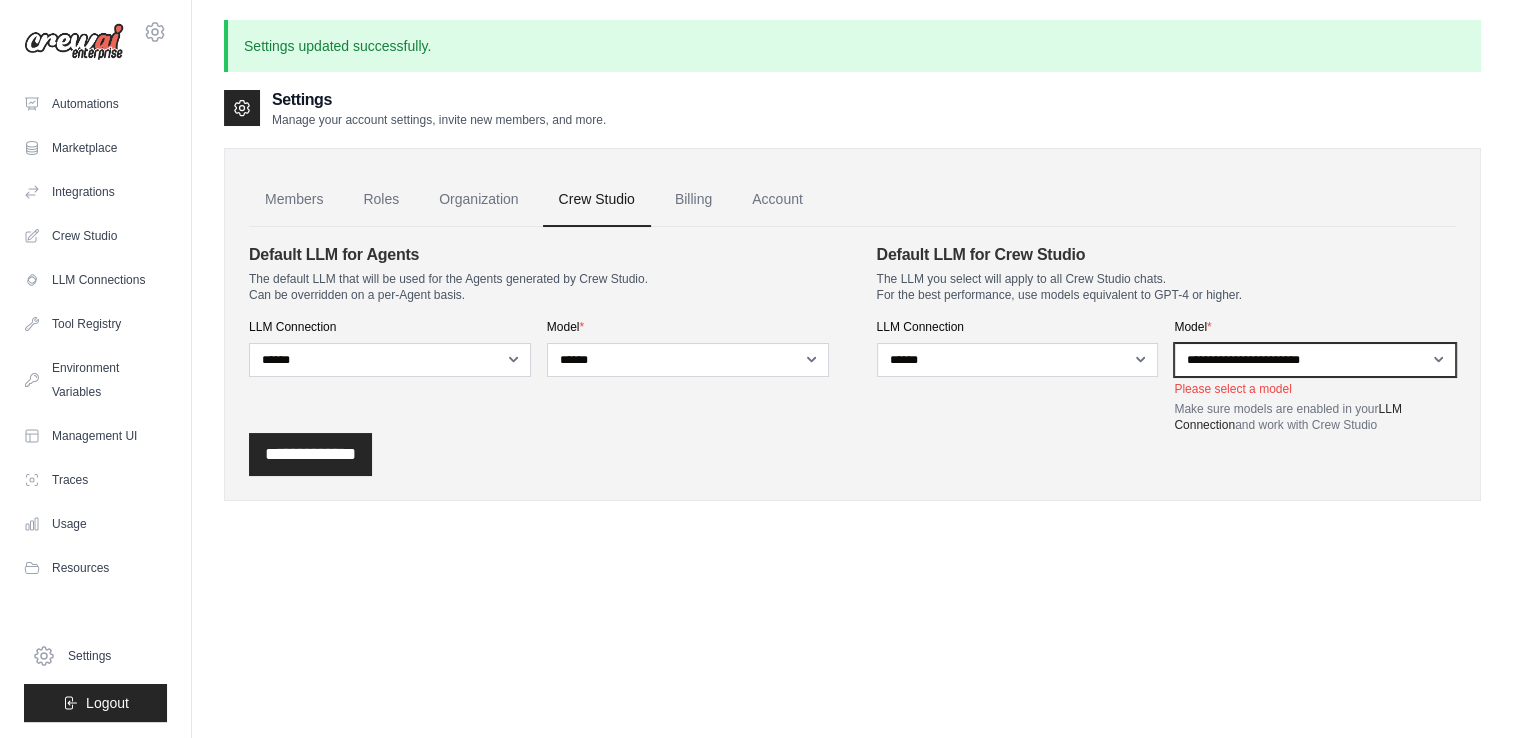 click on "**********" at bounding box center [1315, 360] 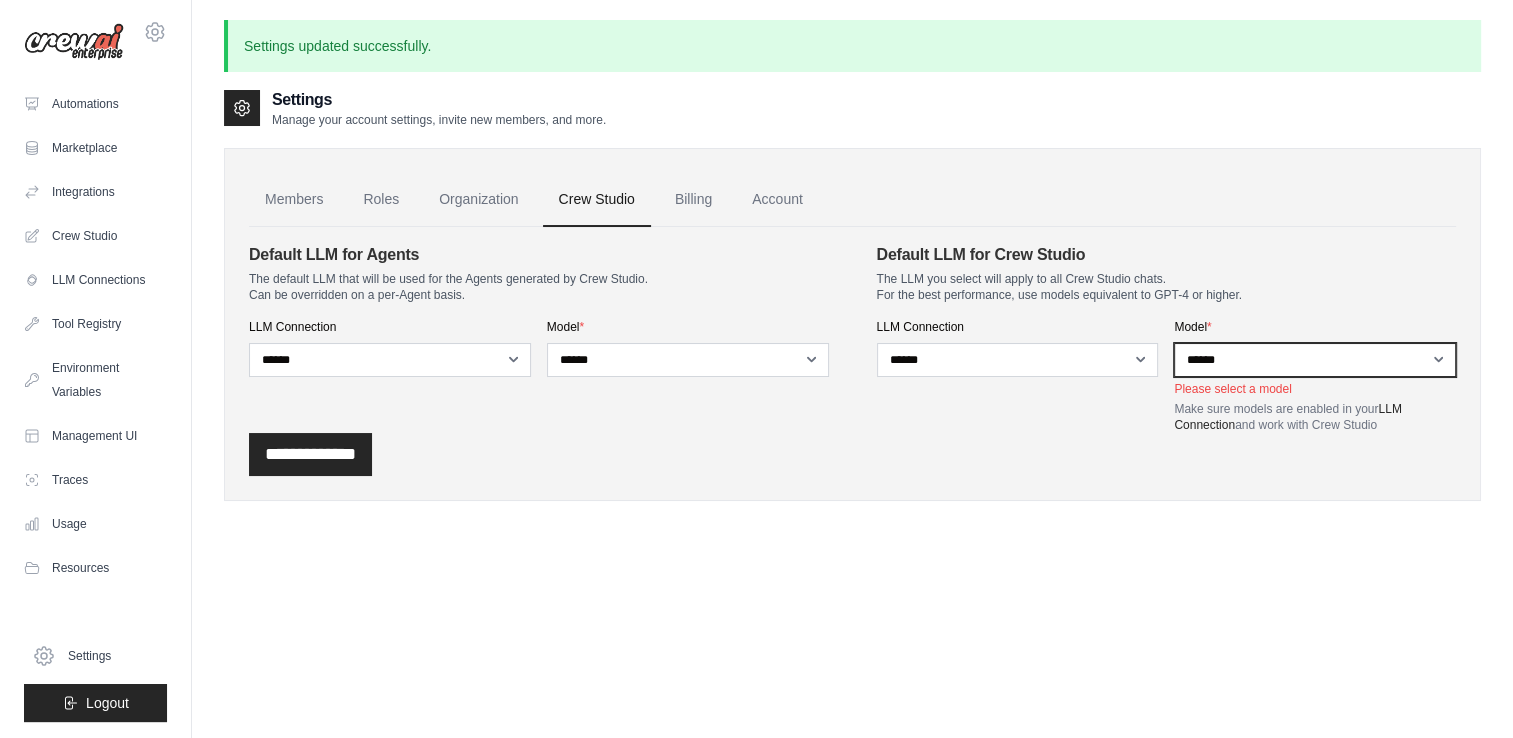 click on "**********" at bounding box center [1315, 360] 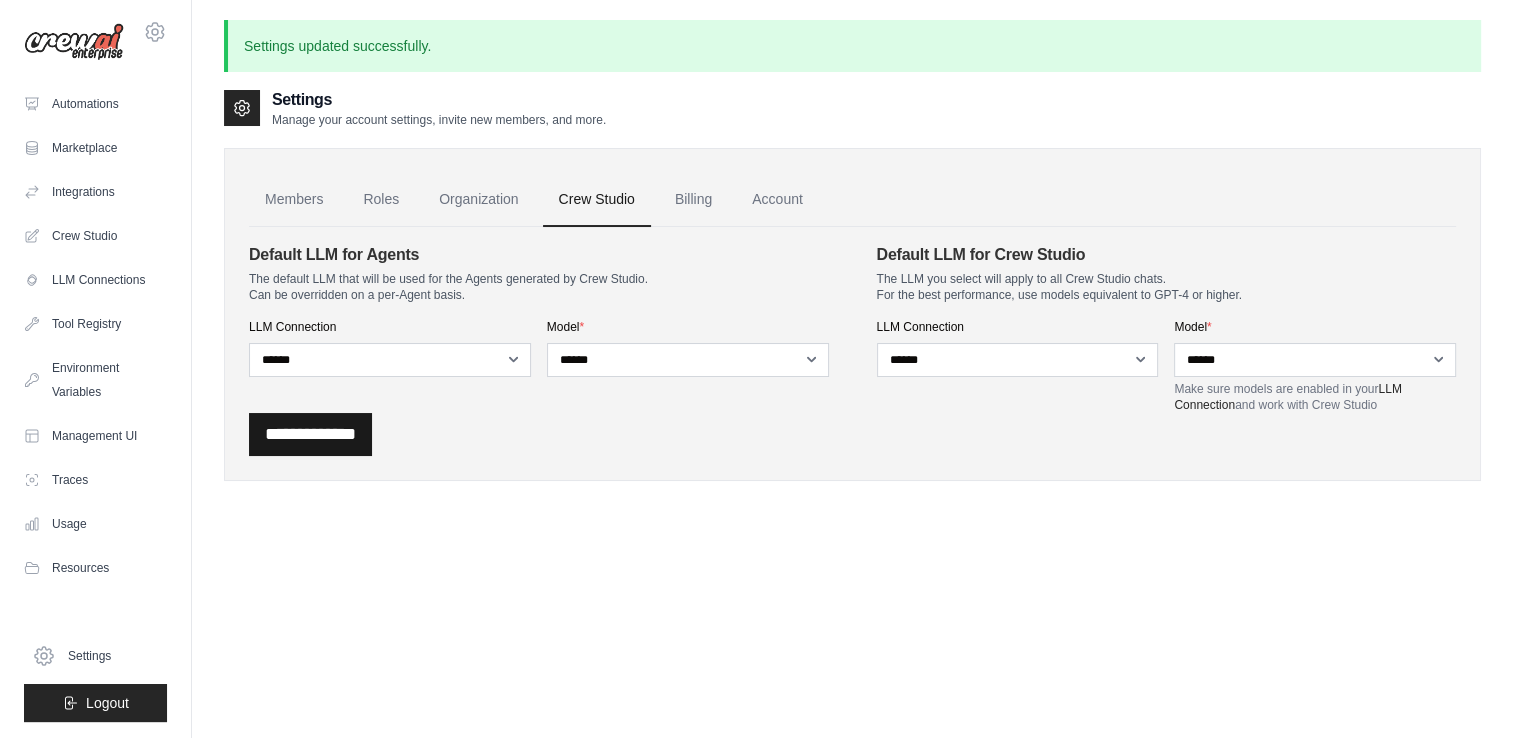 click on "**********" at bounding box center [310, 434] 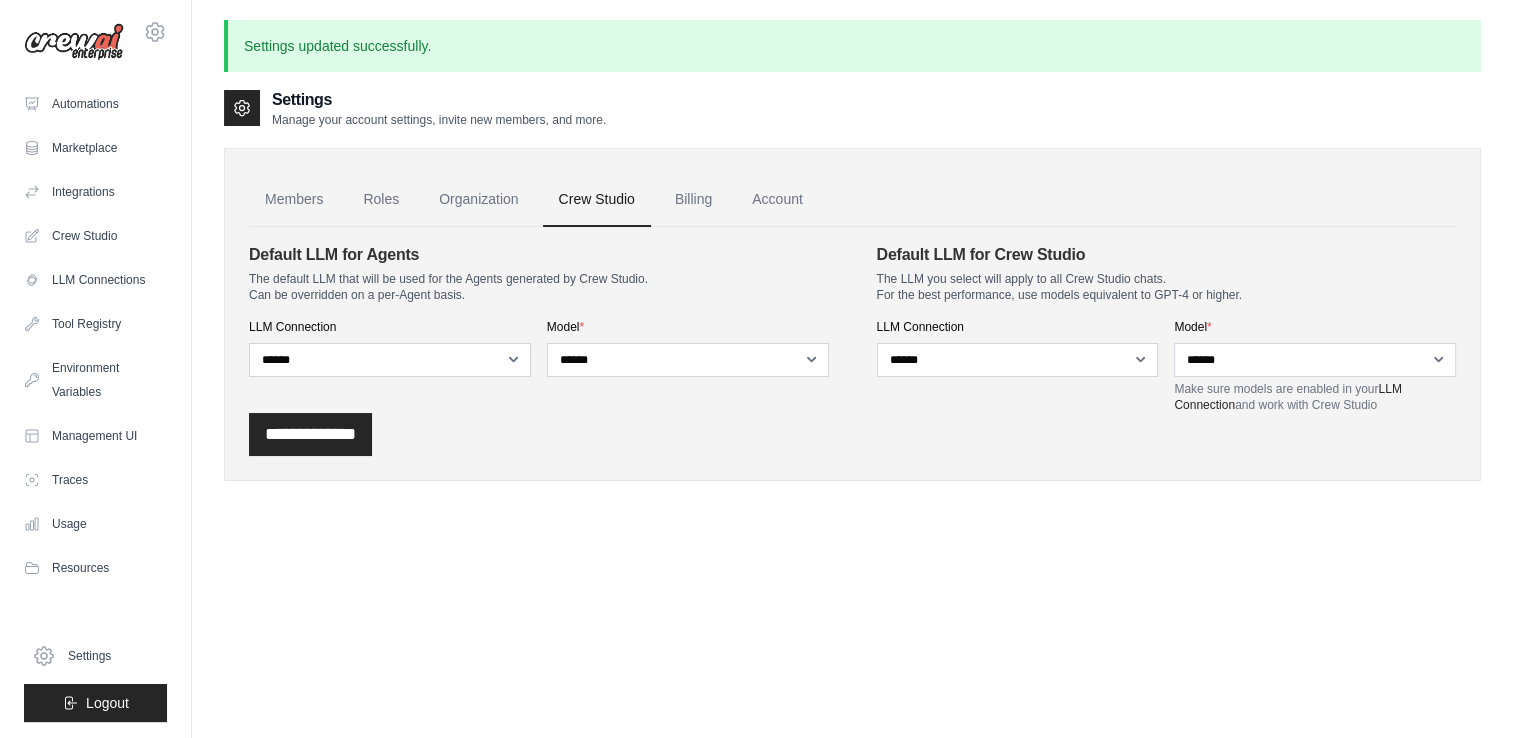 click on "**********" at bounding box center [310, 434] 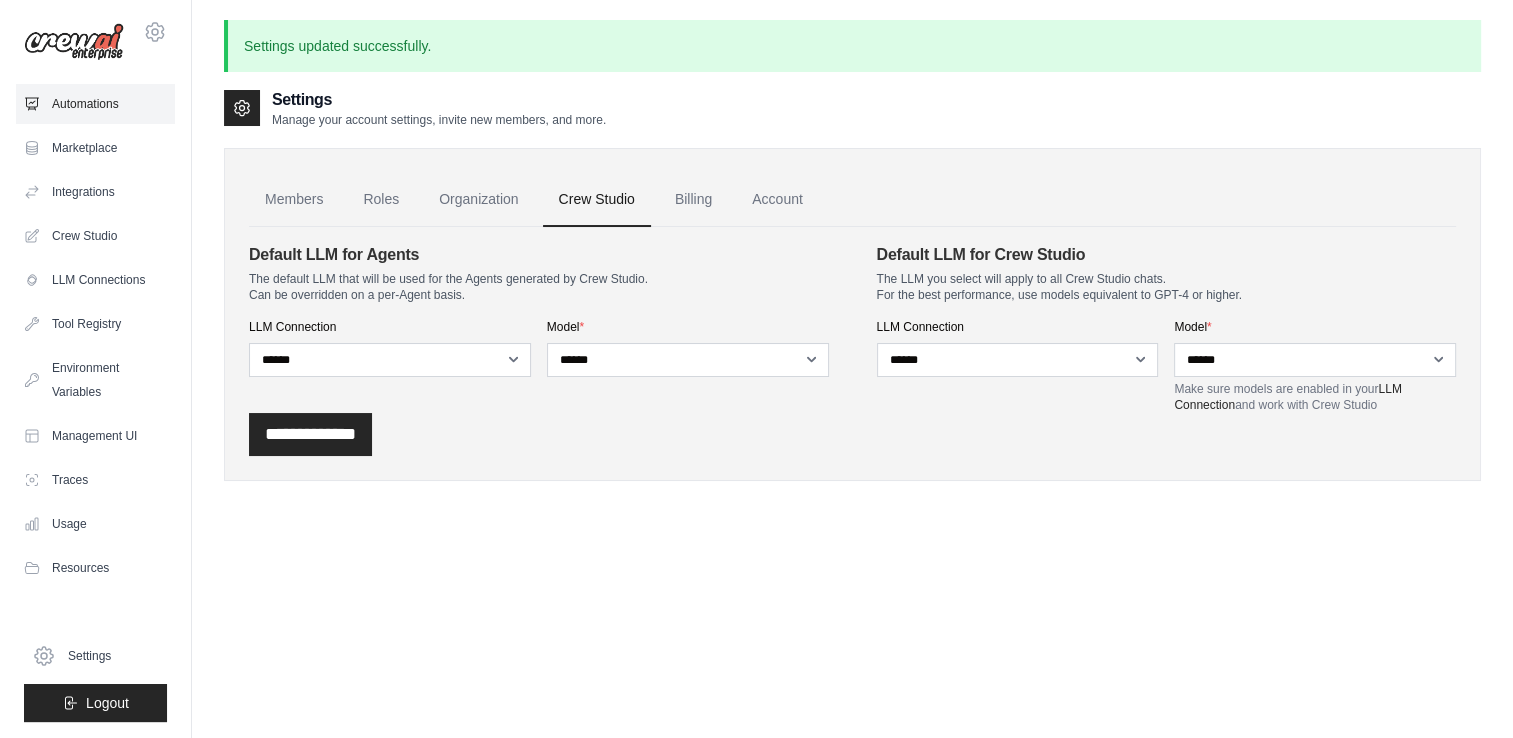 click on "Automations" at bounding box center (95, 104) 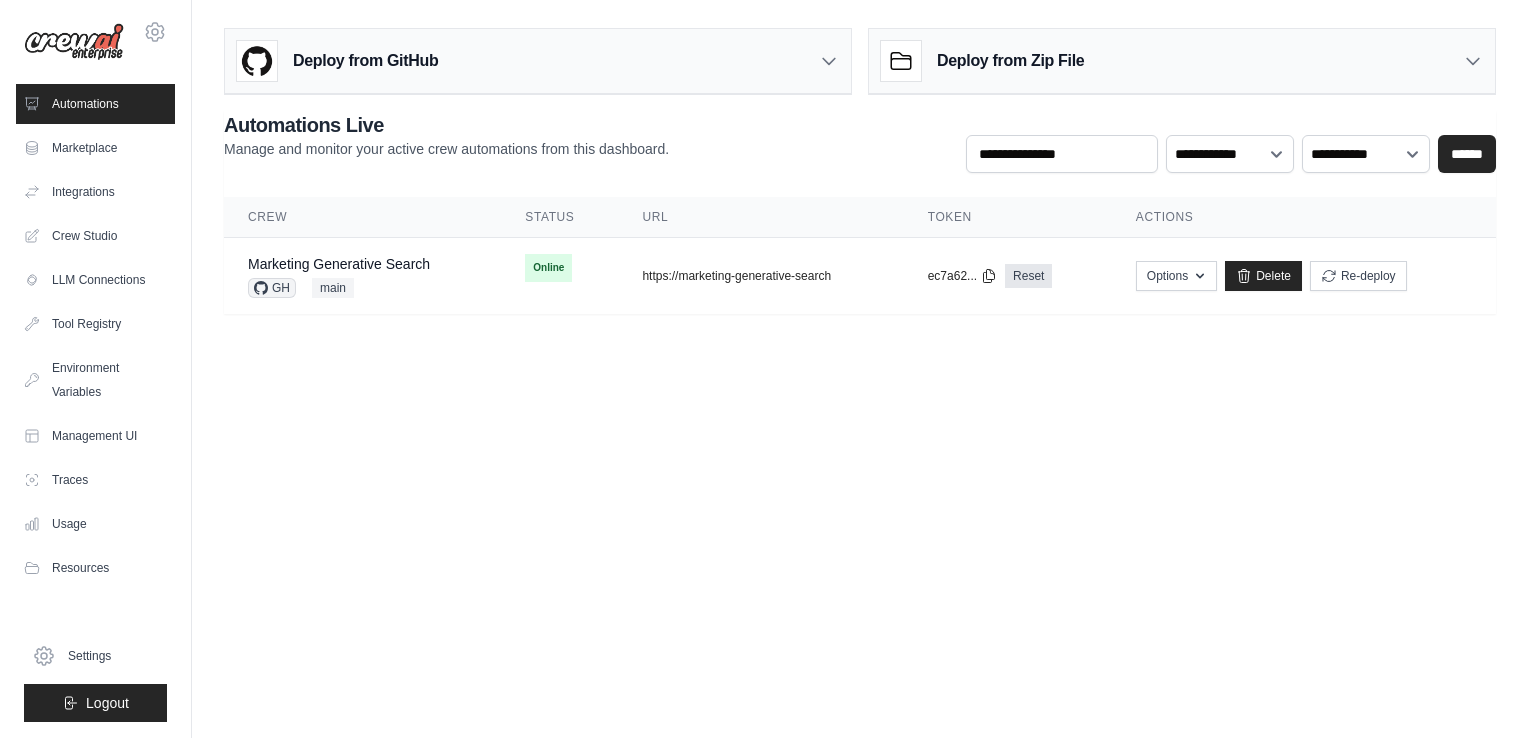 click on "srajensrajen@gmail.com
Settings
Automations
Marketplace
Integrations" at bounding box center [764, 369] 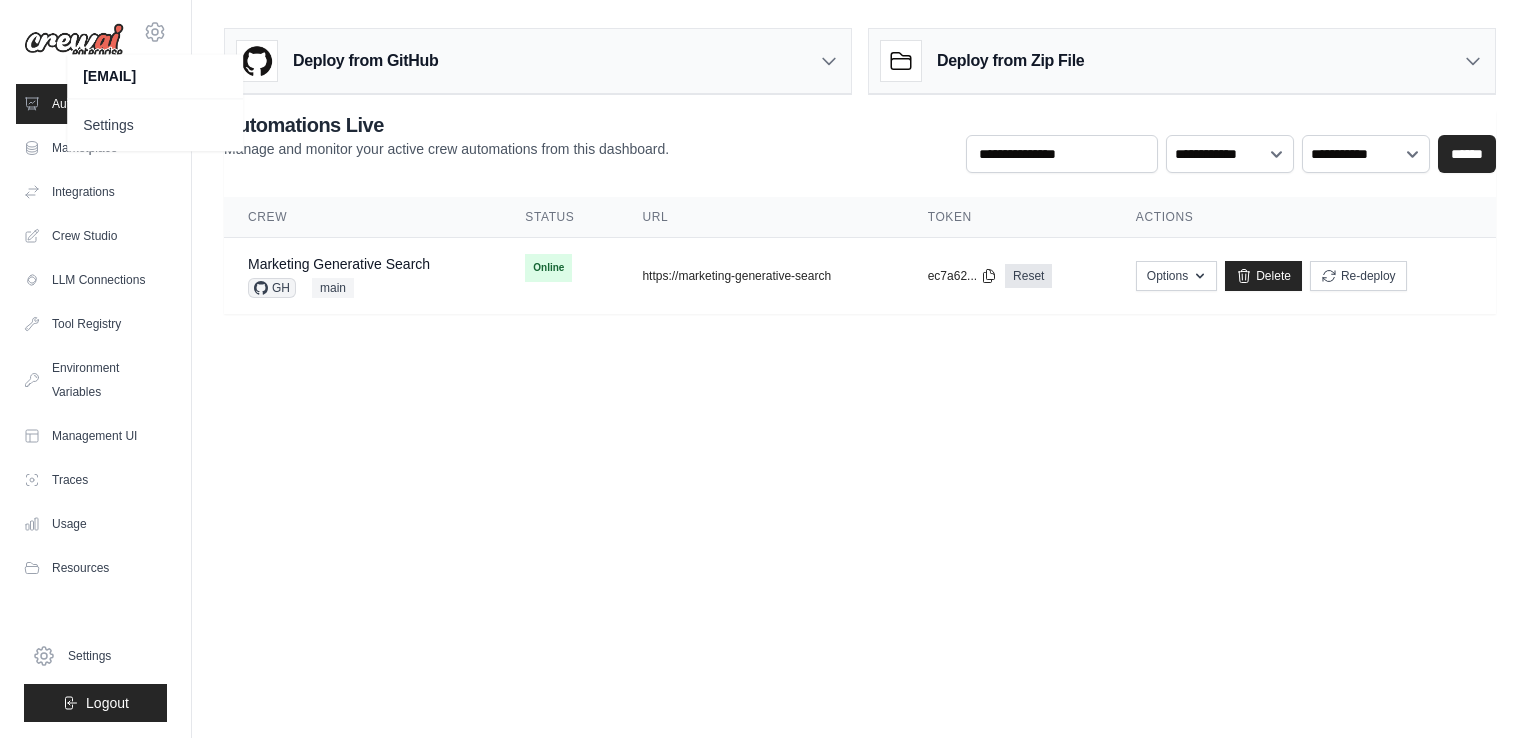 click on "srajensrajen@gmail.com
Settings
Automations
Marketplace
Integrations" at bounding box center (764, 369) 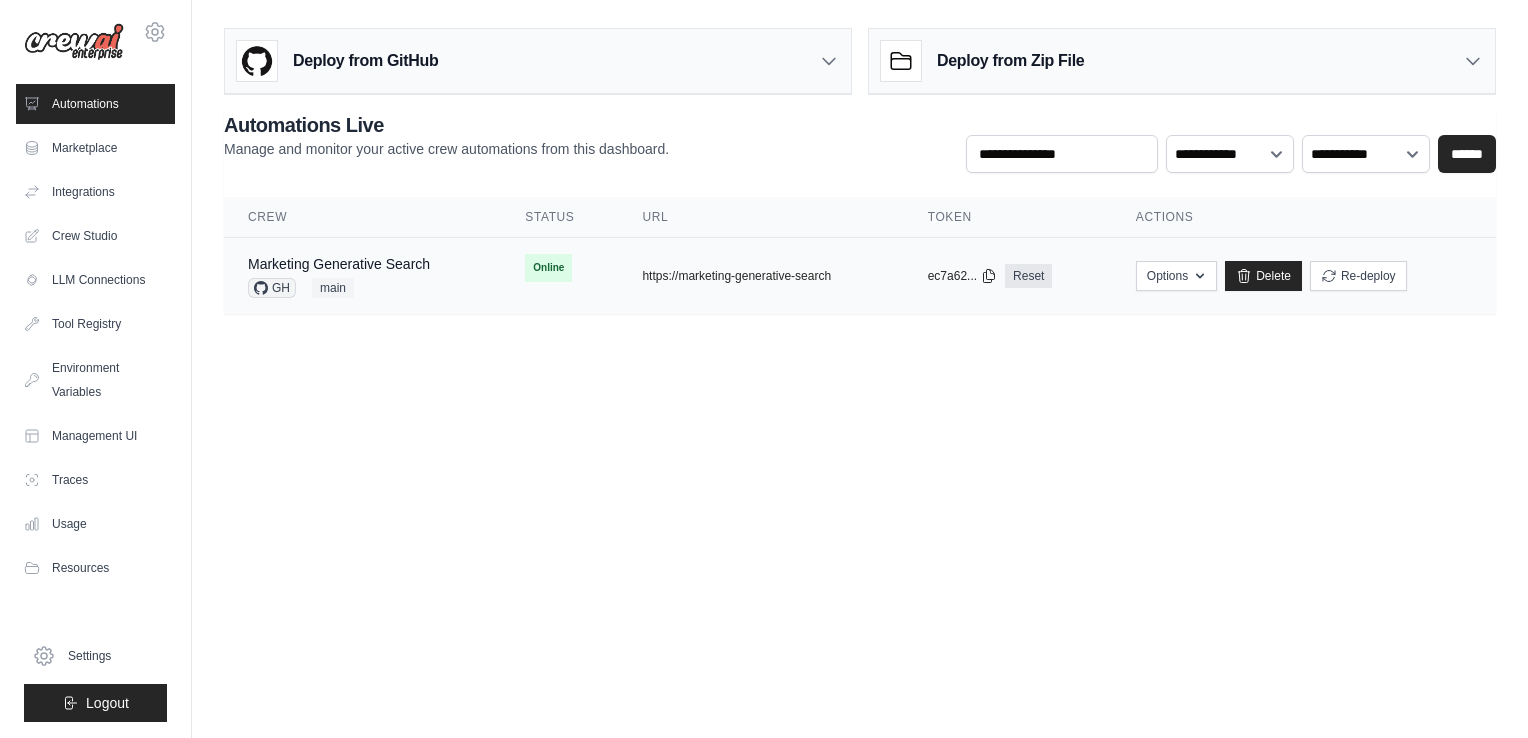 click on "Marketing Generative Search
GH
main" at bounding box center (362, 276) 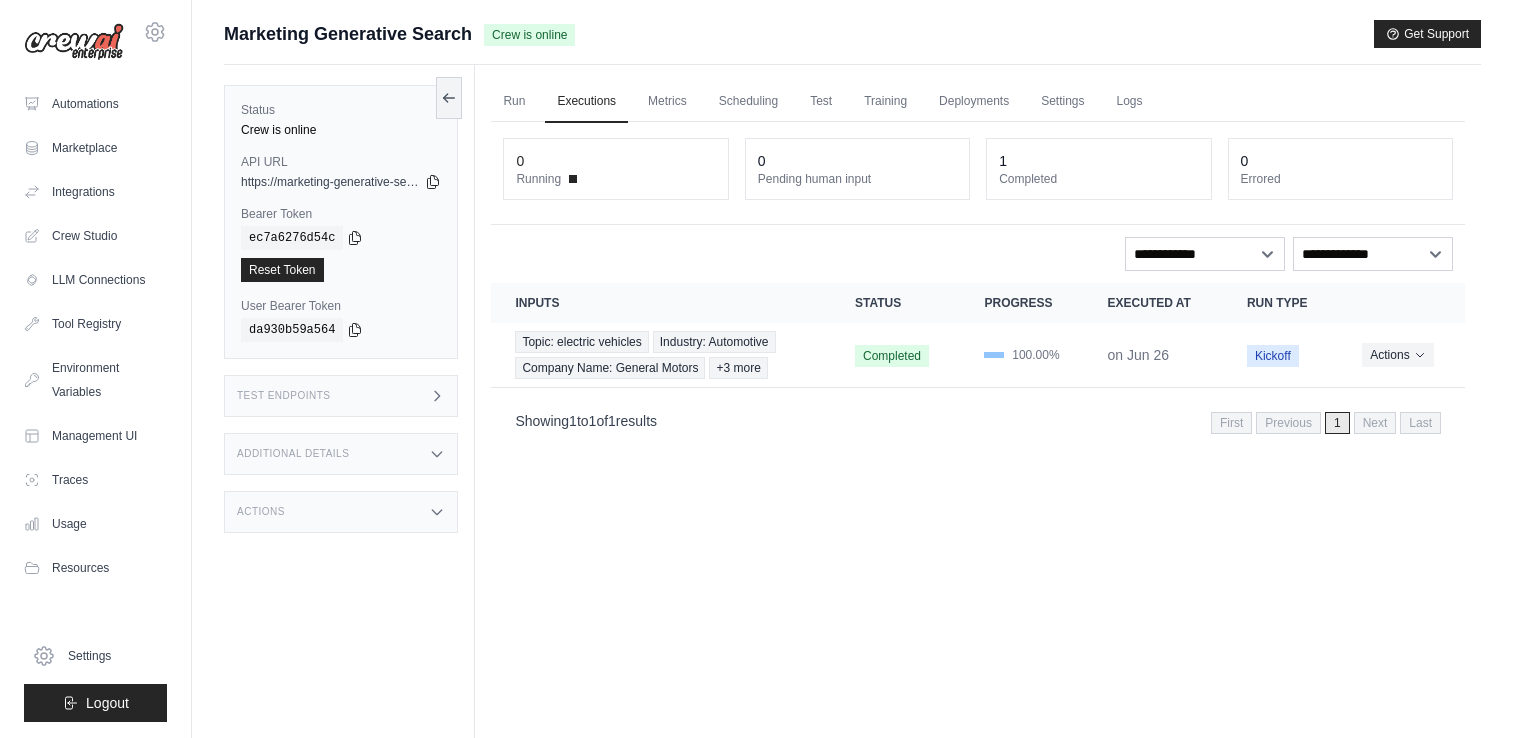 scroll, scrollTop: 0, scrollLeft: 0, axis: both 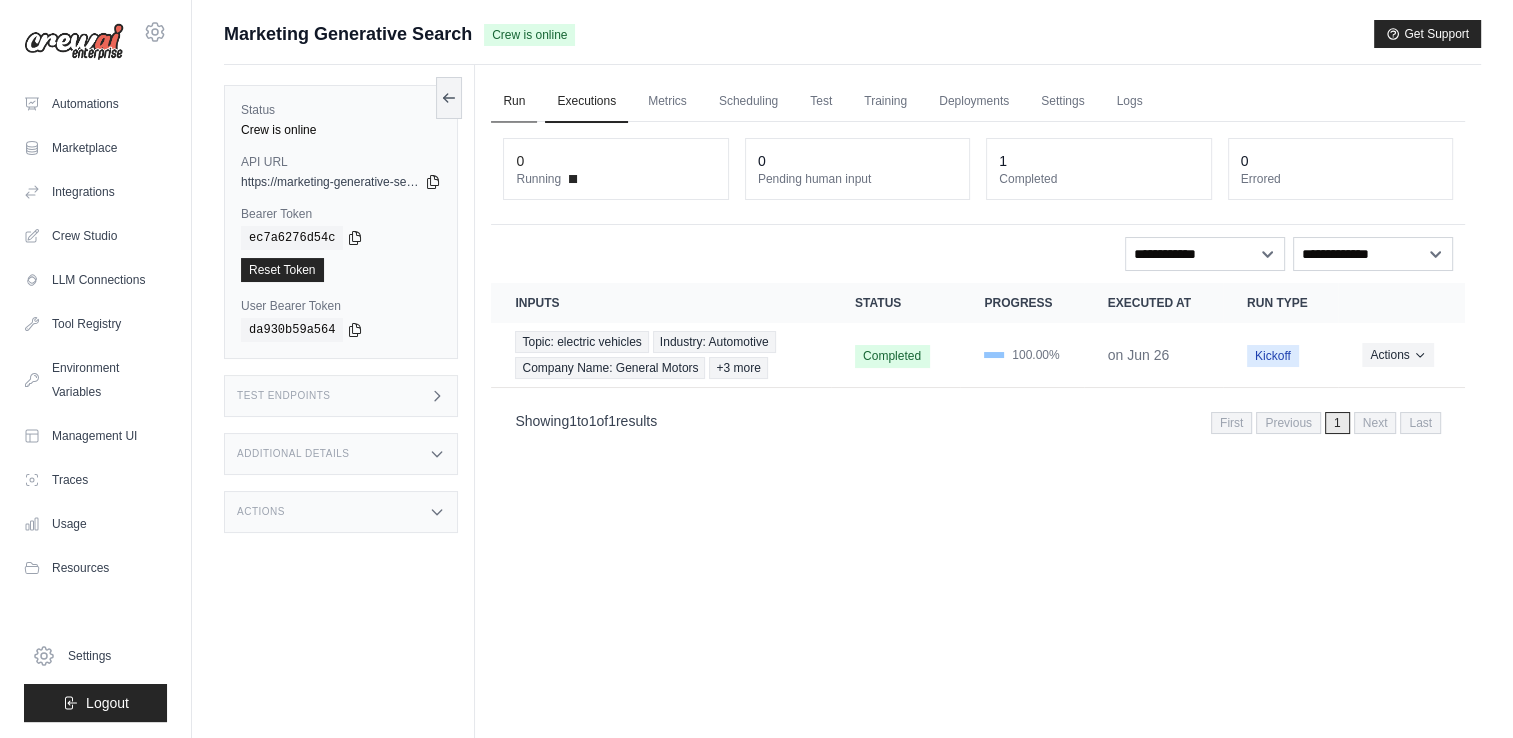 click on "Run" at bounding box center [514, 102] 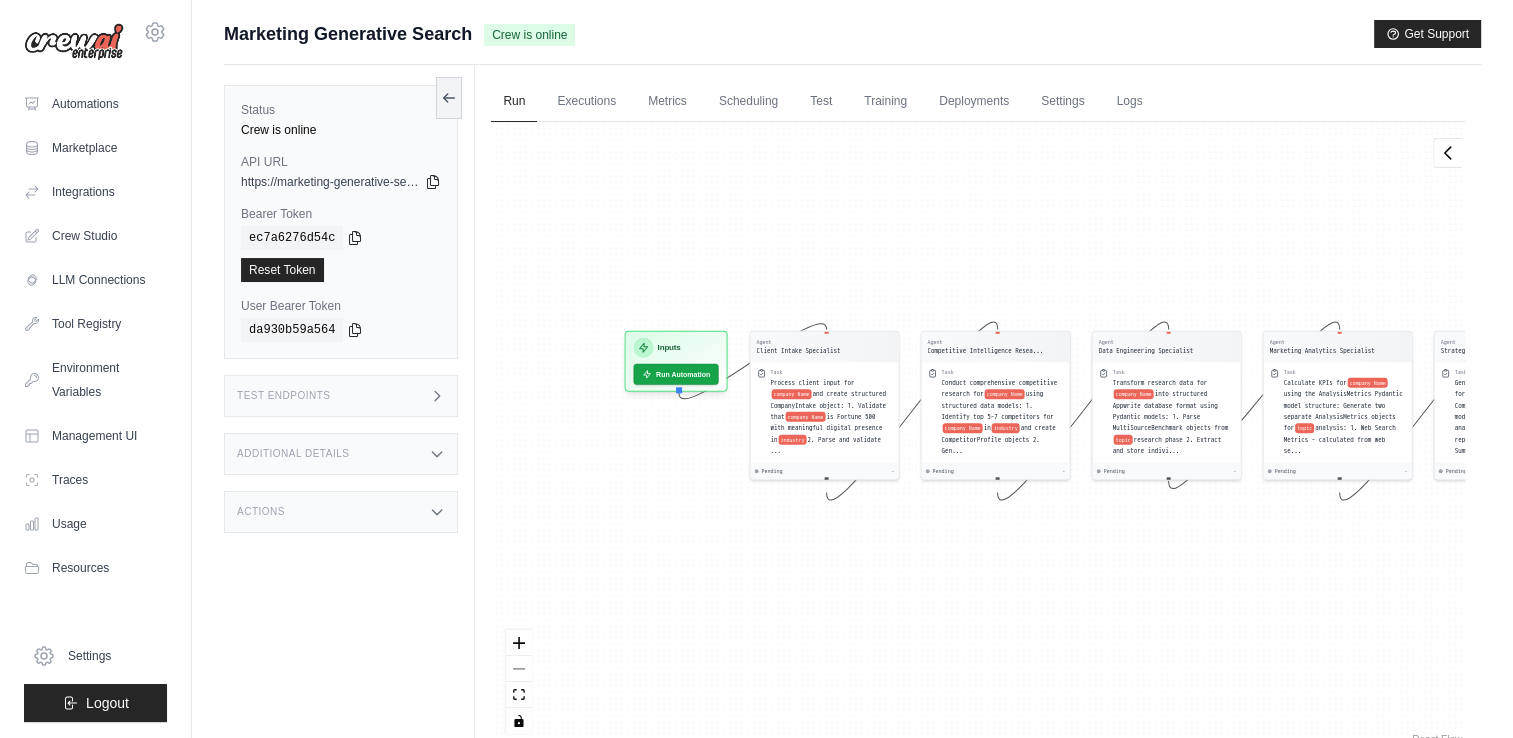 drag, startPoint x: 564, startPoint y: 239, endPoint x: 758, endPoint y: 214, distance: 195.60419 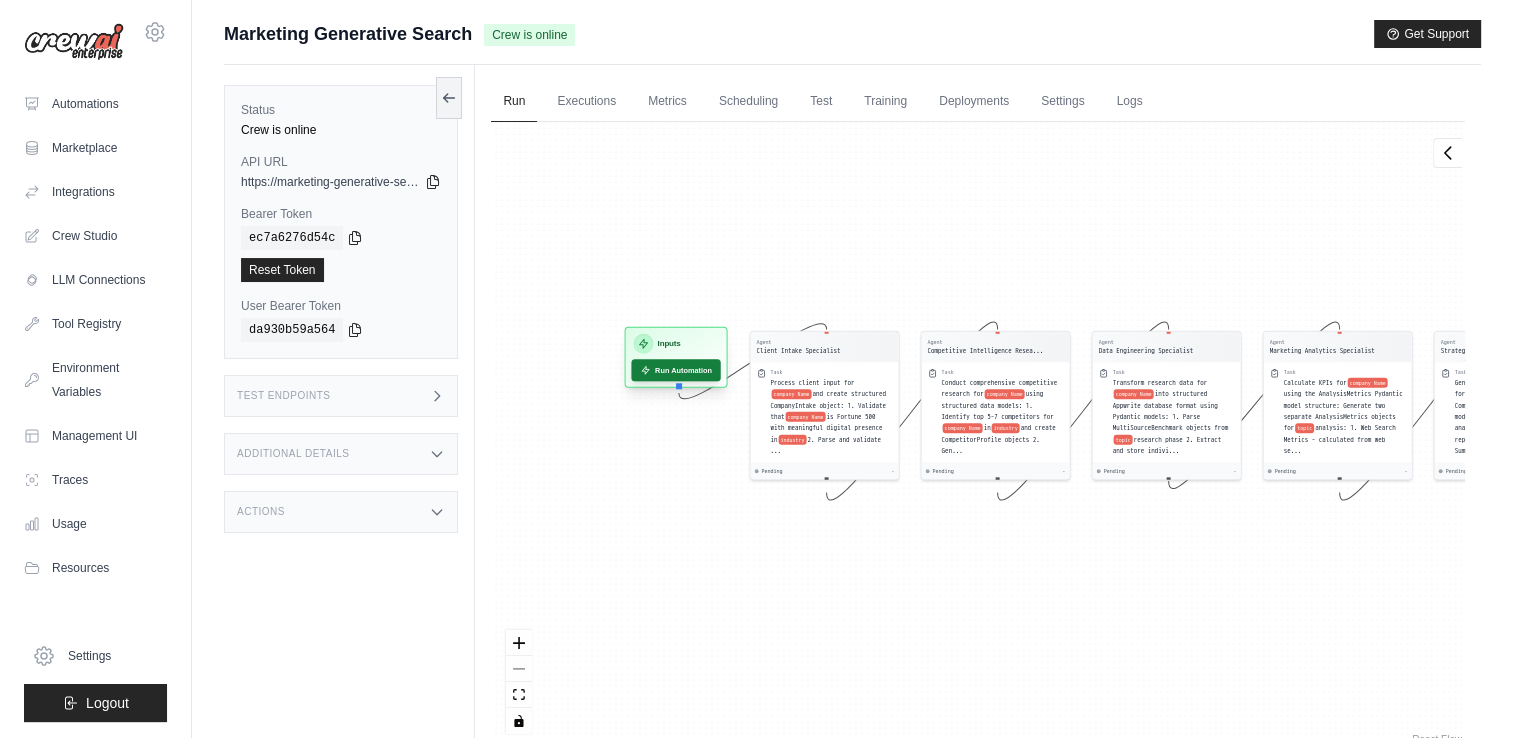 click on "Run Automation" at bounding box center [676, 370] 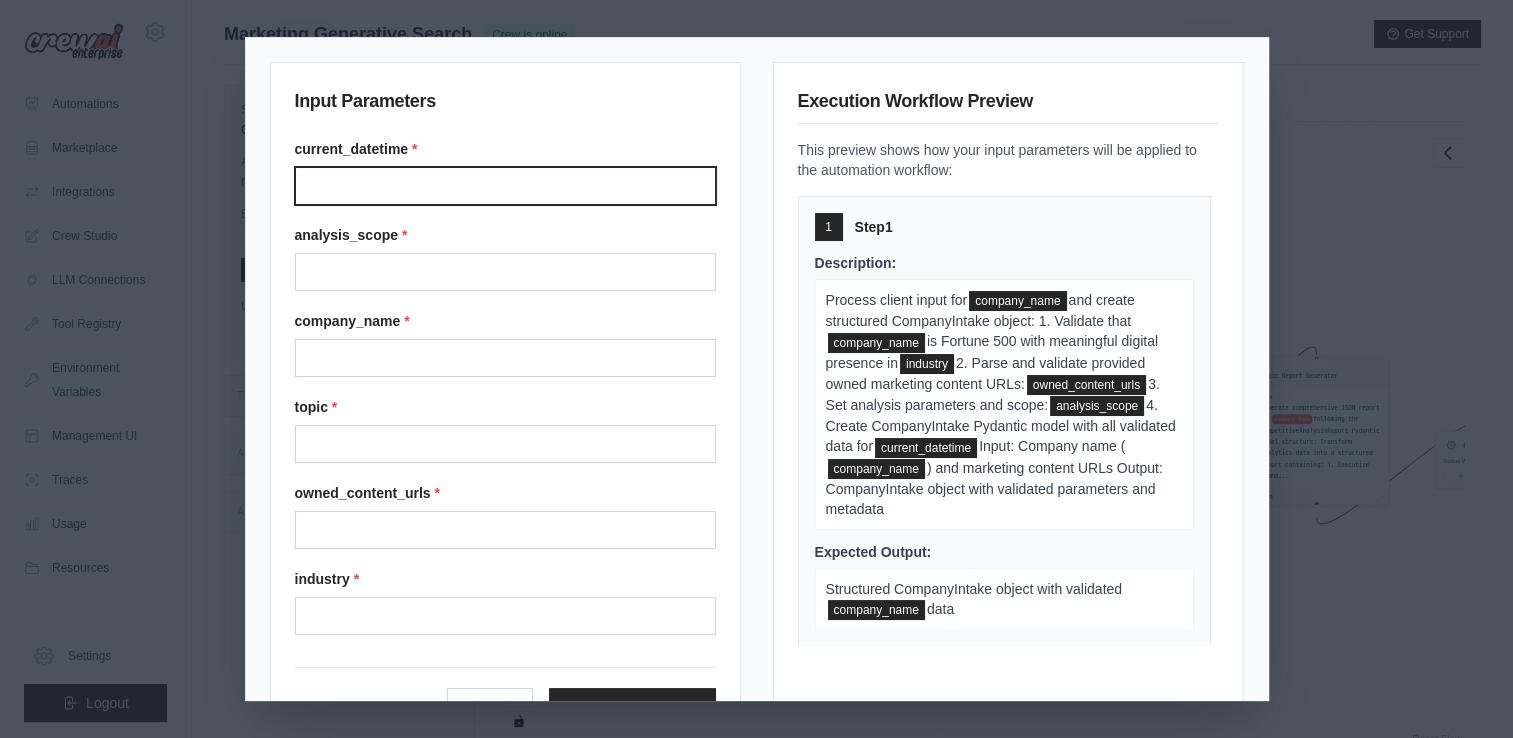 click on "Current datetime" at bounding box center (505, 186) 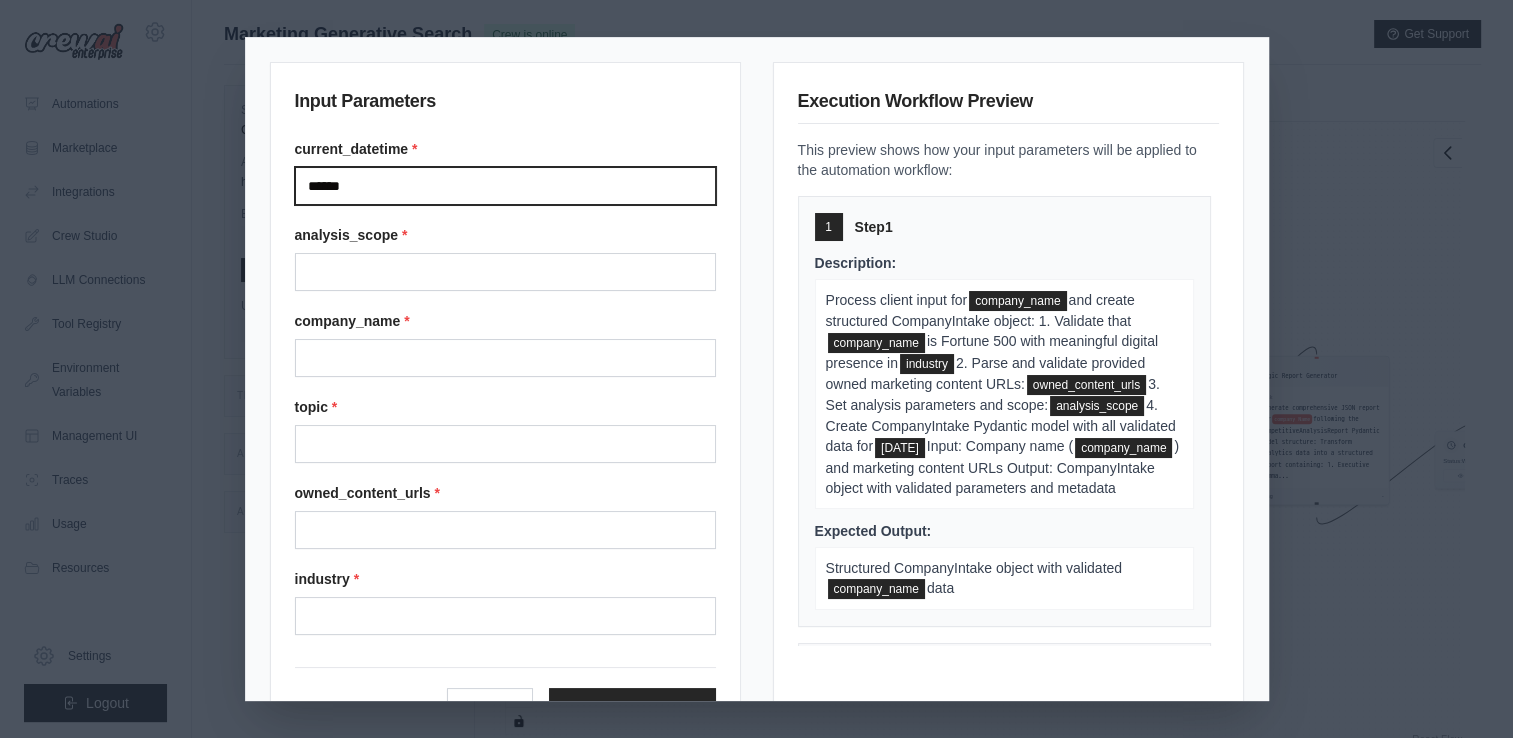 type on "*******" 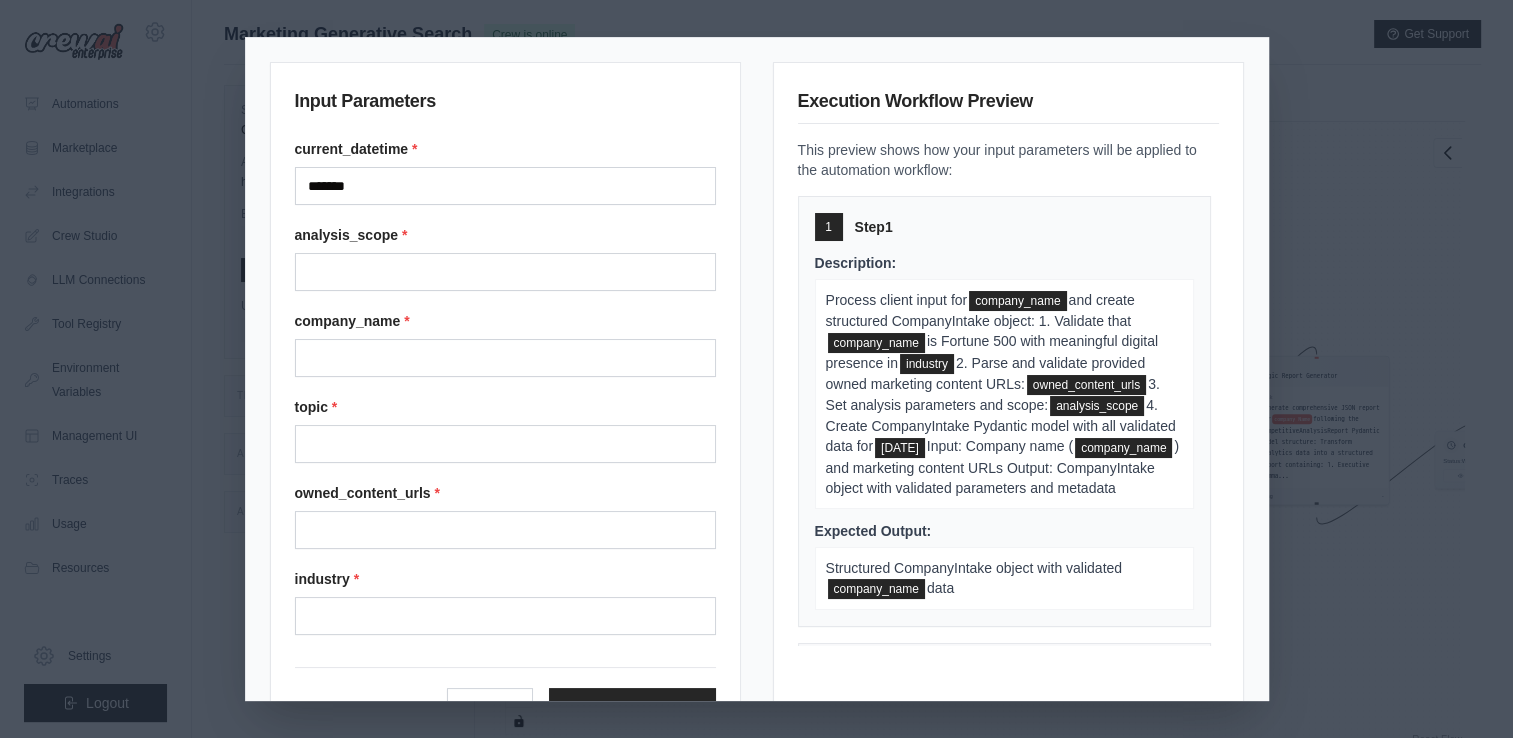click on "Input Parameters current_datetime   * ******* analysis_scope   * company_name   * topic   * owned_content_urls   * industry   * Cancel Execute Automation Execution Workflow Preview This preview shows how your input parameters will be applied to the automation workflow: 1 Step  1 Description: Process client input for  company_name  and create structured CompanyIntake object: 1. Validate that  company_name  is Fortune 500 with meaningful digital presence in  industry  2. Parse and validate provided owned marketing content URLs:  owned_content_urls  3. Set analysis parameters and scope:  analysis_scope  4. Create CompanyIntake Pydantic model with all validated data for [DATE]
Input: Company name ( company_name ) and marketing content URLs Output: CompanyIntake object with validated parameters and metadata
Expected Output: Structured CompanyIntake object with validated  company_name  data 2 Step  2 Description: Conduct comprehensive competitive research for  company_name company_name  in  industry topic topic" at bounding box center (756, 369) 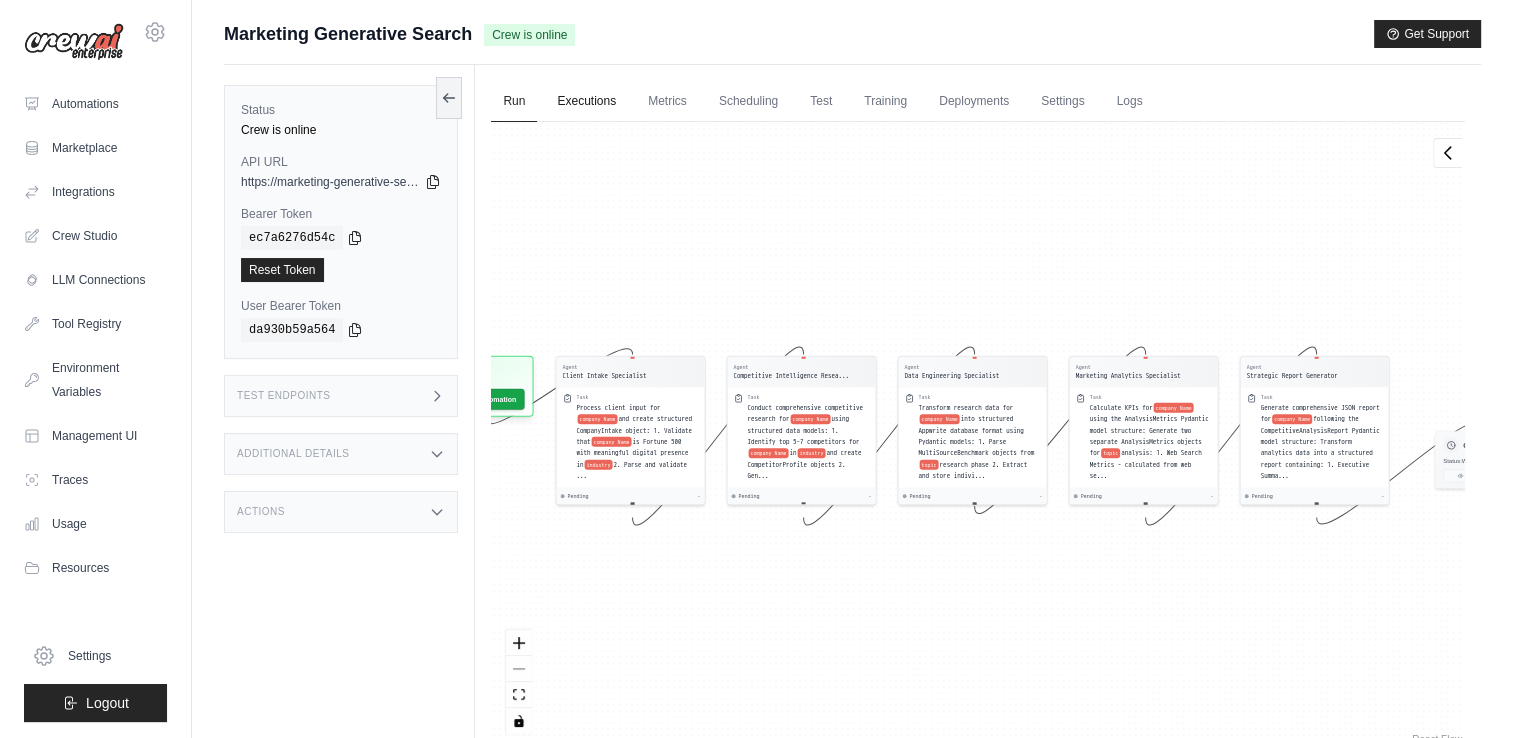 click on "Executions" at bounding box center [586, 102] 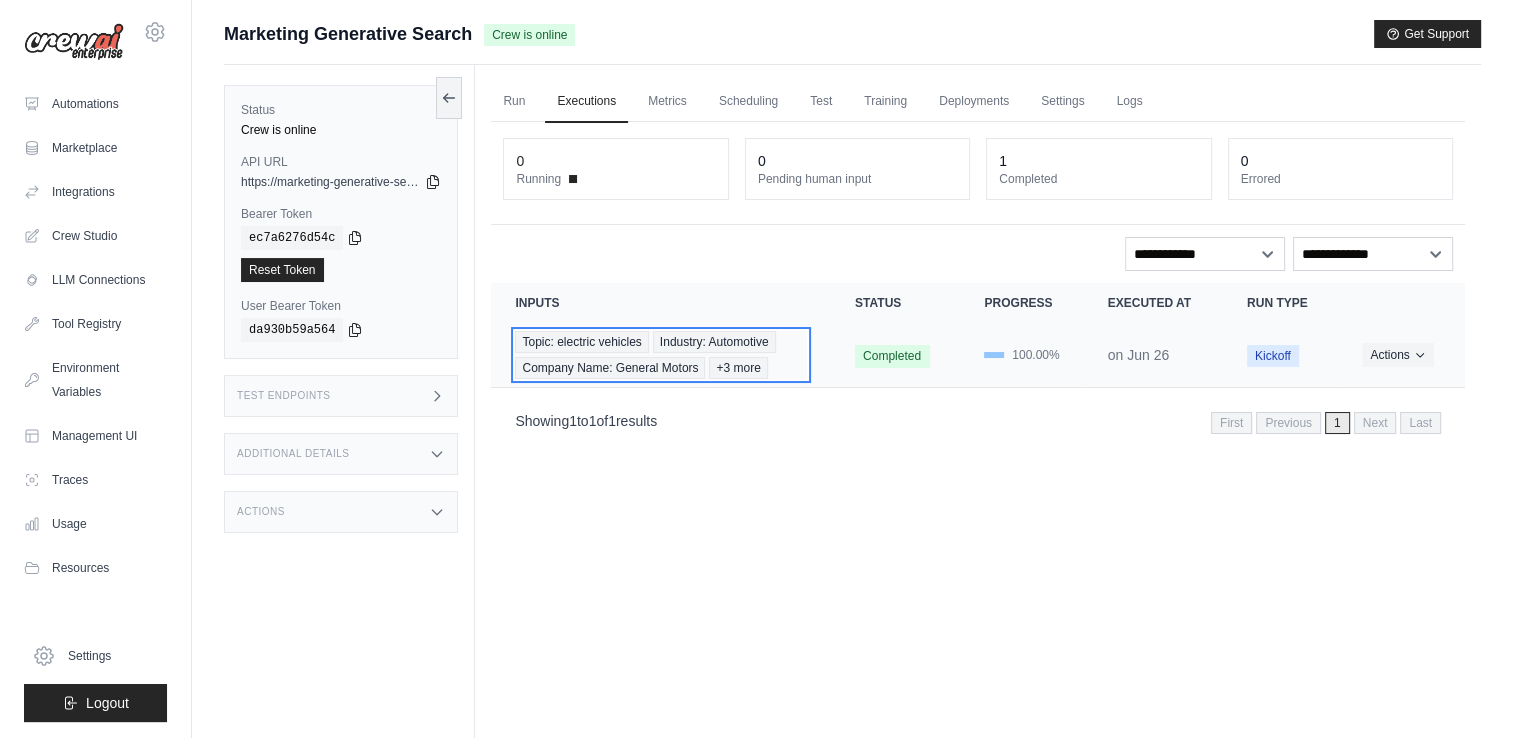 click on "+3
more" at bounding box center [738, 368] 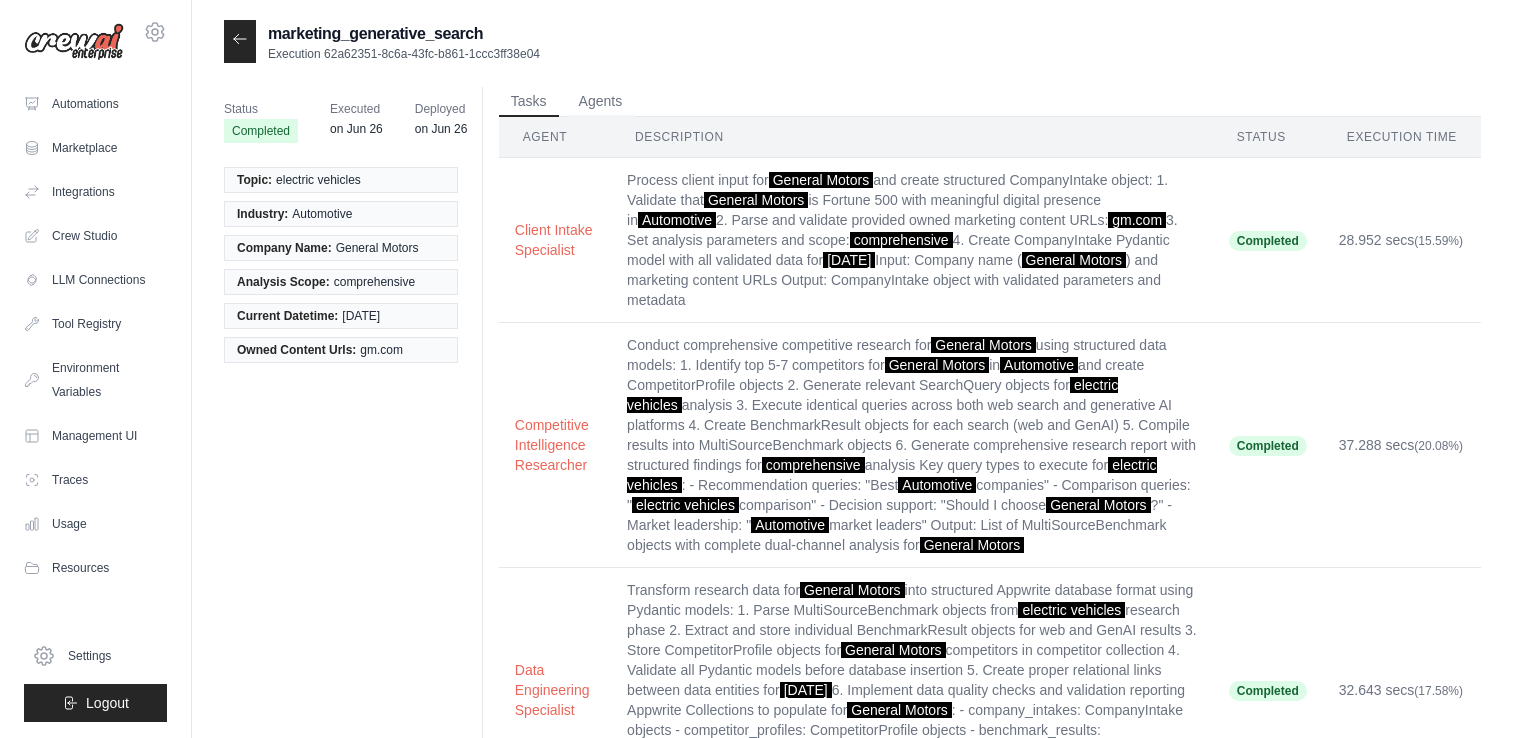 scroll, scrollTop: 0, scrollLeft: 0, axis: both 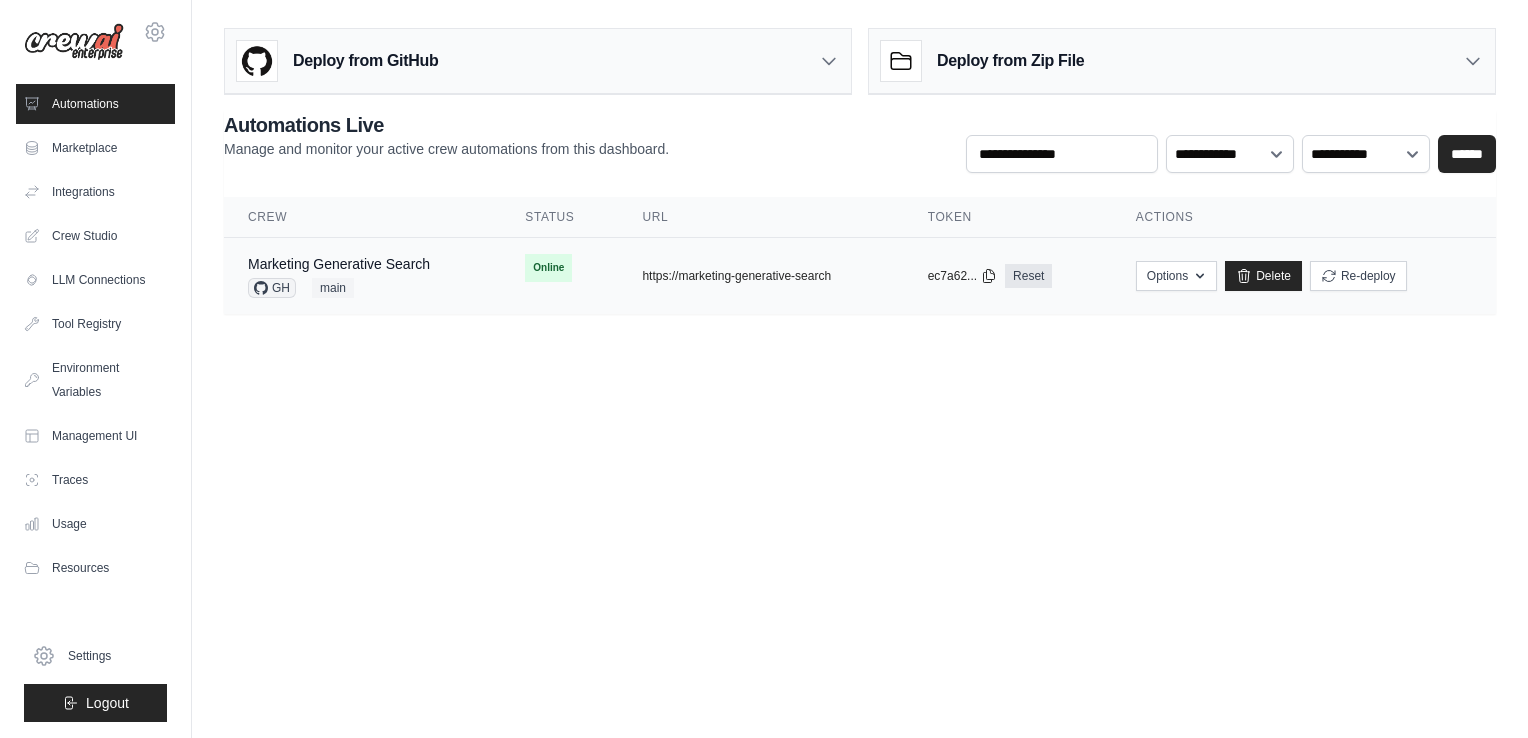 click on "Marketing Generative Search
GH
main" at bounding box center [339, 276] 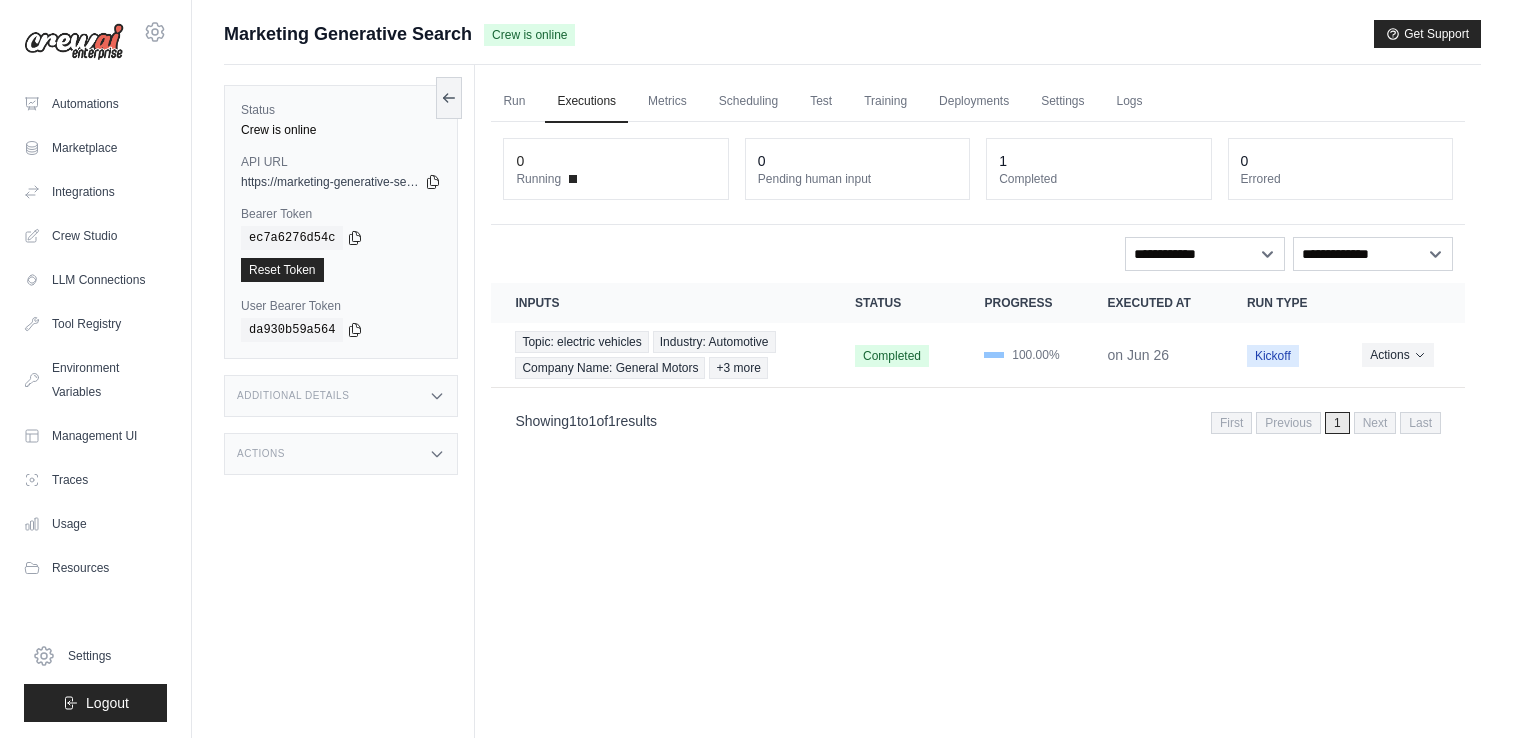 scroll, scrollTop: 0, scrollLeft: 0, axis: both 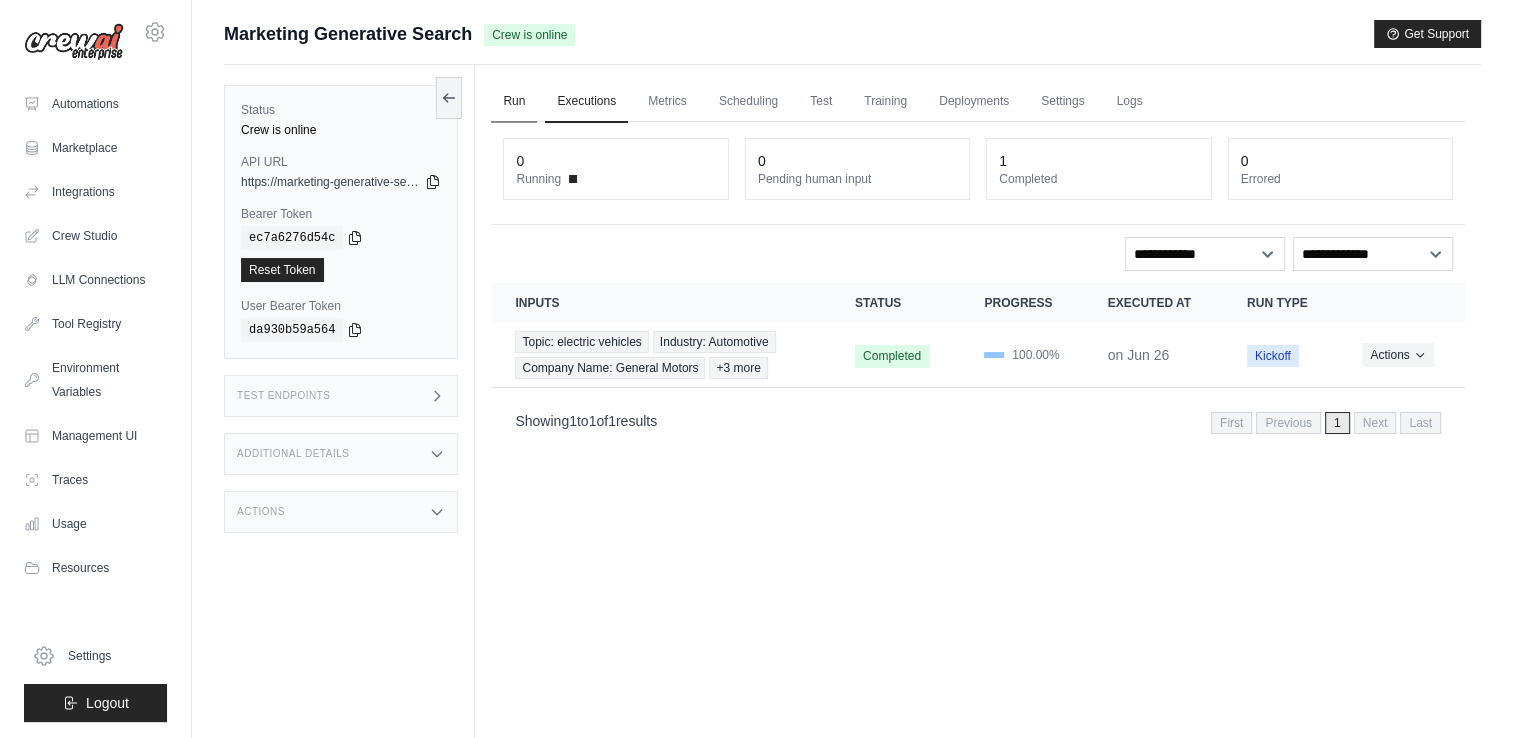 click on "Run" at bounding box center (514, 102) 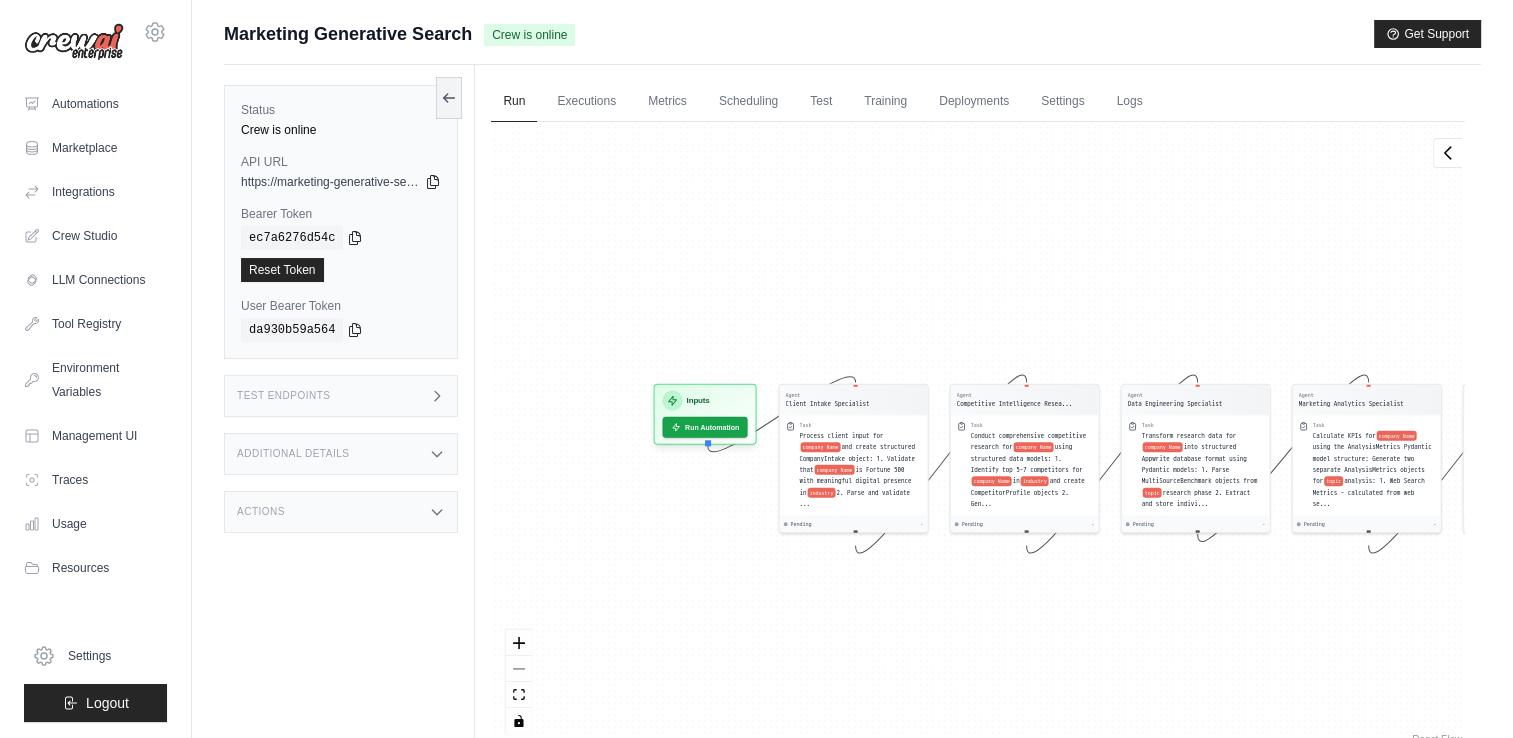 drag, startPoint x: 653, startPoint y: 254, endPoint x: 876, endPoint y: 282, distance: 224.75098 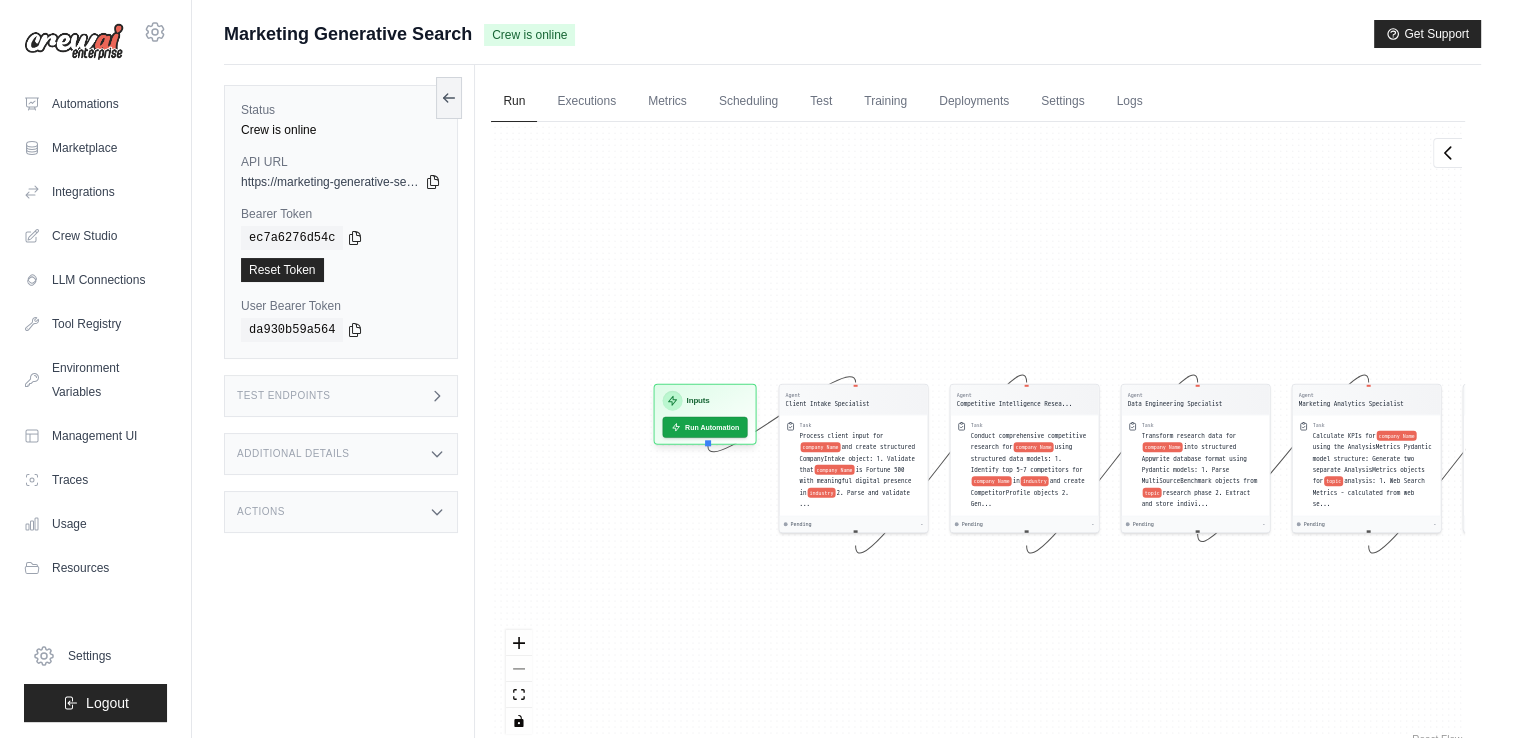 click on "Agent Client Intake Specialist Task Process client input for  company Name  and create structured CompanyIntake object: 1. Validate that  company Name  is Fortune 500 with meaningful digital presence in  industry  2. Parse and validate ... Pending - Agent Competitive Intelligence Resea... Task Conduct comprehensive competitive research for  company Name  using structured data models: 1. Identify top 5-7 competitors for  company Name  in  industry  and create CompetitorProfile objects 2. Gen... Pending - Agent Data Engineering Specialist Task Transform research data for  company Name  into structured Appwrite database format using Pydantic models: 1. Parse MultiSourceBenchmark objects from  topic  research phase 2. Extract and store indivi... Pending - Agent Marketing Analytics Specialist Task Calculate KPIs for  company Name  using the AnalysisMetrics Pydantic model structure:
Generate two separate AnalysisMetrics objects for  topic  analysis: 1. Web Search Metrics - calculated from web se... Pending - Agent" at bounding box center [978, 435] 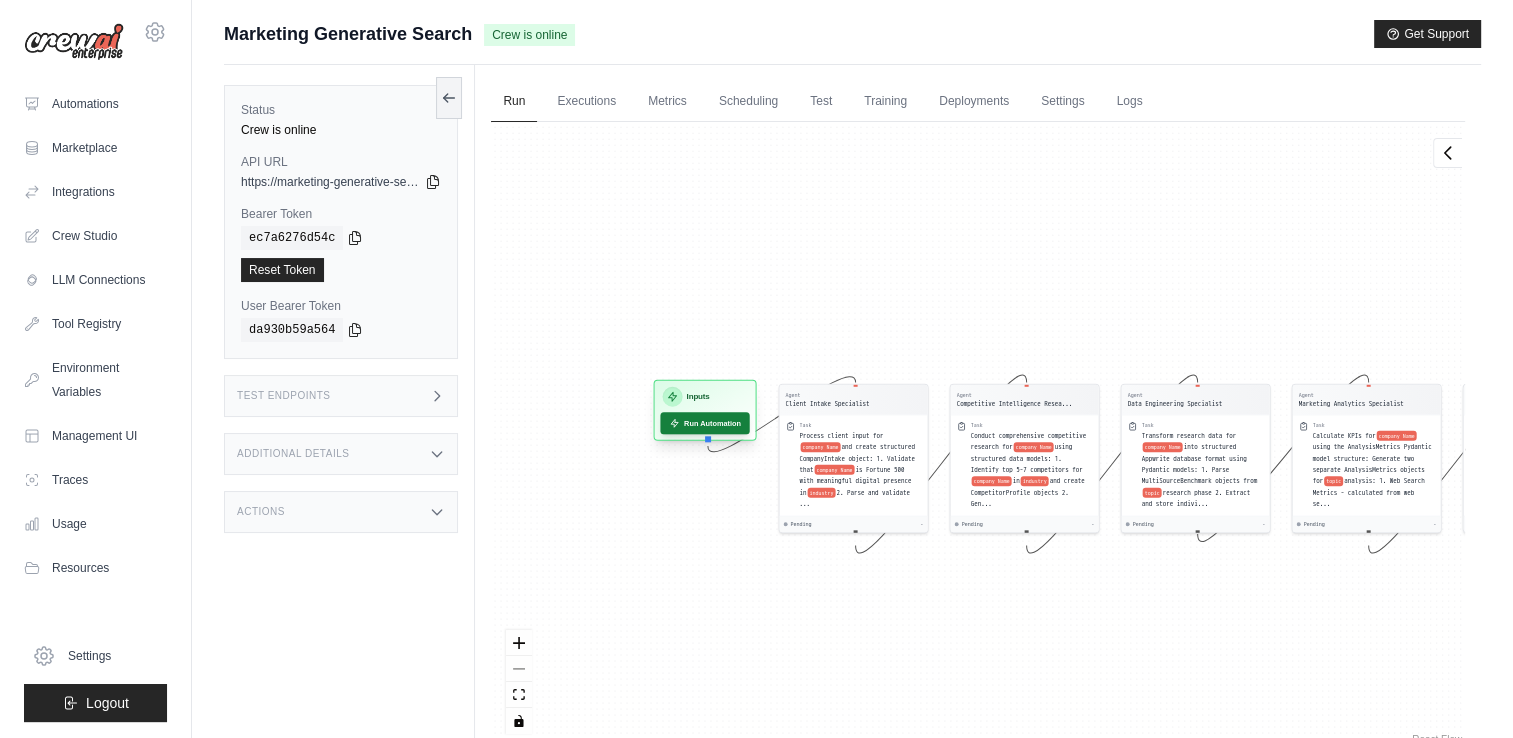 click on "Run Automation" at bounding box center [705, 423] 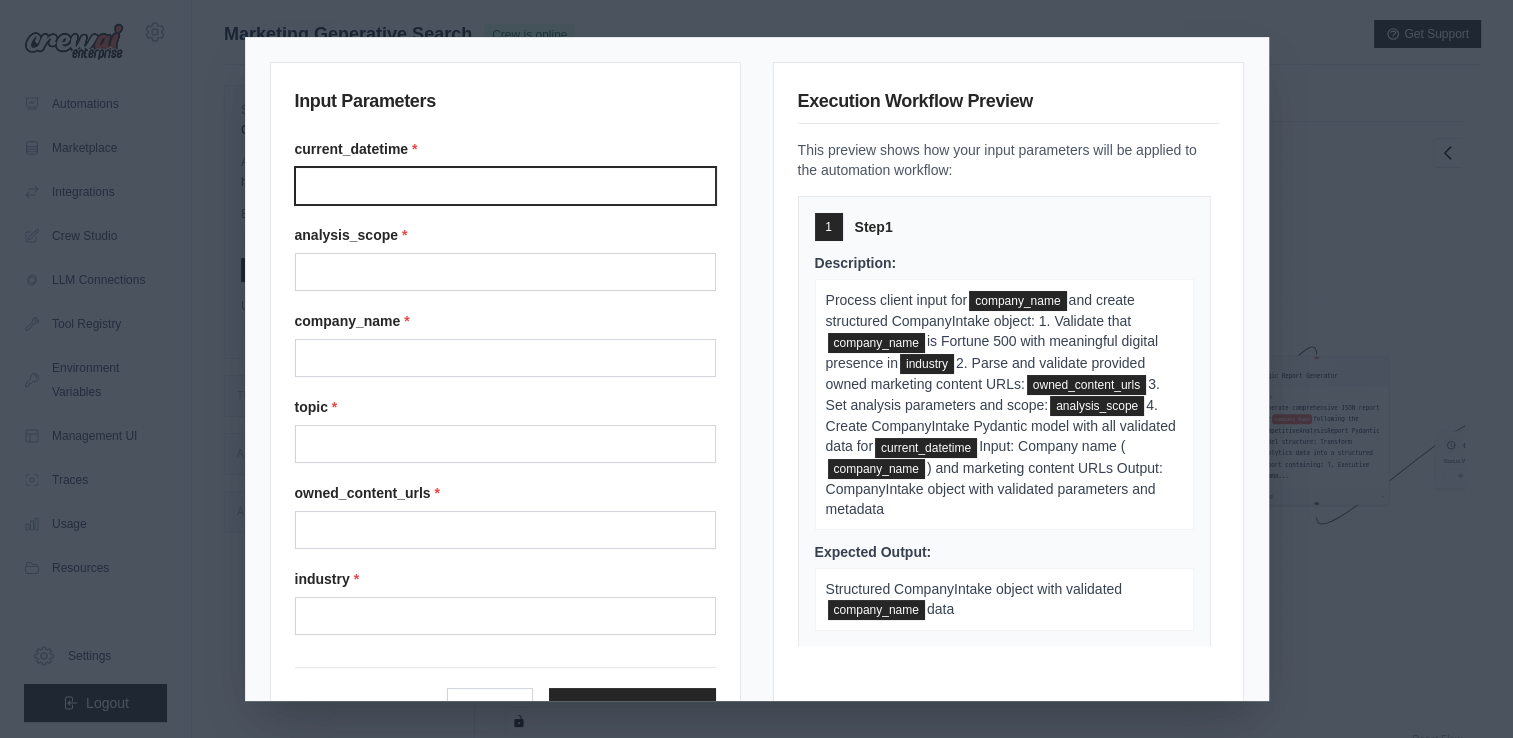 click on "Current datetime" at bounding box center (505, 186) 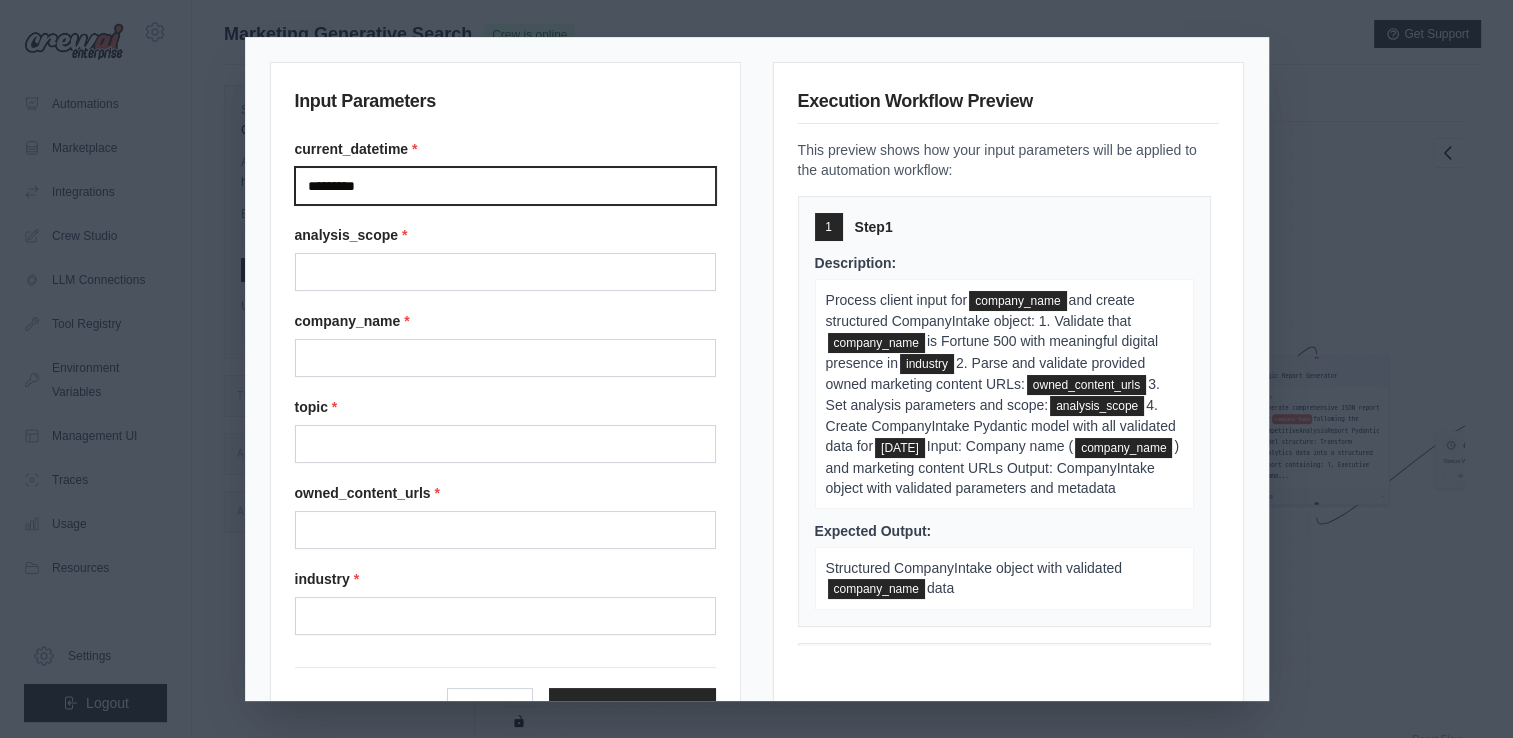 type on "*********" 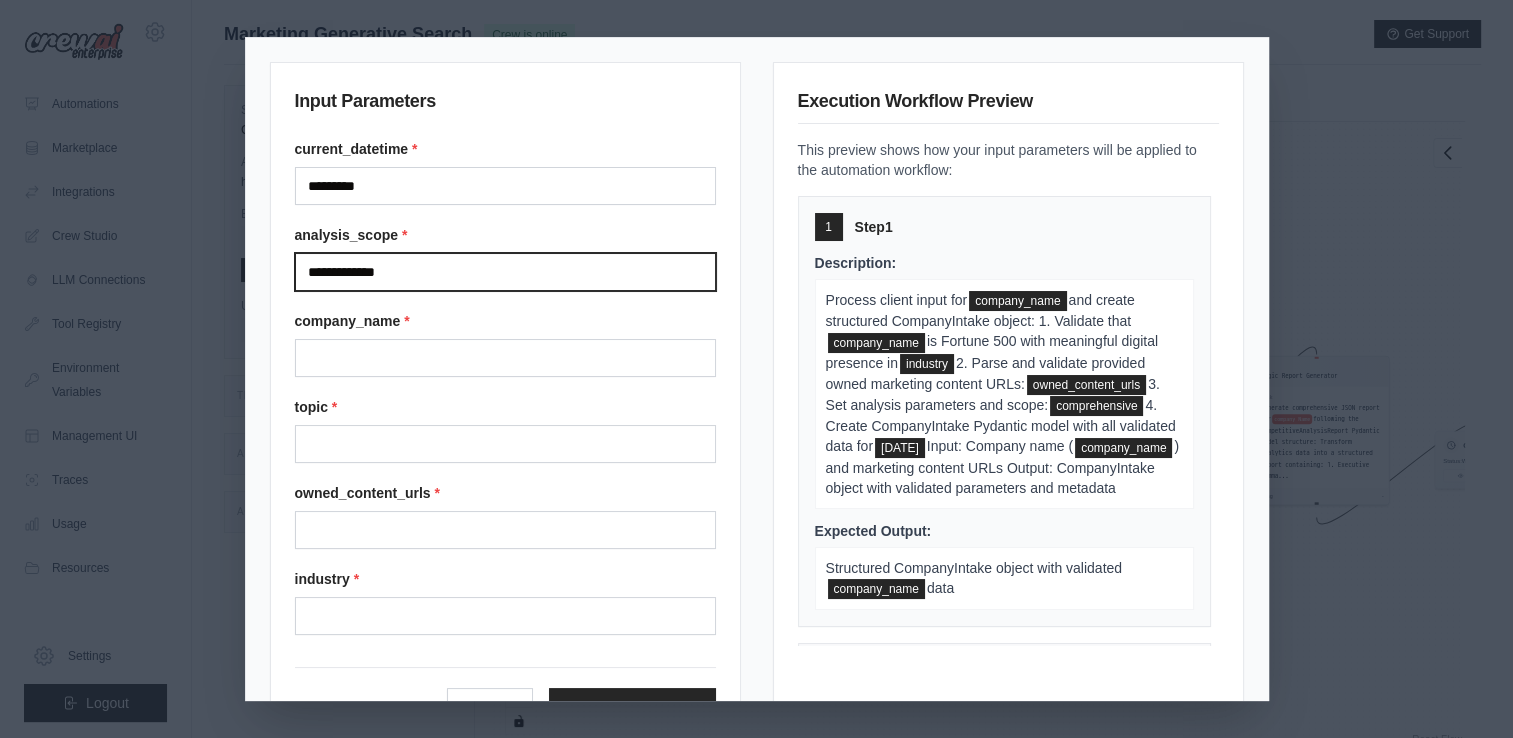 type on "**********" 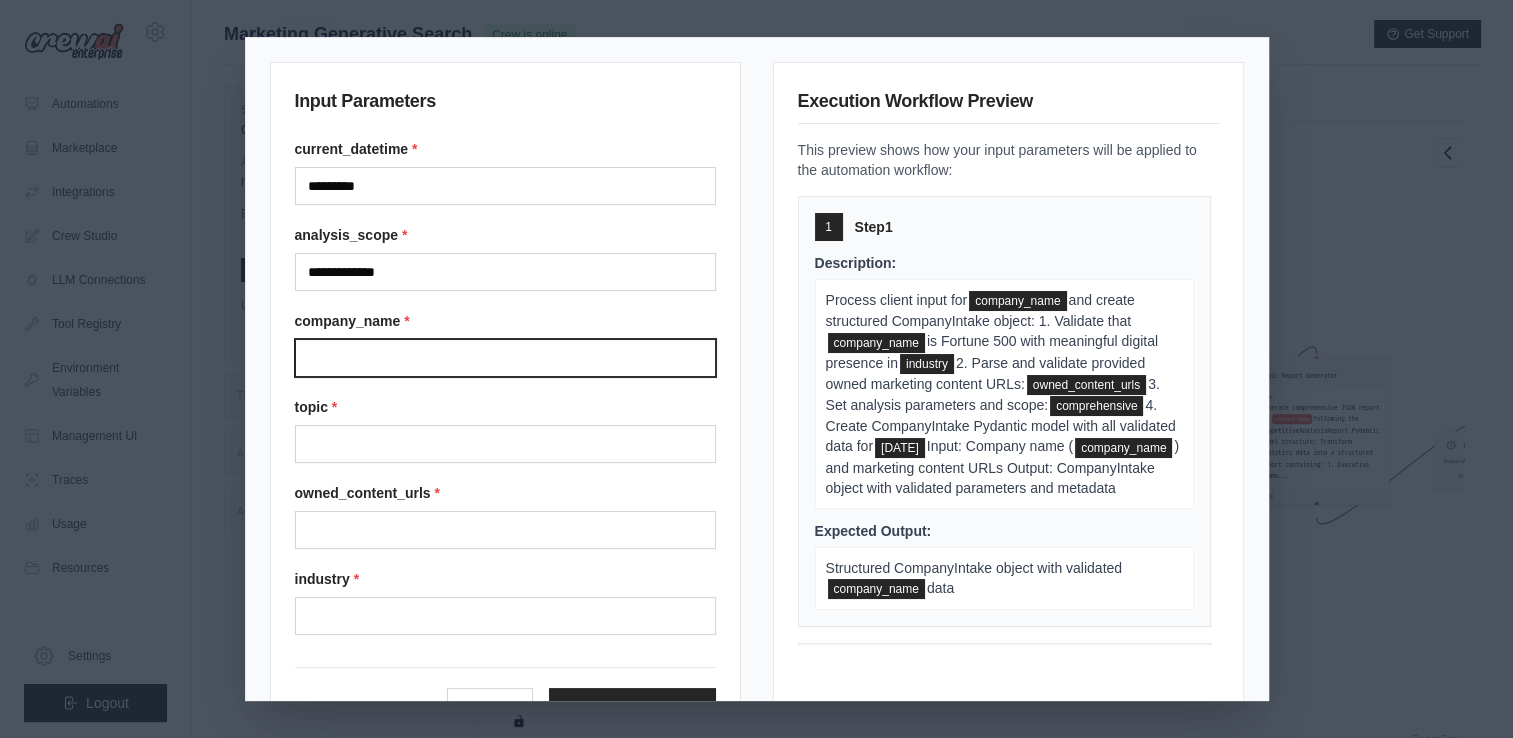 click on "Company name" at bounding box center [505, 358] 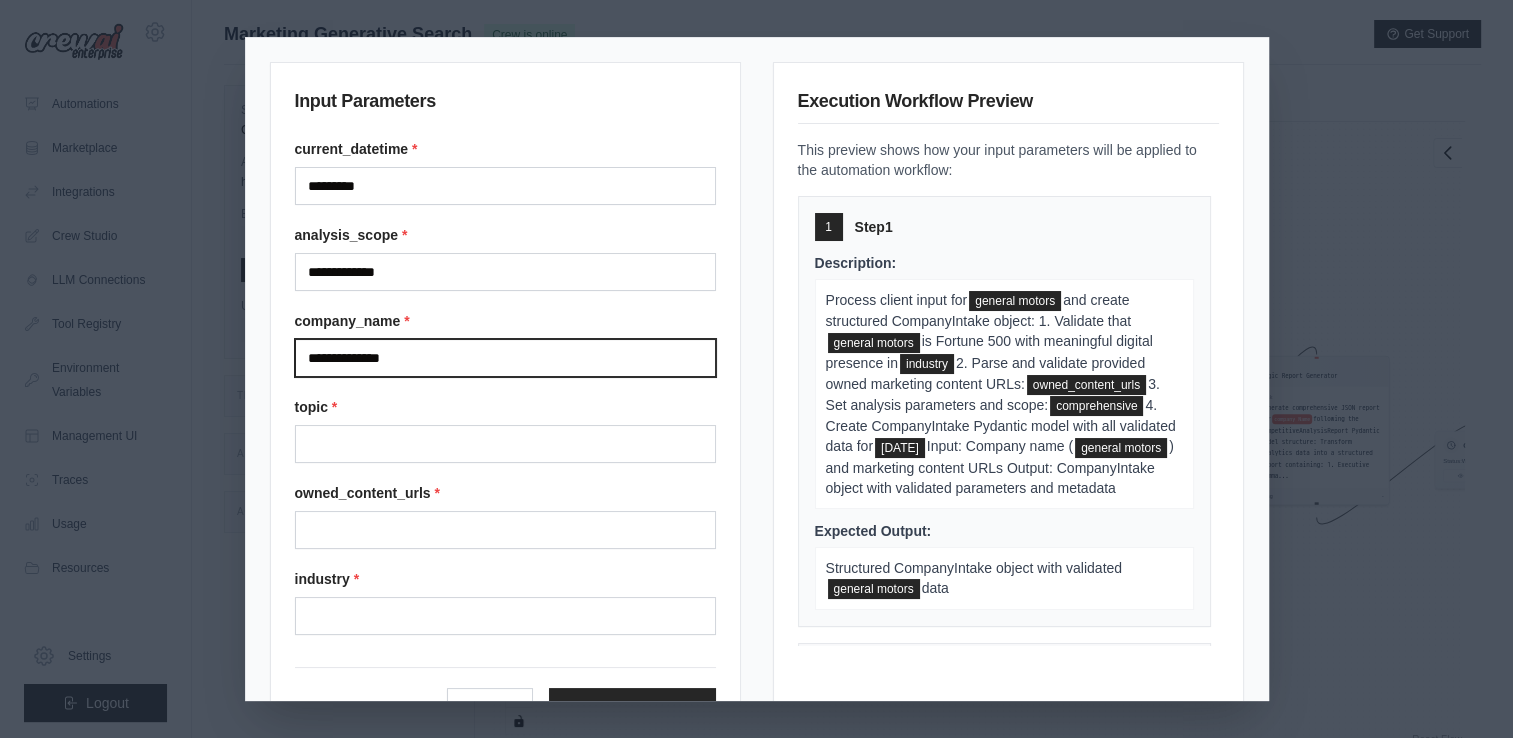 type on "**********" 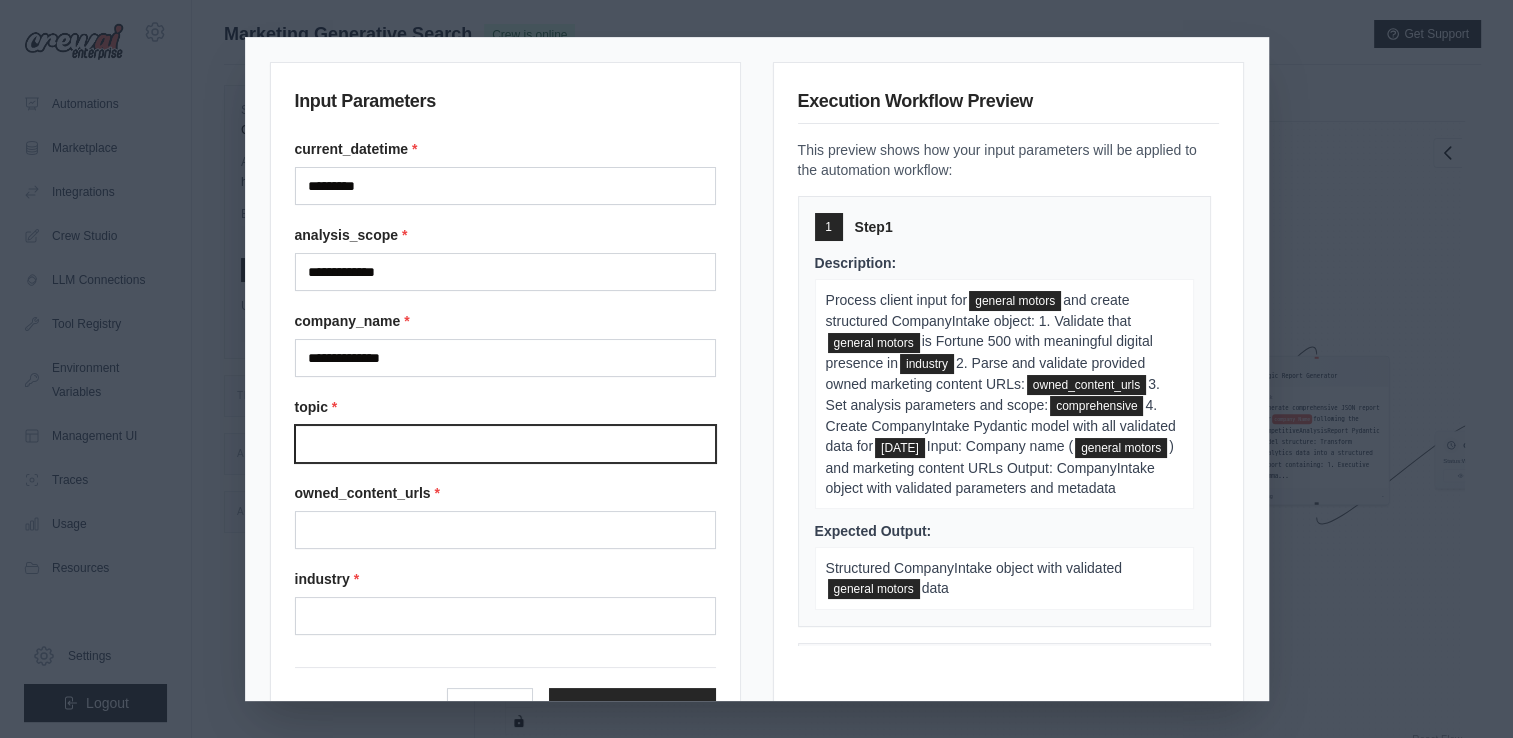 click on "Topic" at bounding box center (505, 444) 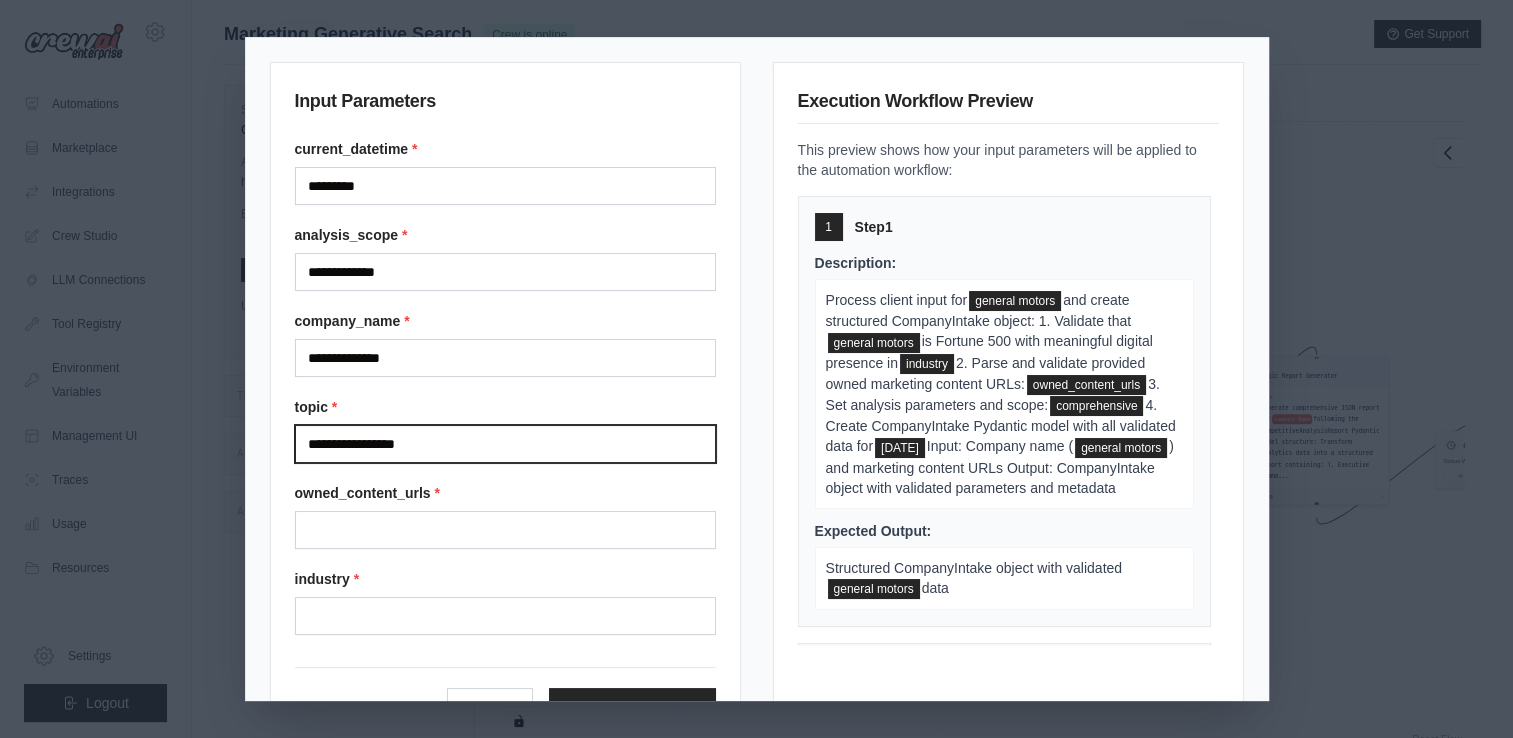 type on "**********" 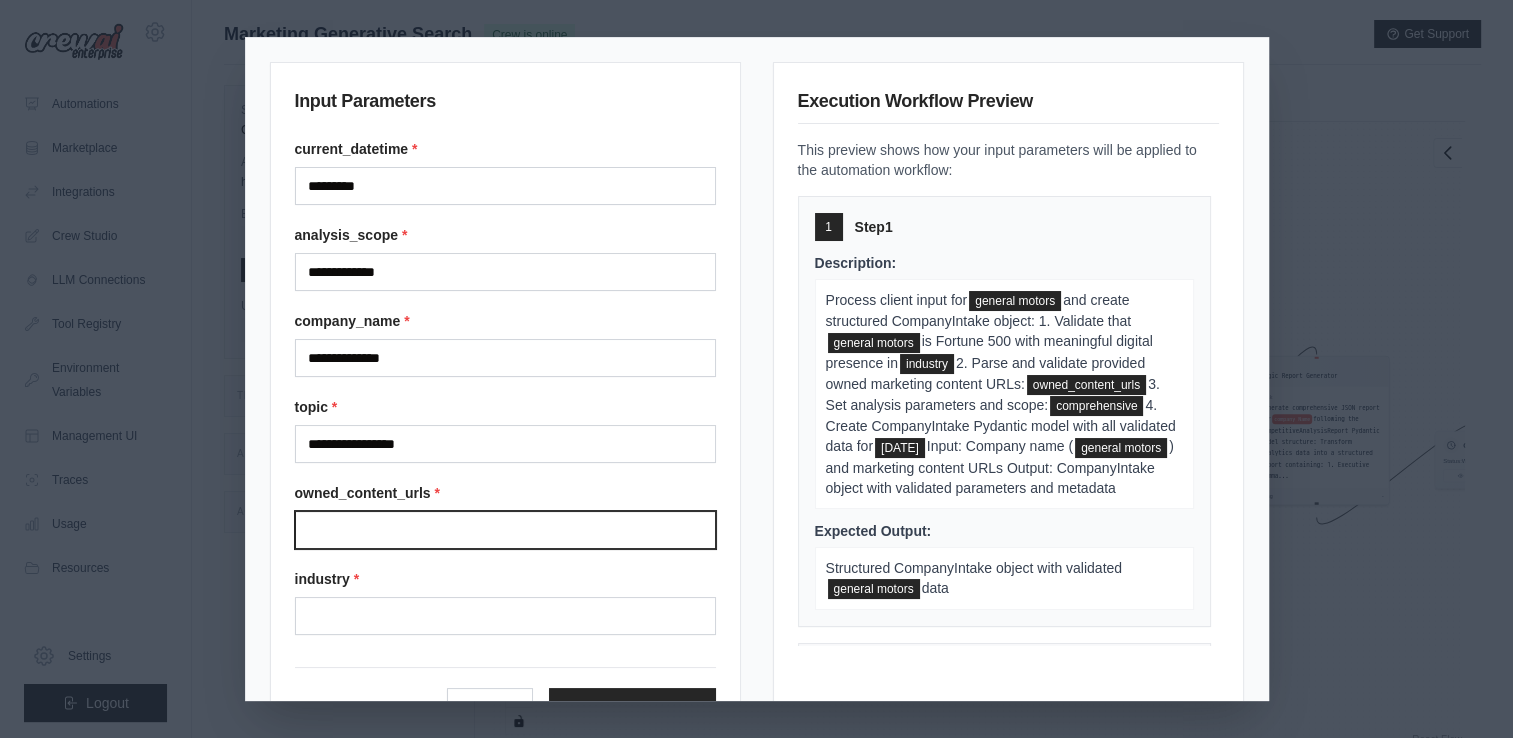 click on "Owned content urls" at bounding box center [505, 530] 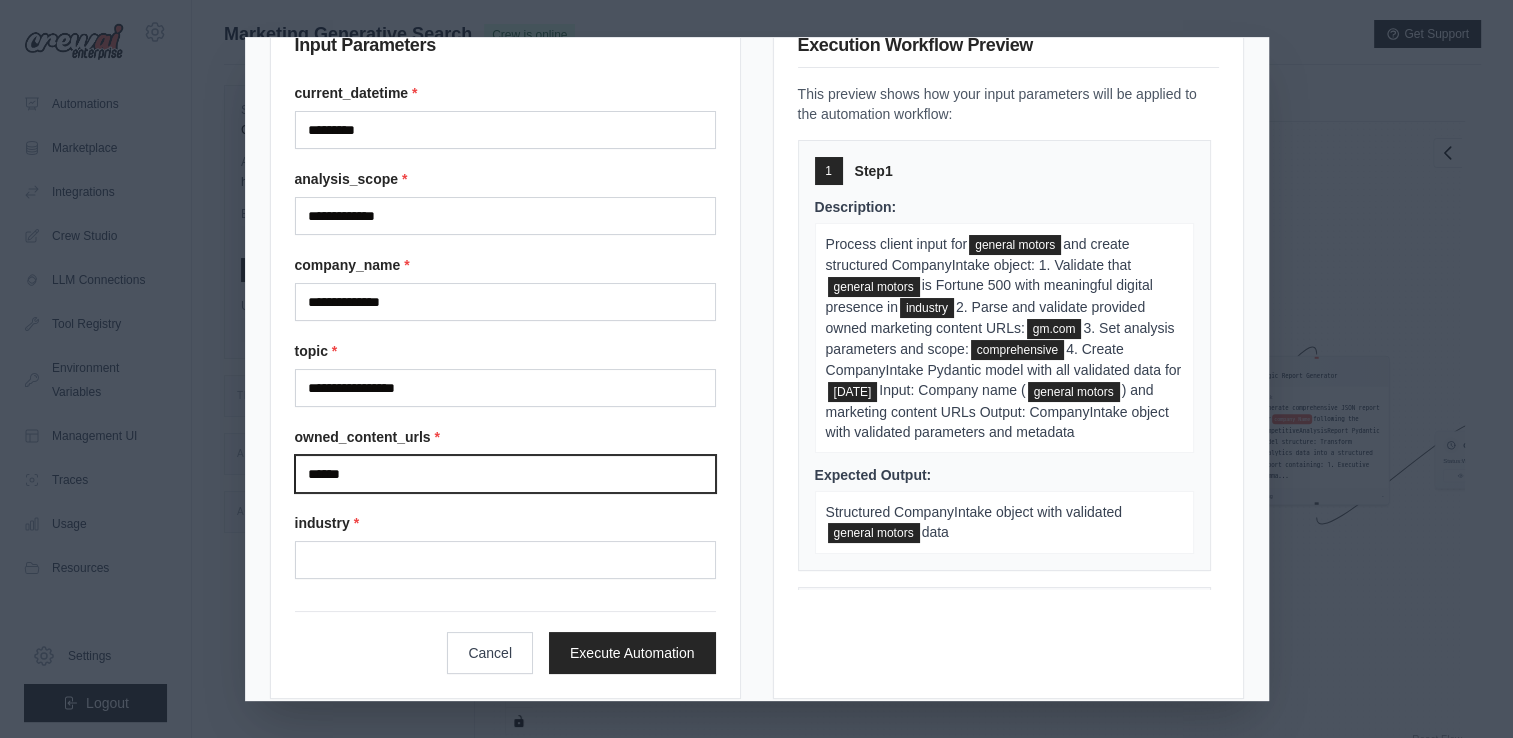 scroll, scrollTop: 58, scrollLeft: 0, axis: vertical 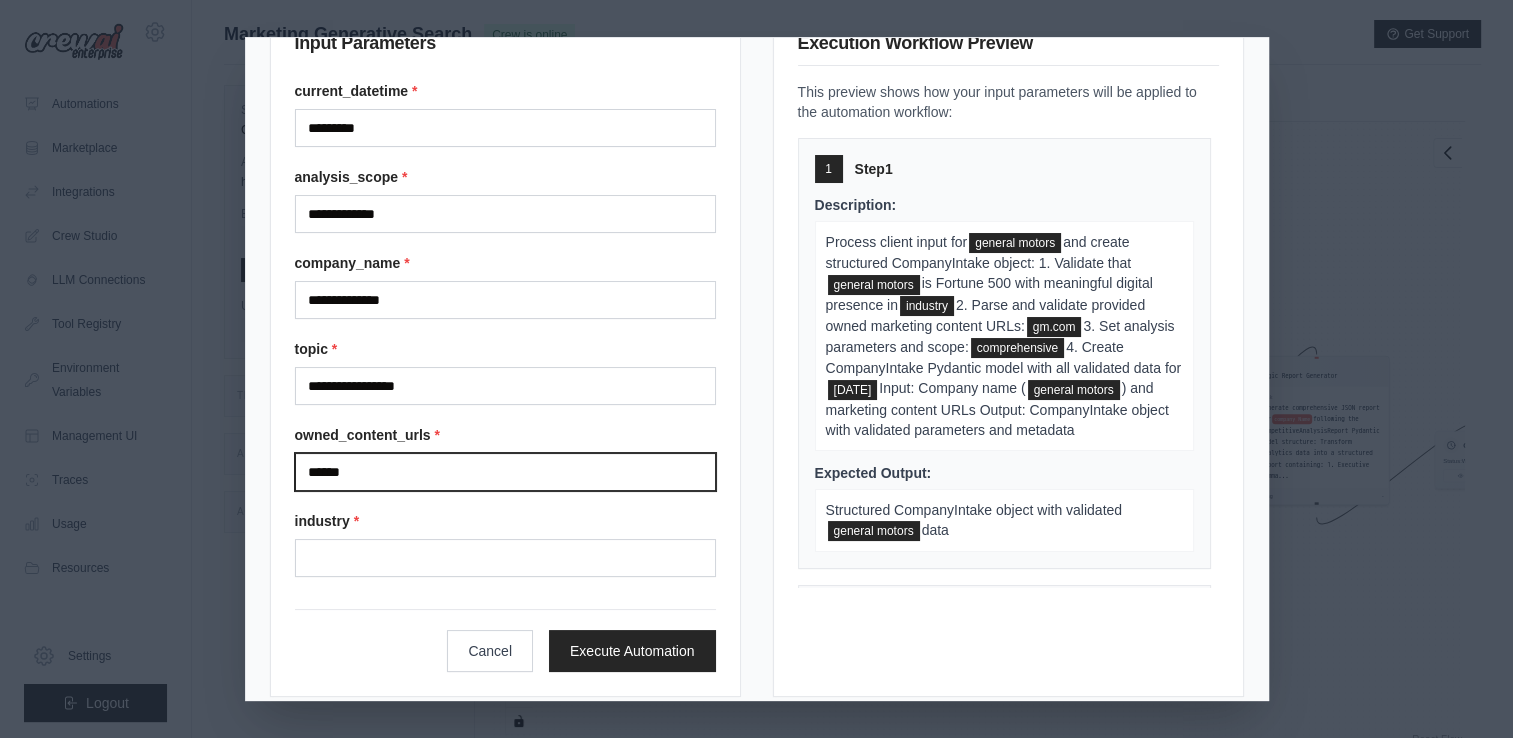 type on "******" 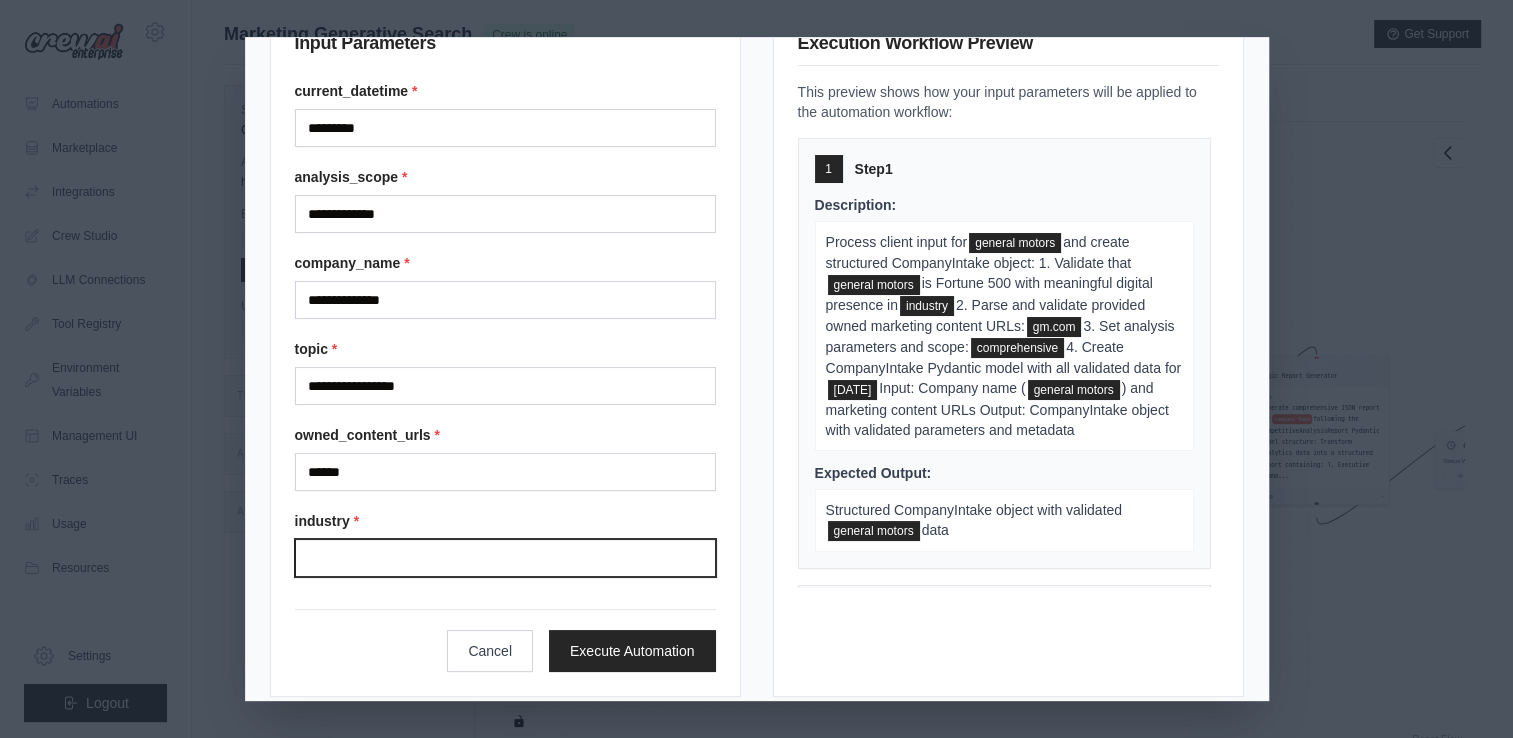 click on "Industry" at bounding box center (505, 558) 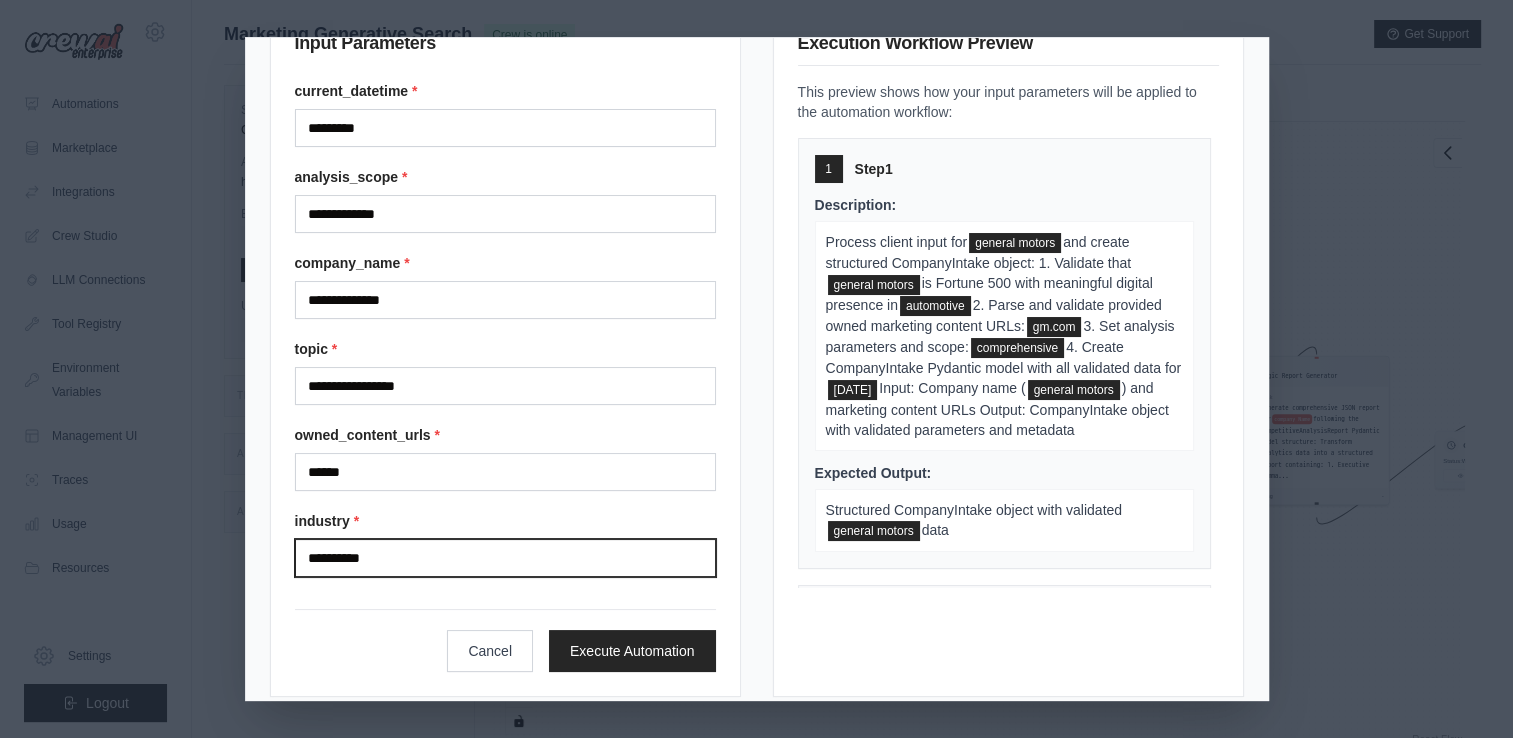 scroll, scrollTop: 74, scrollLeft: 0, axis: vertical 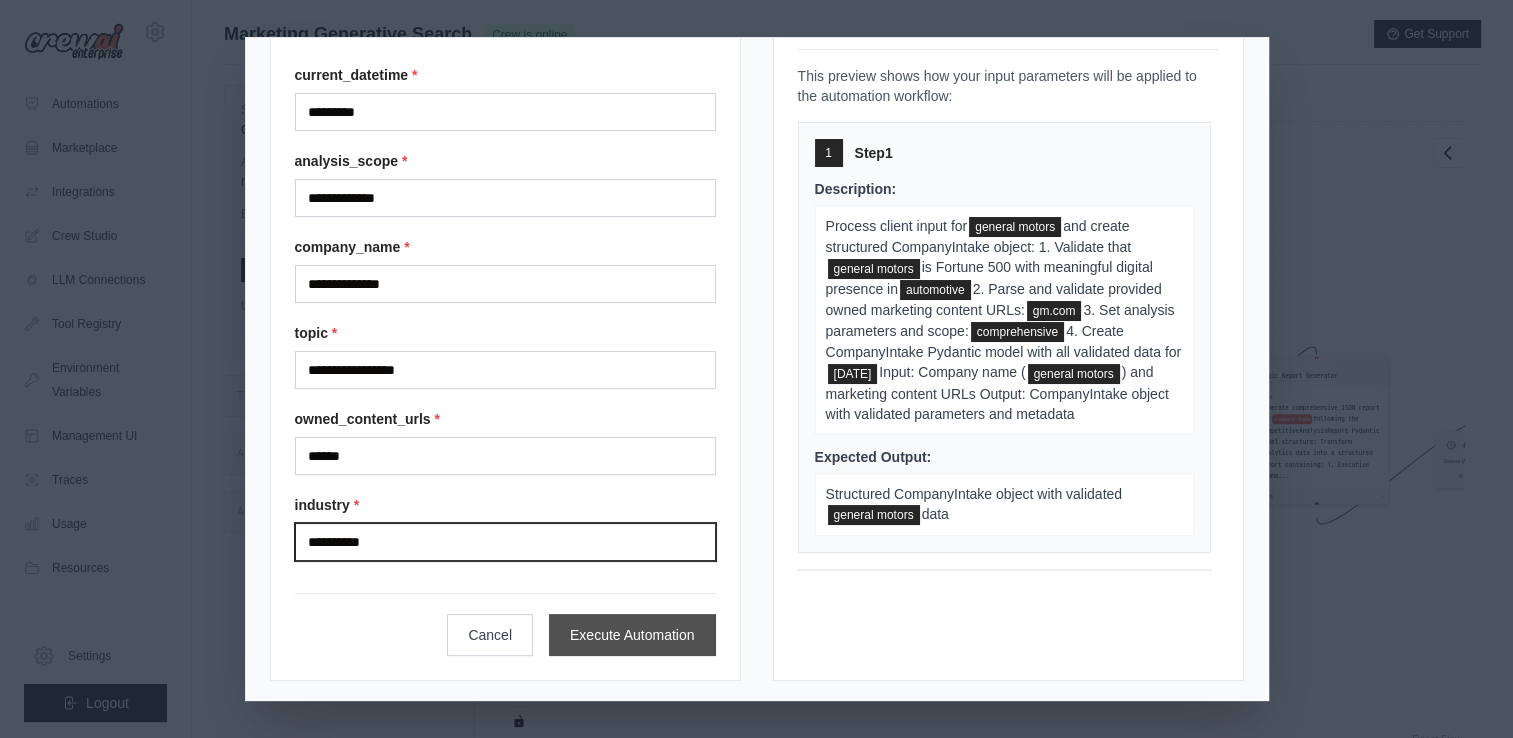 type on "**********" 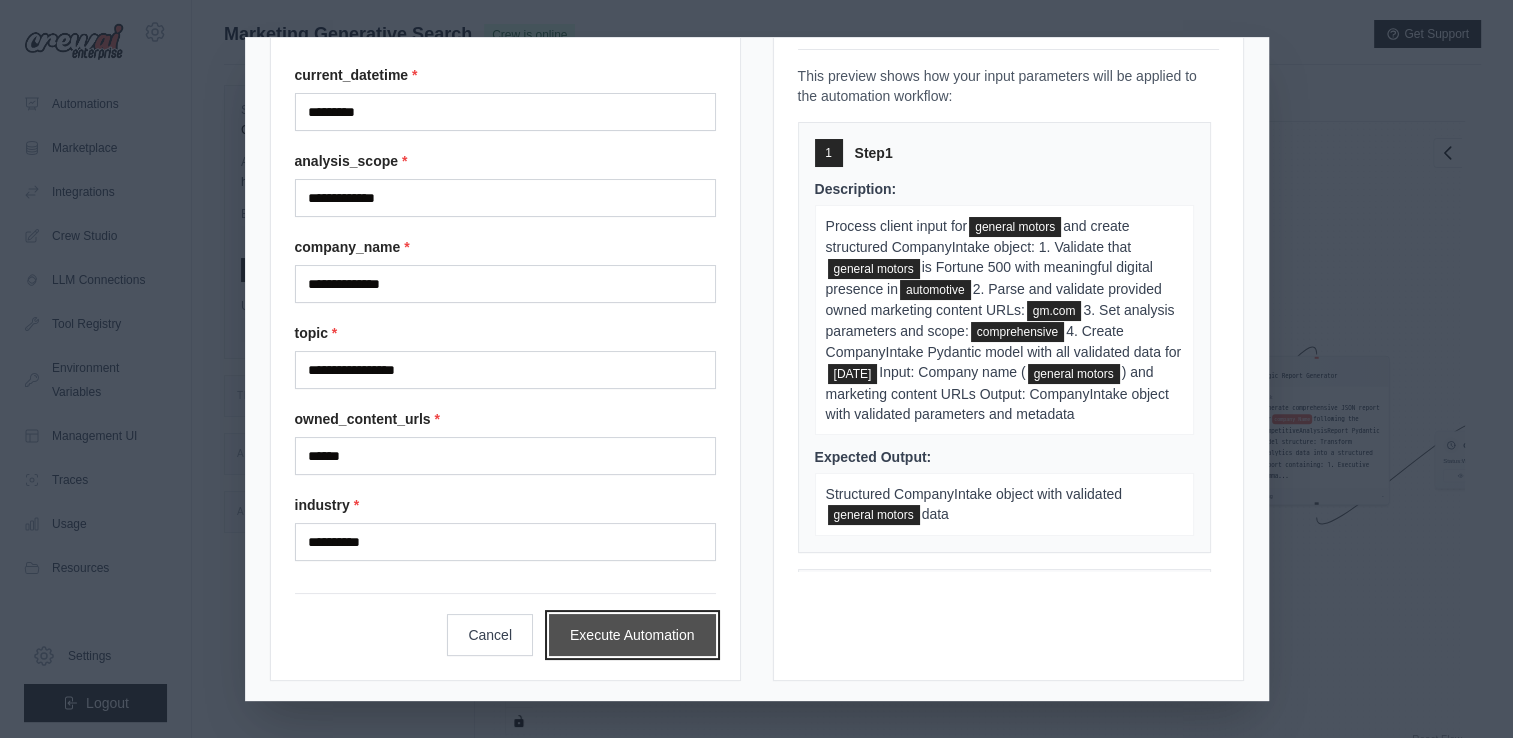 click on "Execute Automation" at bounding box center (632, 635) 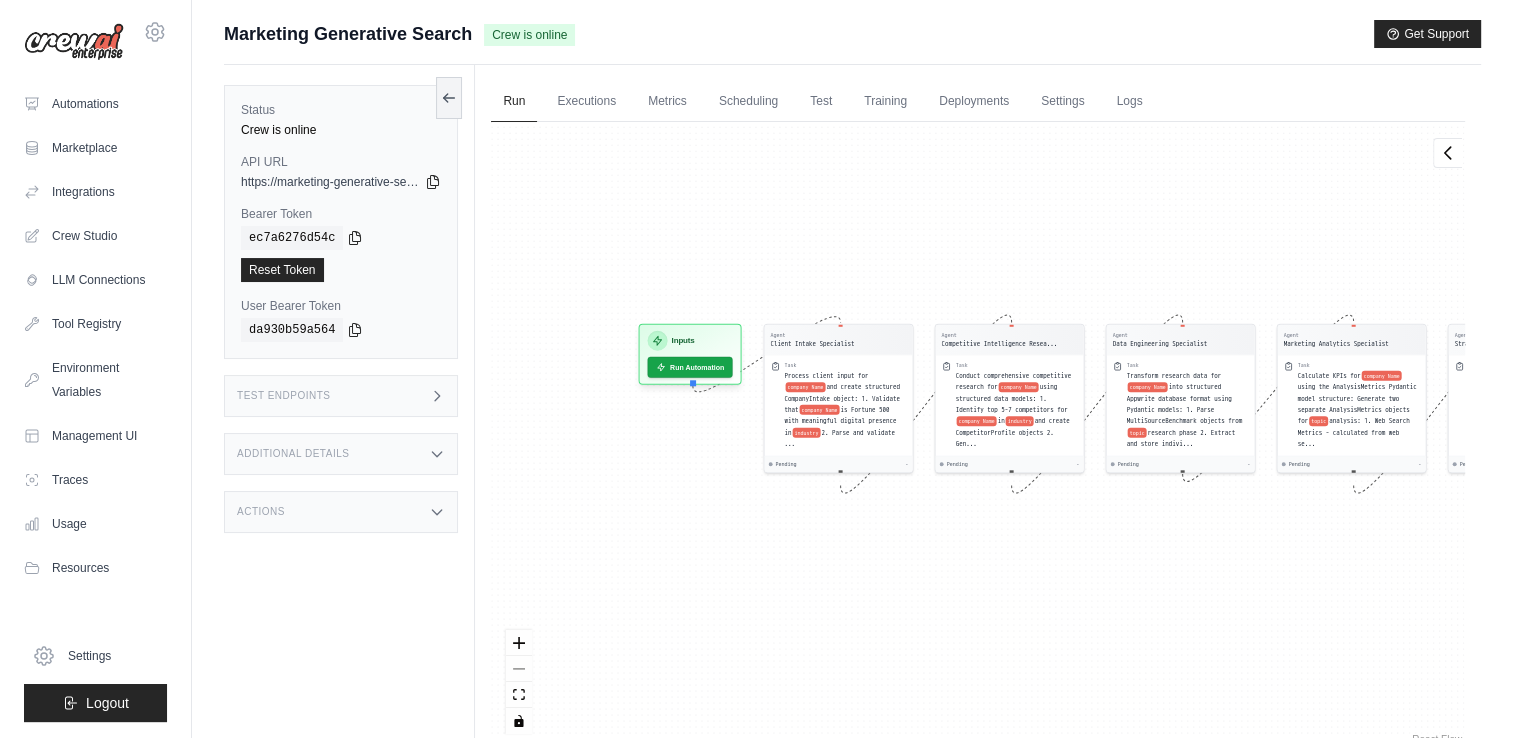 drag, startPoint x: 582, startPoint y: 625, endPoint x: 790, endPoint y: 593, distance: 210.44714 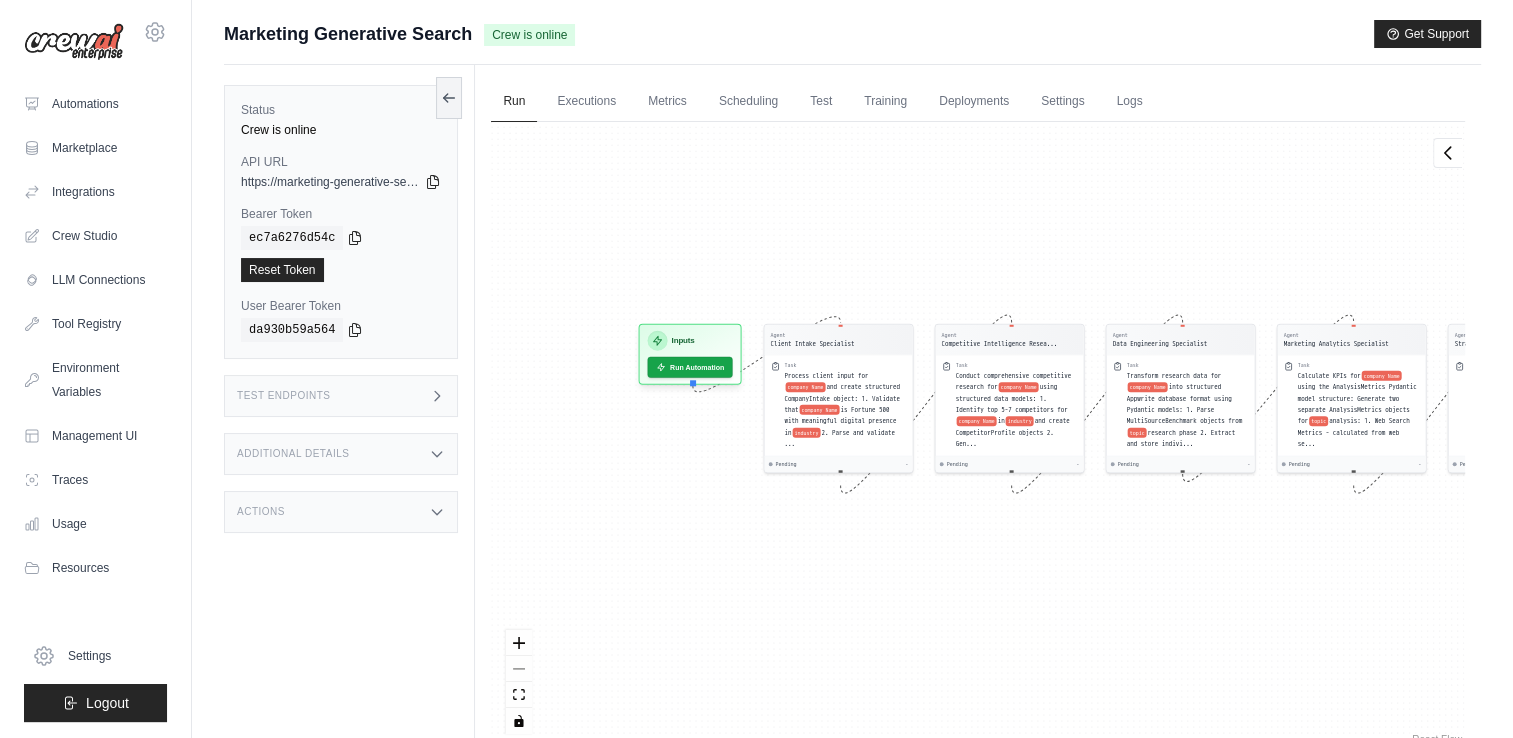 click on "Agent Client Intake Specialist Task Process client input for  company Name  and create structured CompanyIntake object: 1. Validate that  company Name  is Fortune 500 with meaningful digital presence in  industry  2. Parse and validate ... Pending - Agent Competitive Intelligence Resea... Task Conduct comprehensive competitive research for  company Name  using structured data models: 1. Identify top 5-7 competitors for  company Name  in  industry  and create CompetitorProfile objects 2. Gen... Pending - Agent Data Engineering Specialist Task Transform research data for  company Name  into structured Appwrite database format using Pydantic models: 1. Parse MultiSourceBenchmark objects from  topic  research phase 2. Extract and store indivi... Pending - Agent Marketing Analytics Specialist Task Calculate KPIs for  company Name  using the AnalysisMetrics Pydantic model structure:
Generate two separate AnalysisMetrics objects for  topic  analysis: 1. Web Search Metrics - calculated from web se... Pending - Agent" at bounding box center [978, 435] 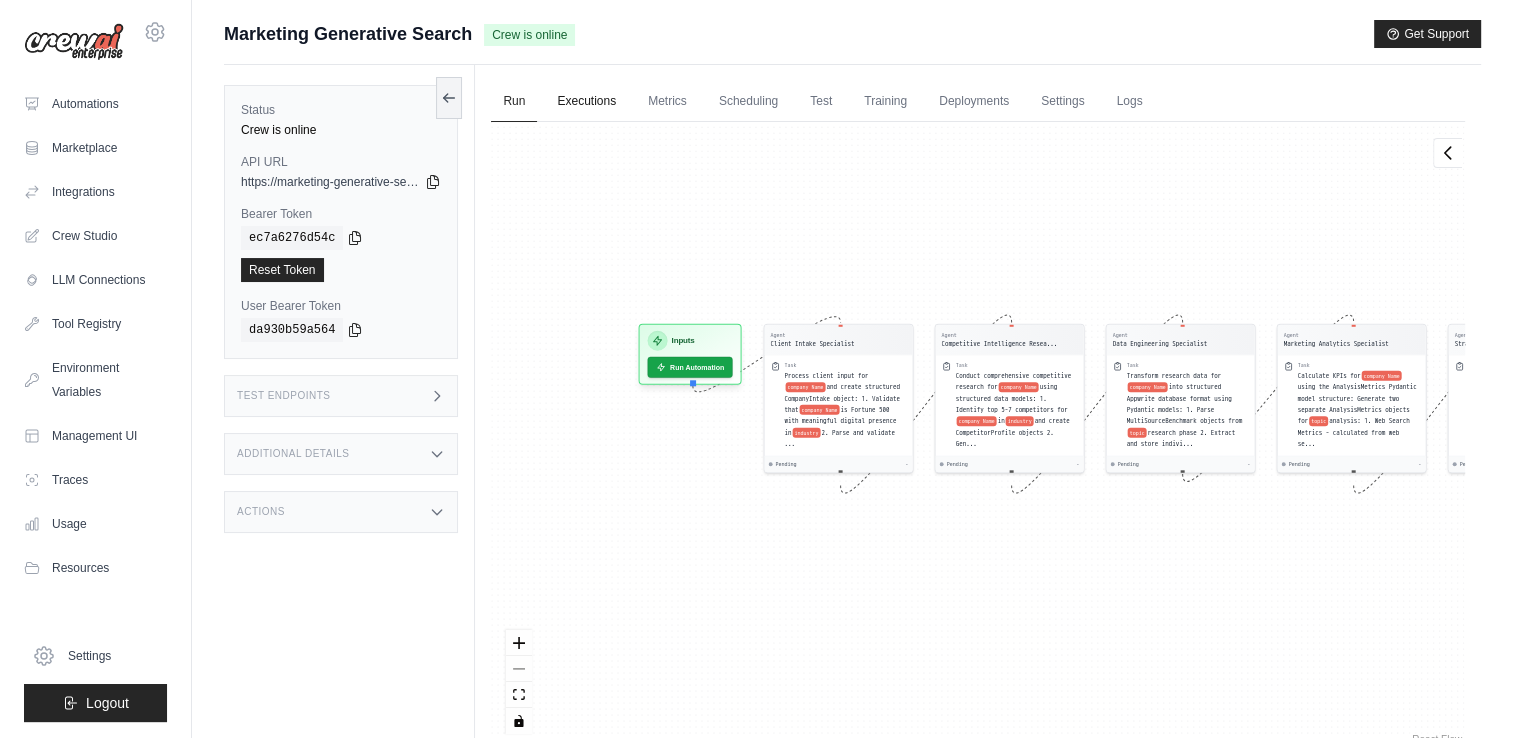 click on "Executions" at bounding box center [586, 102] 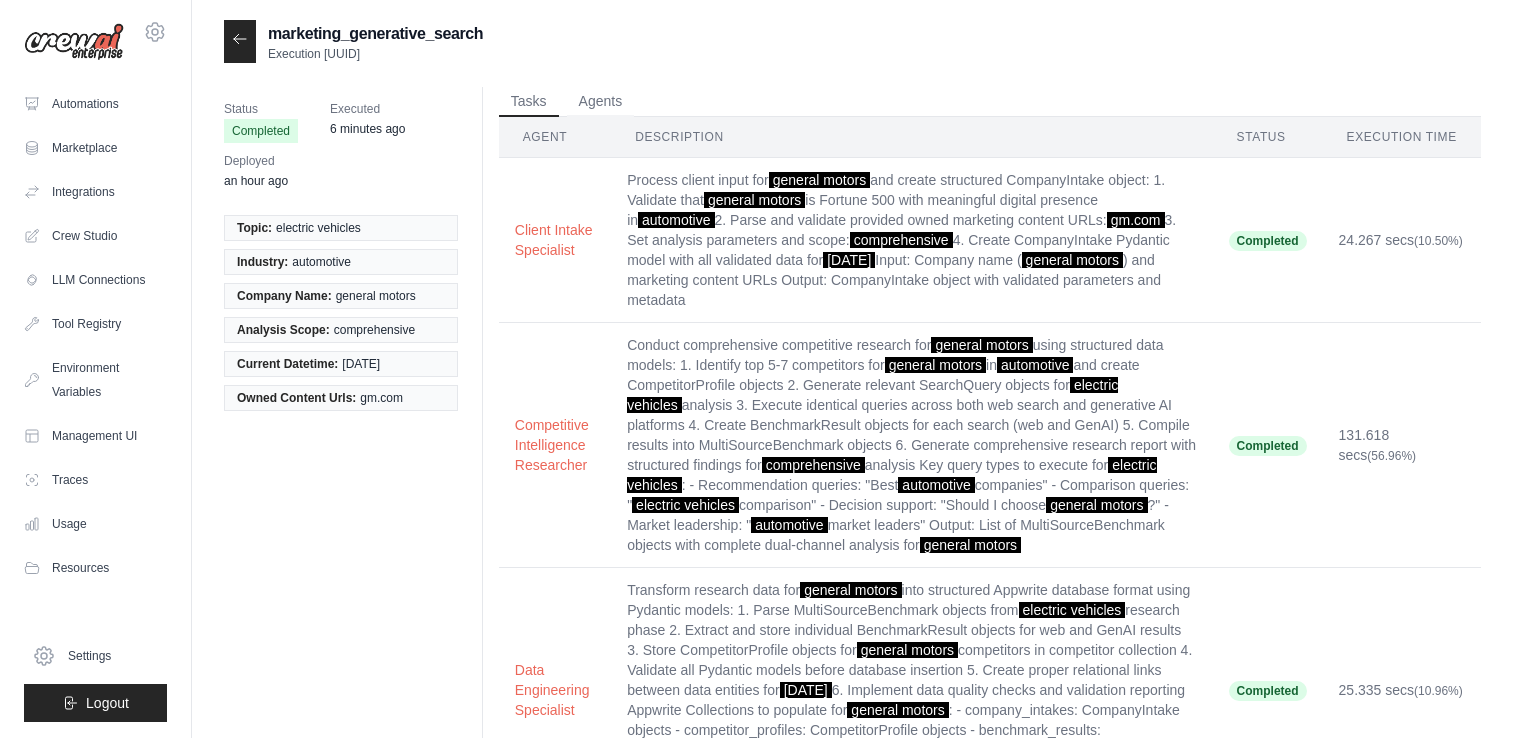 scroll, scrollTop: 0, scrollLeft: 0, axis: both 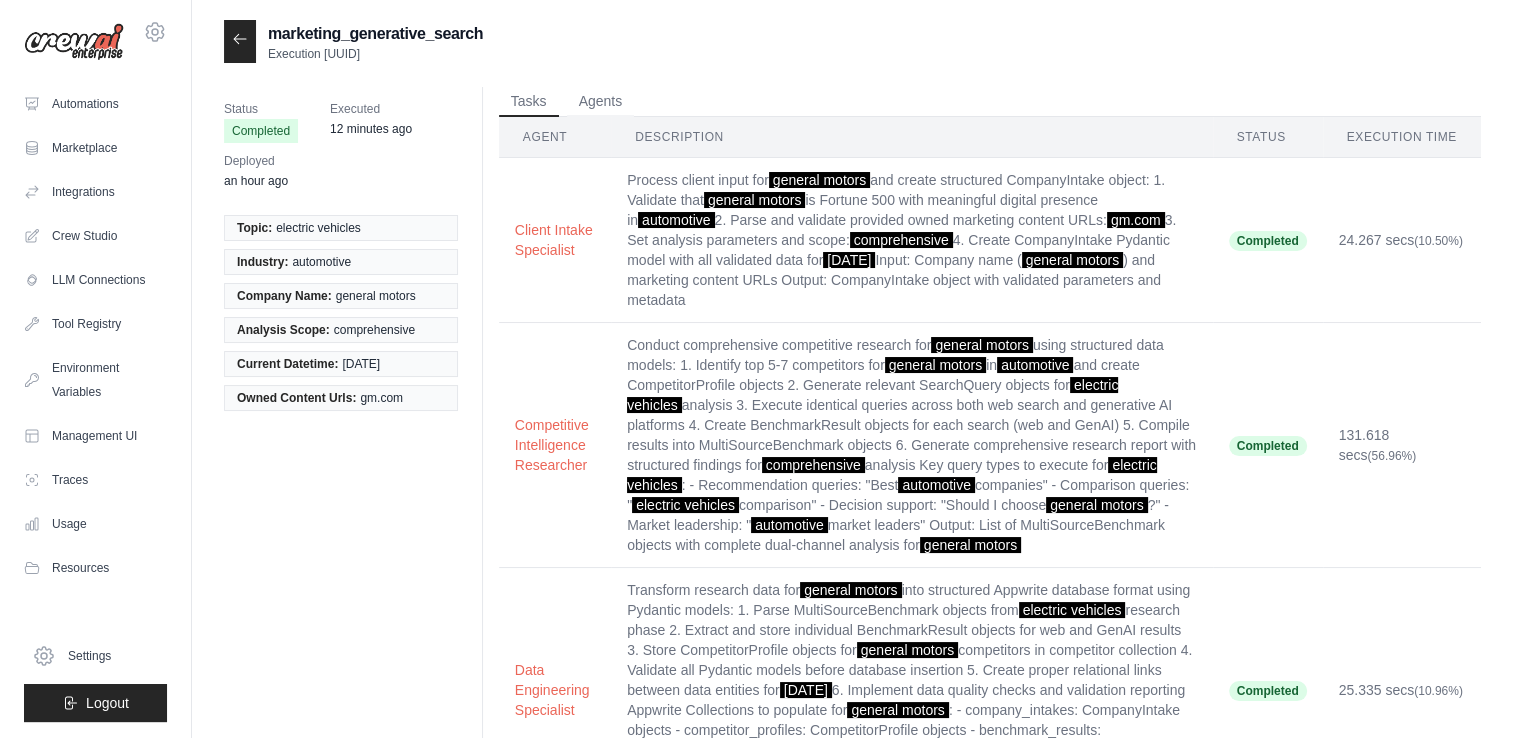 click on "marketing_generative_search
Execution
[UUID]" at bounding box center (852, 41) 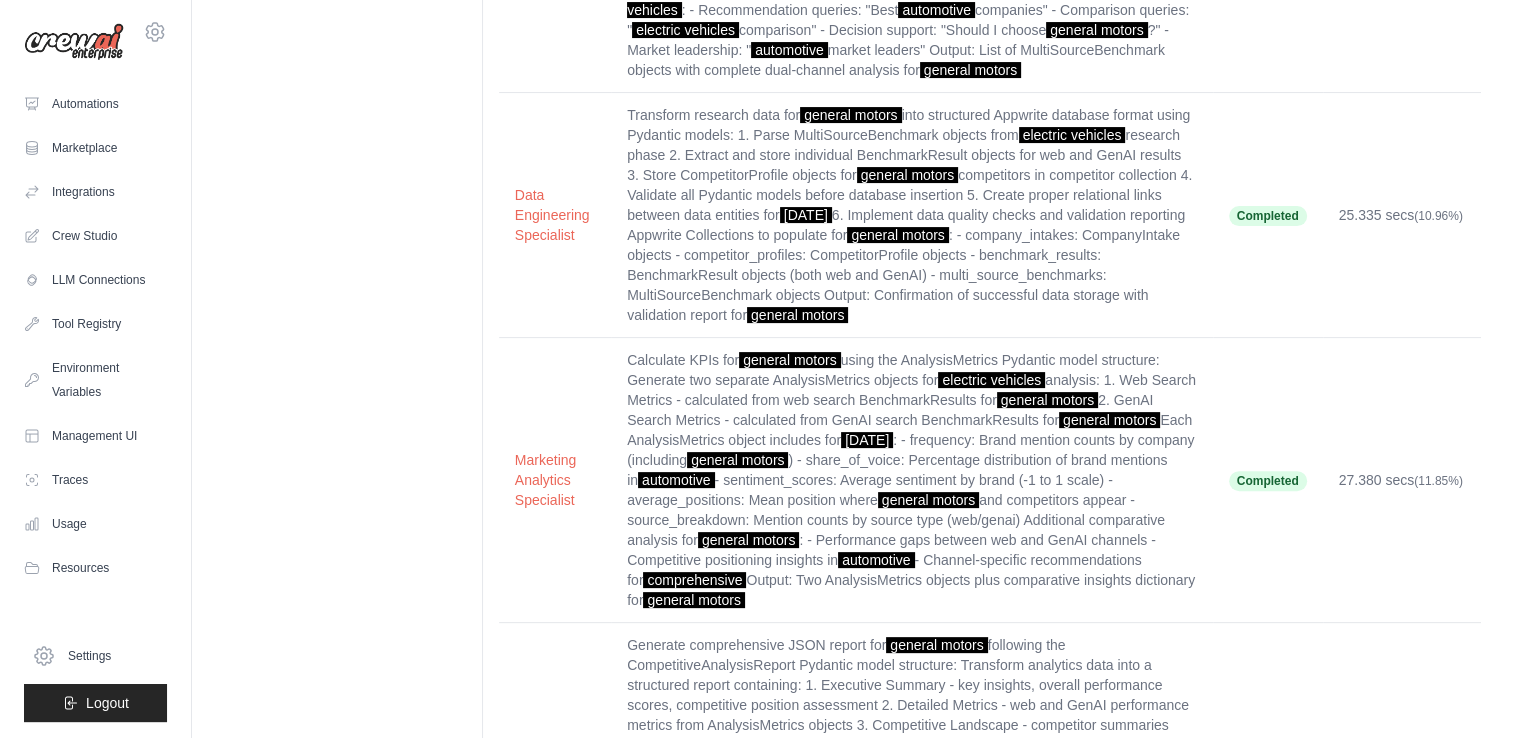 scroll, scrollTop: 476, scrollLeft: 0, axis: vertical 